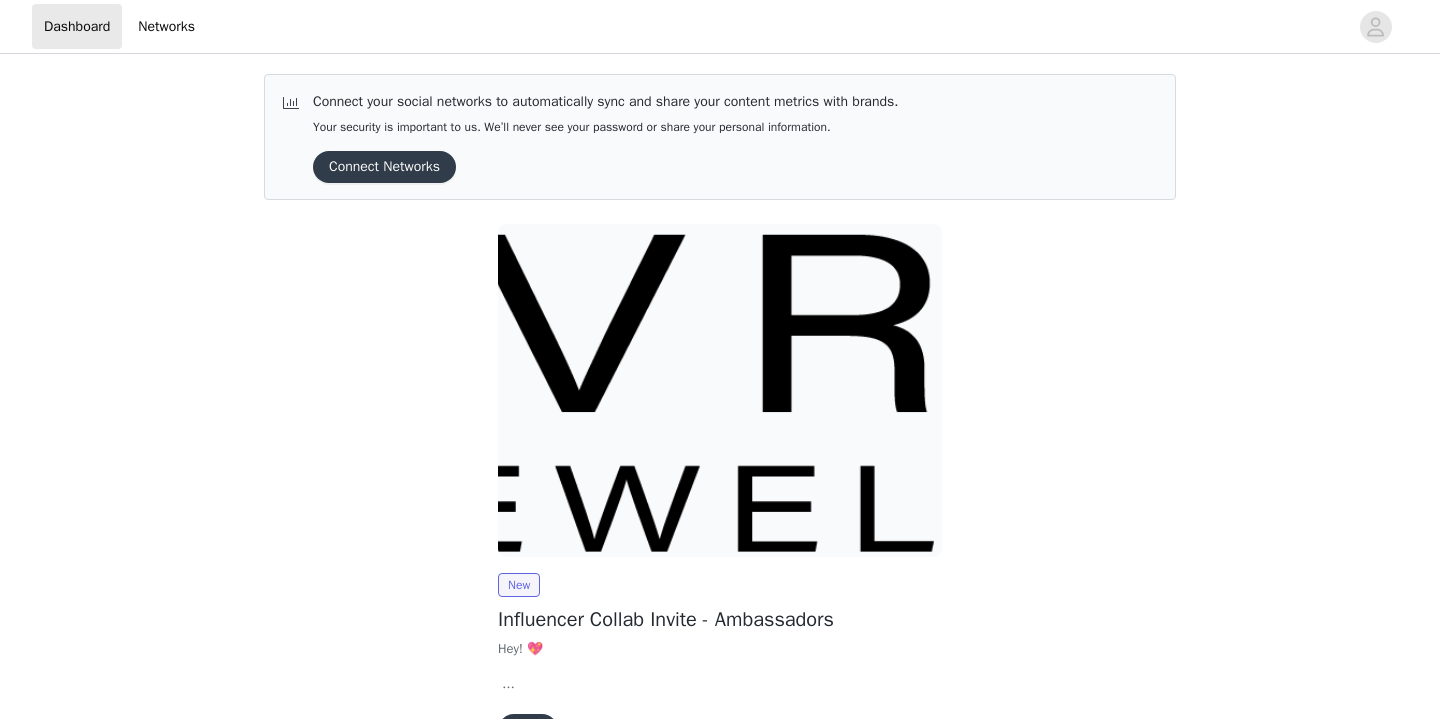 scroll, scrollTop: 127, scrollLeft: 0, axis: vertical 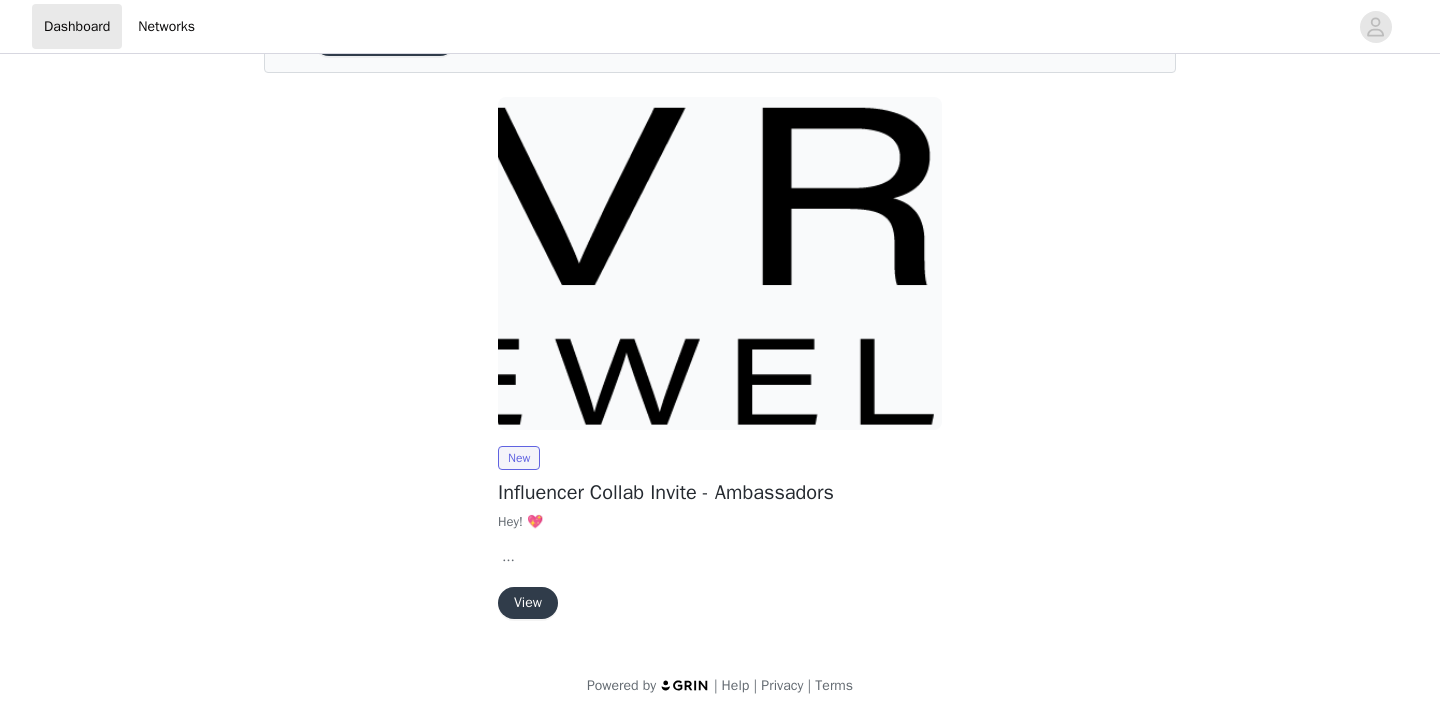 click on "View" at bounding box center [528, 603] 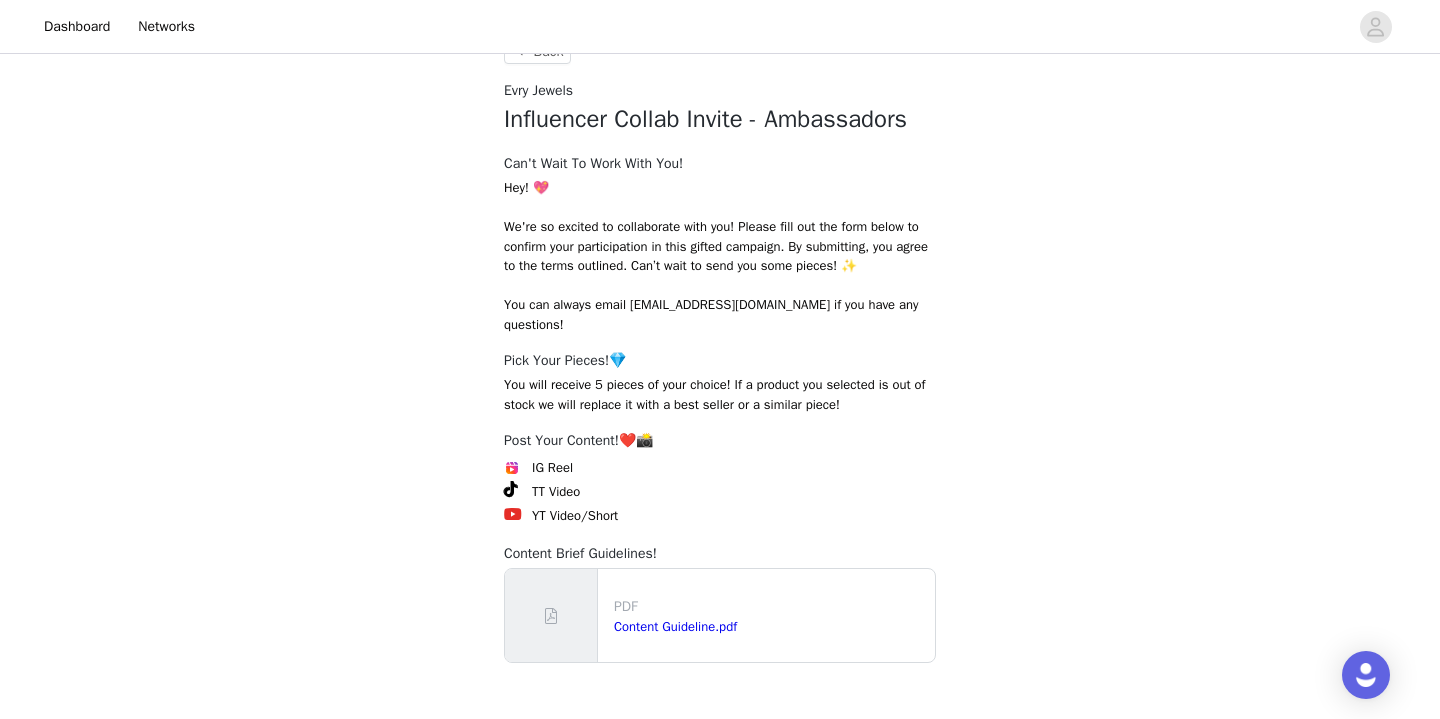 scroll, scrollTop: 301, scrollLeft: 0, axis: vertical 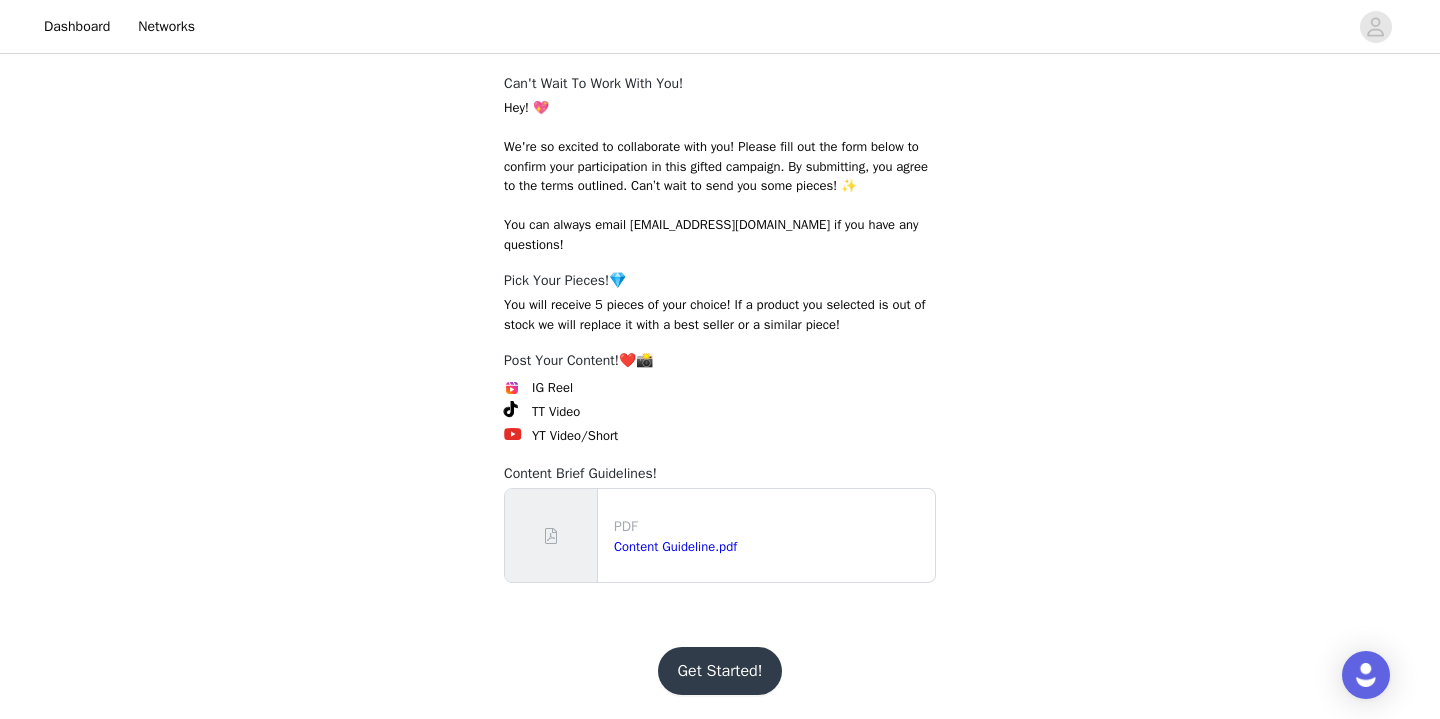 click on "Get Started!" at bounding box center (720, 671) 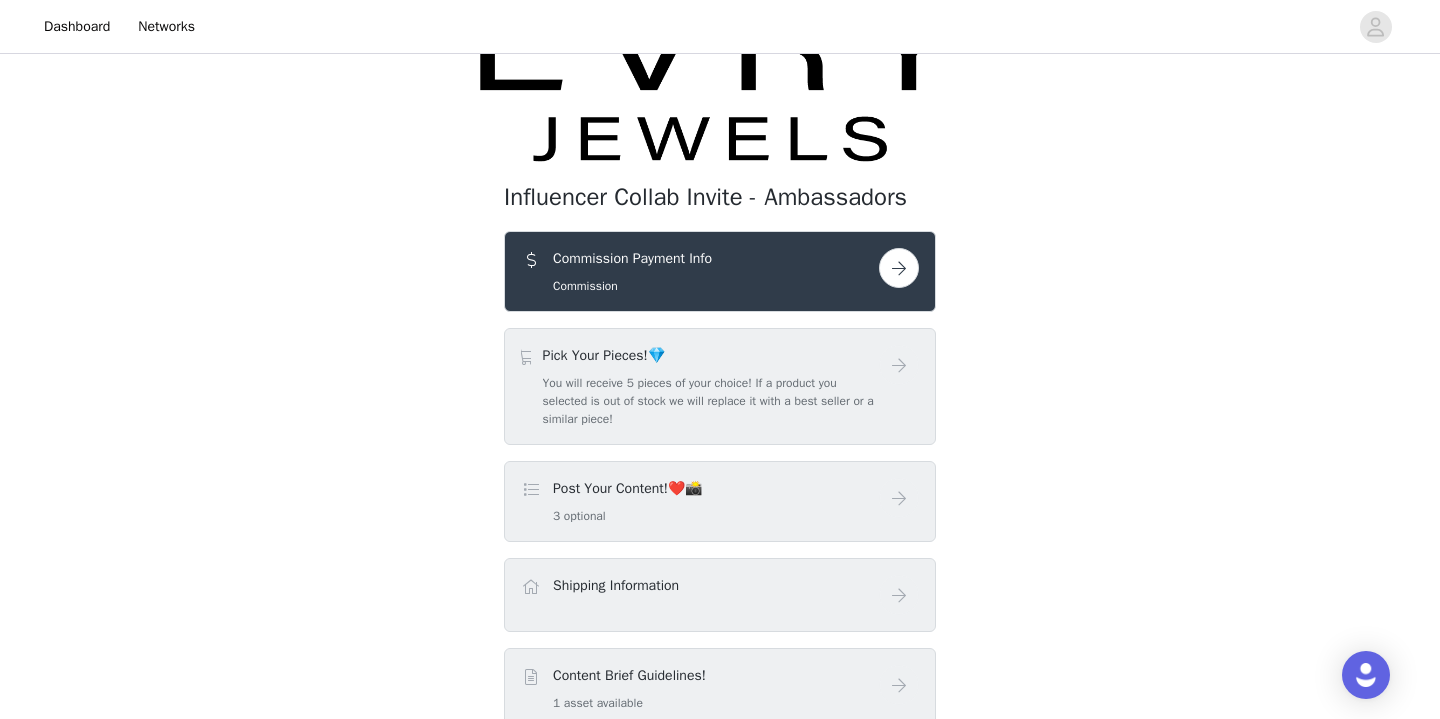 scroll, scrollTop: 65, scrollLeft: 0, axis: vertical 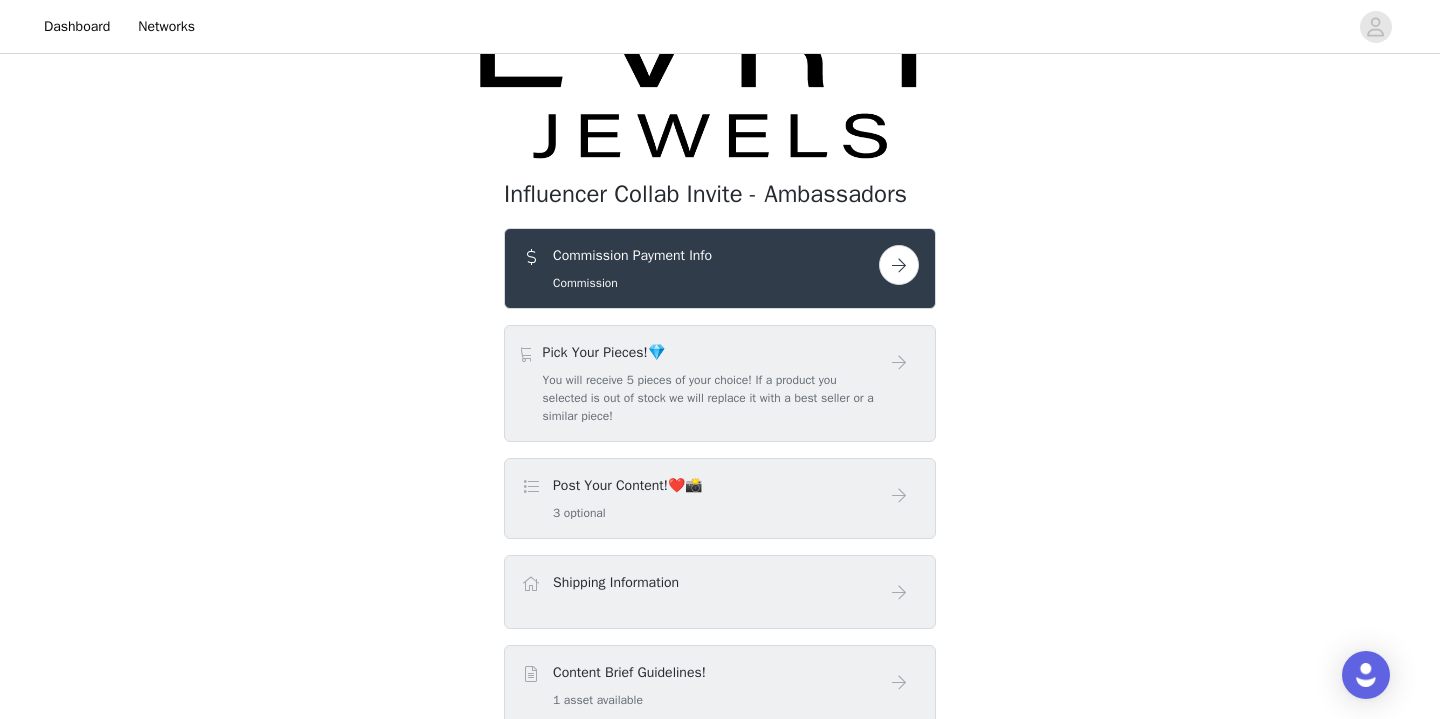 click at bounding box center (899, 265) 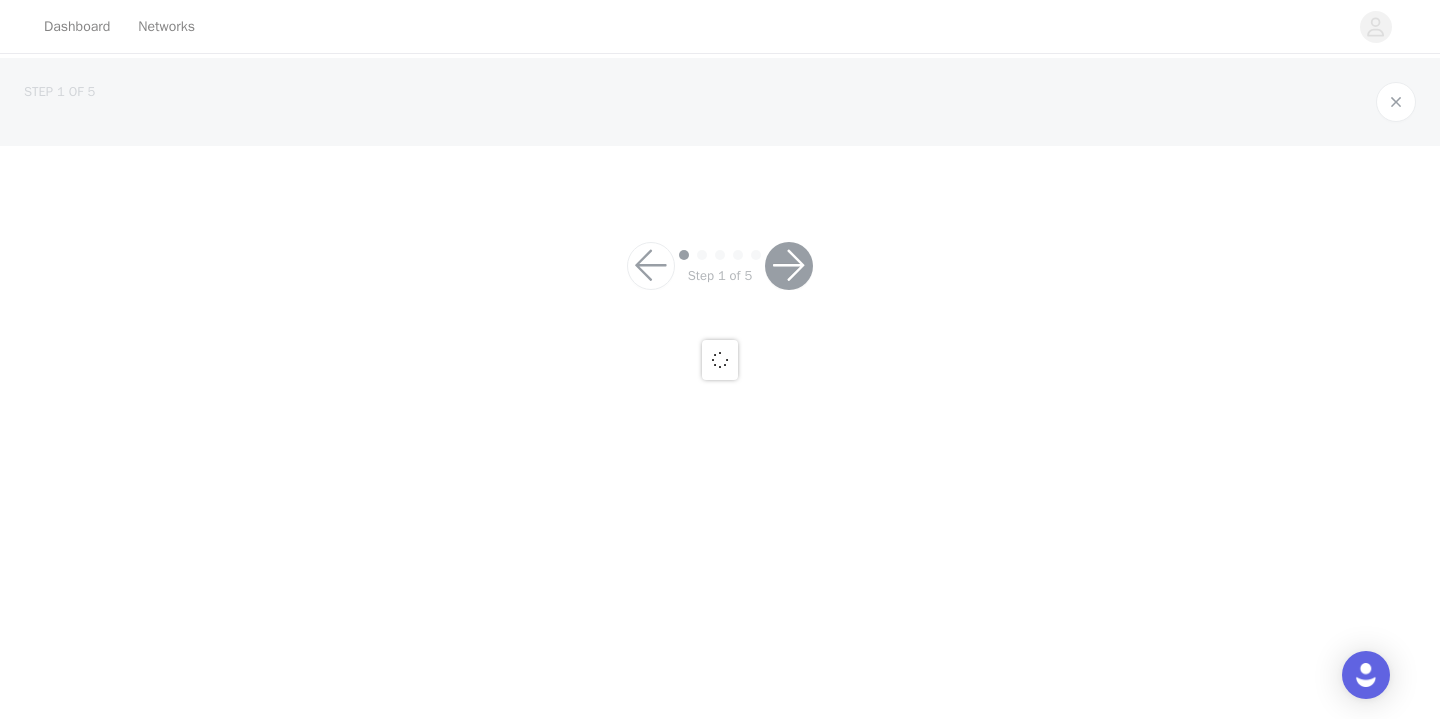 scroll, scrollTop: 0, scrollLeft: 0, axis: both 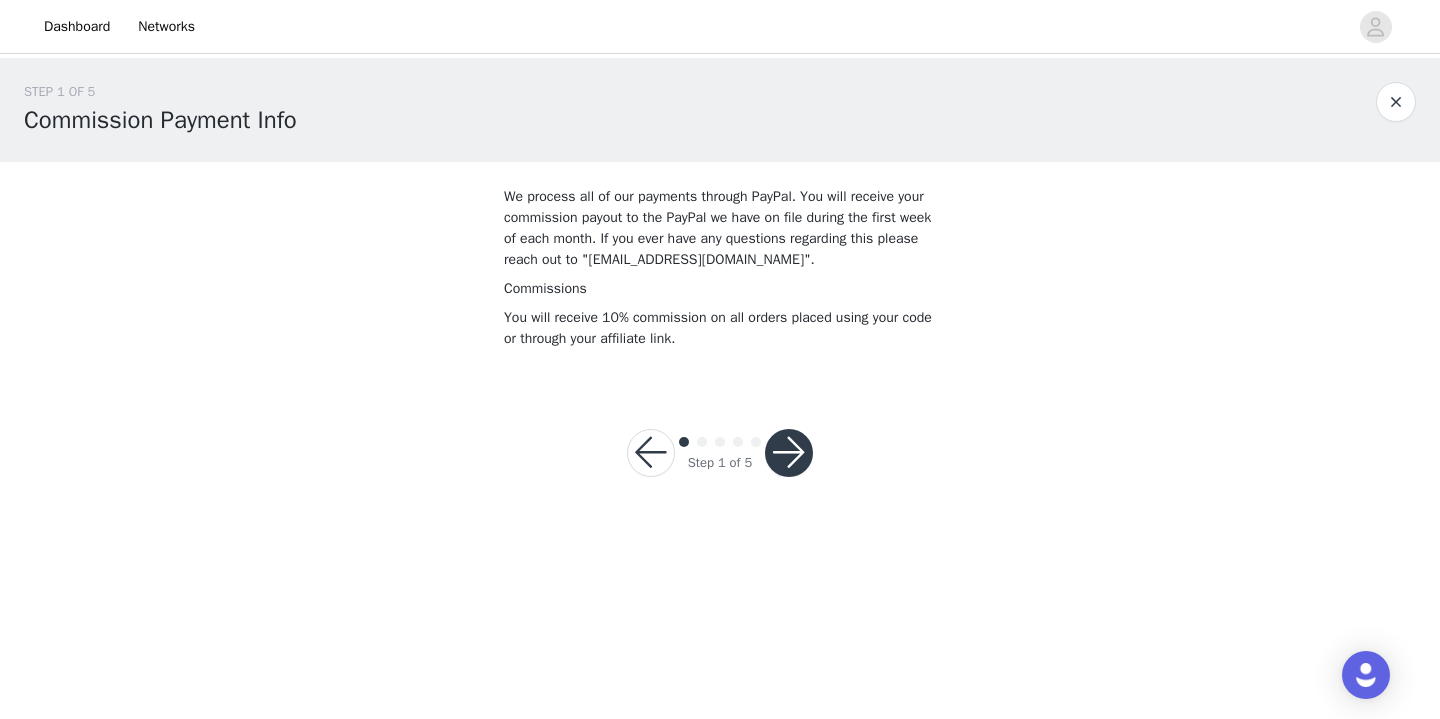 click at bounding box center [789, 453] 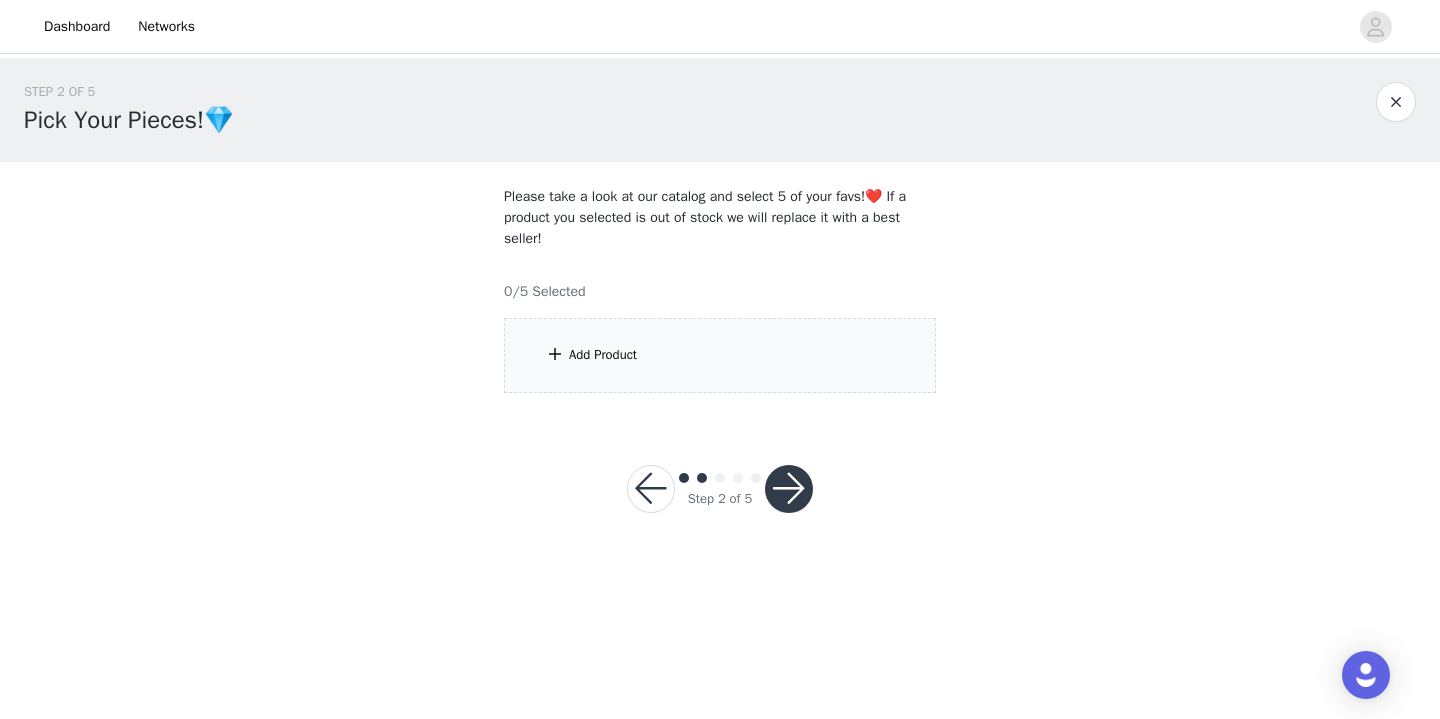 click on "Add Product" at bounding box center [720, 355] 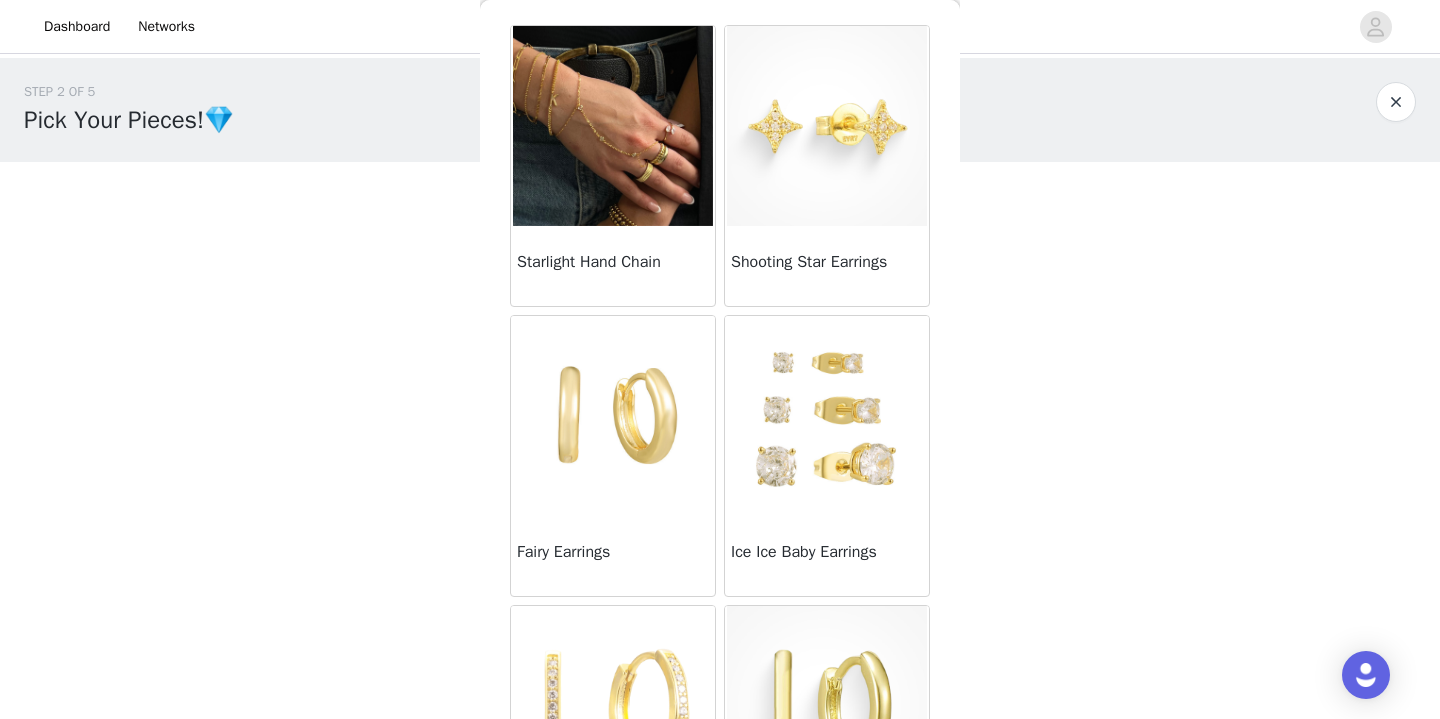 scroll, scrollTop: 0, scrollLeft: 0, axis: both 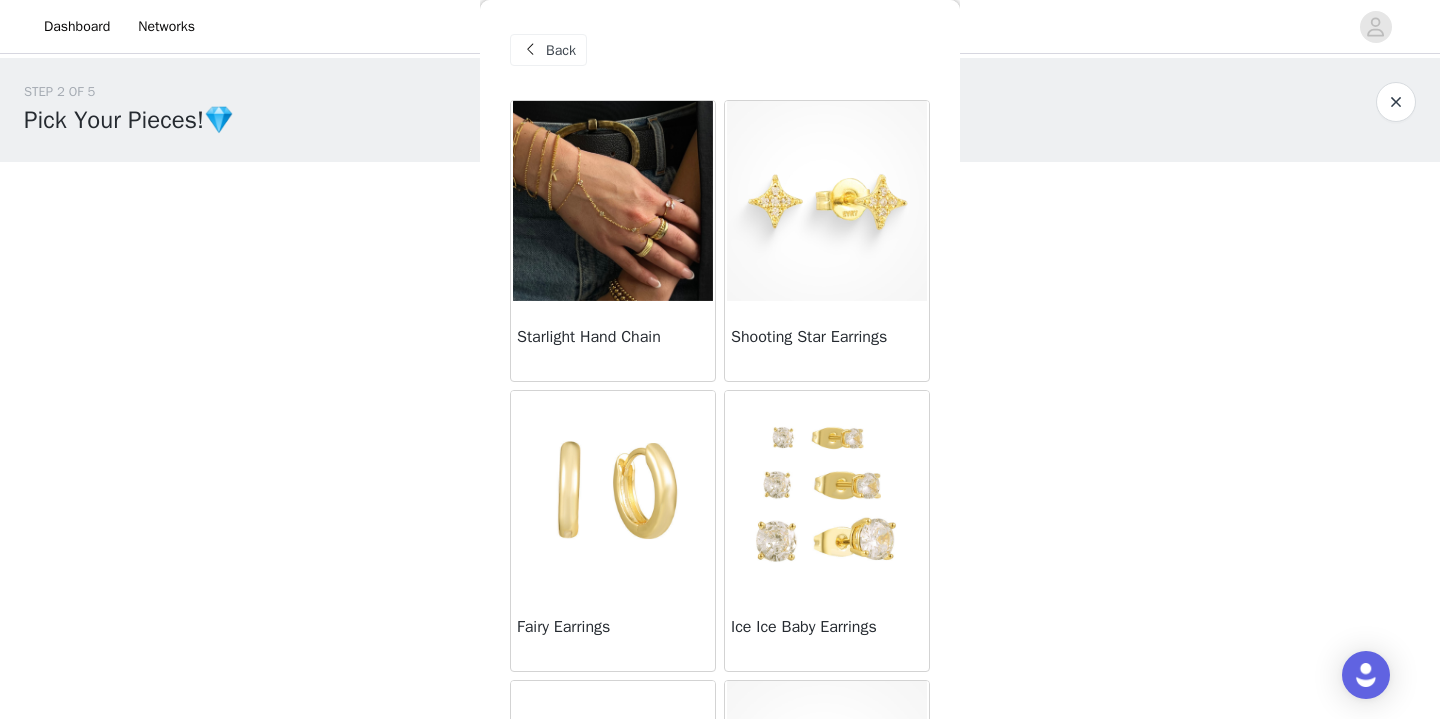 click at bounding box center (827, 201) 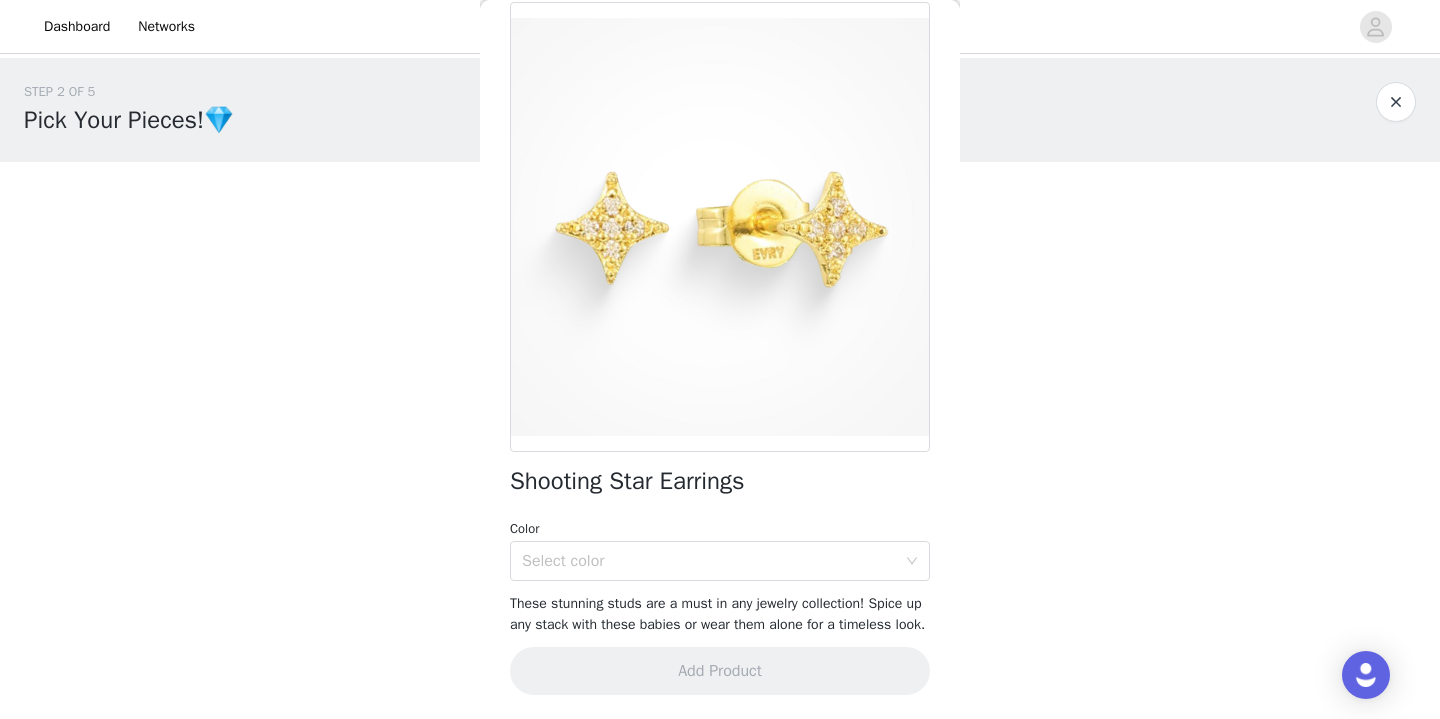 scroll, scrollTop: 118, scrollLeft: 0, axis: vertical 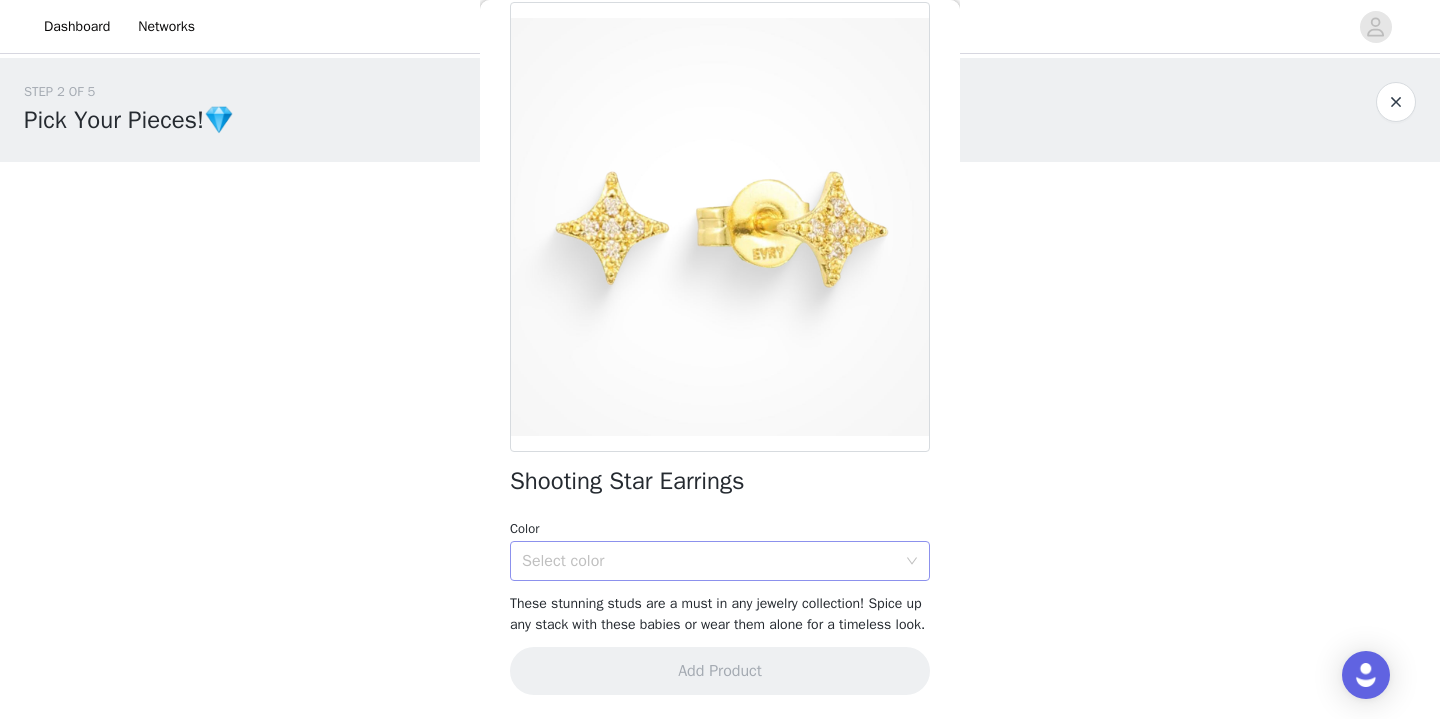 click on "Select color" at bounding box center [709, 561] 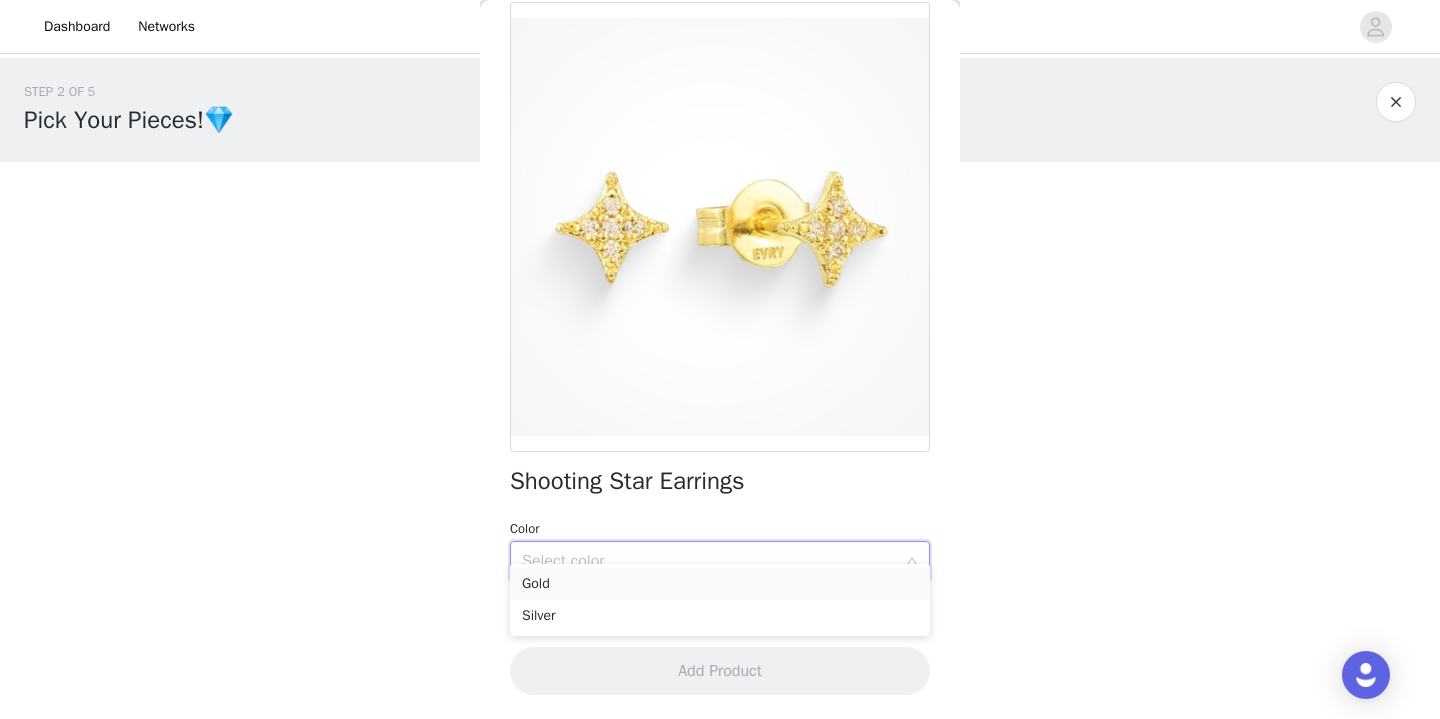 click on "Gold" at bounding box center (720, 584) 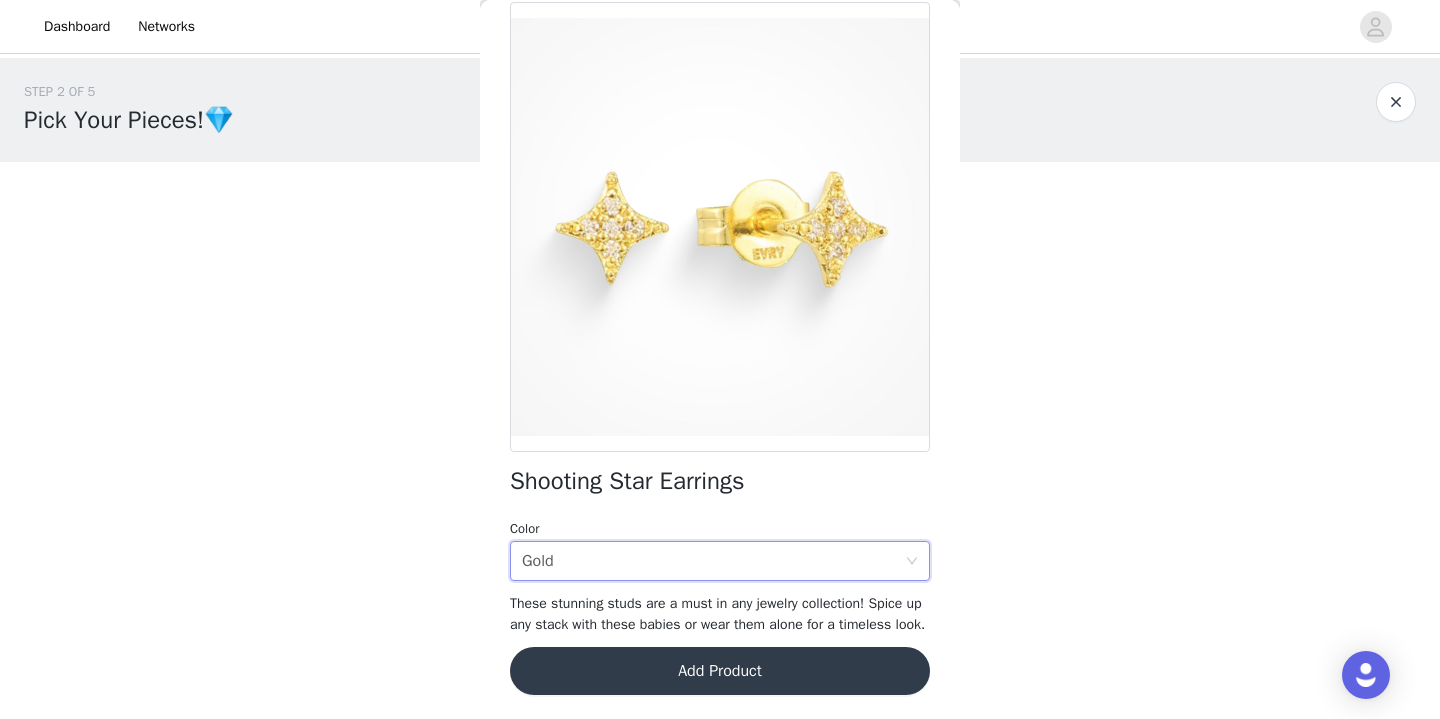 click on "Add Product" at bounding box center (720, 671) 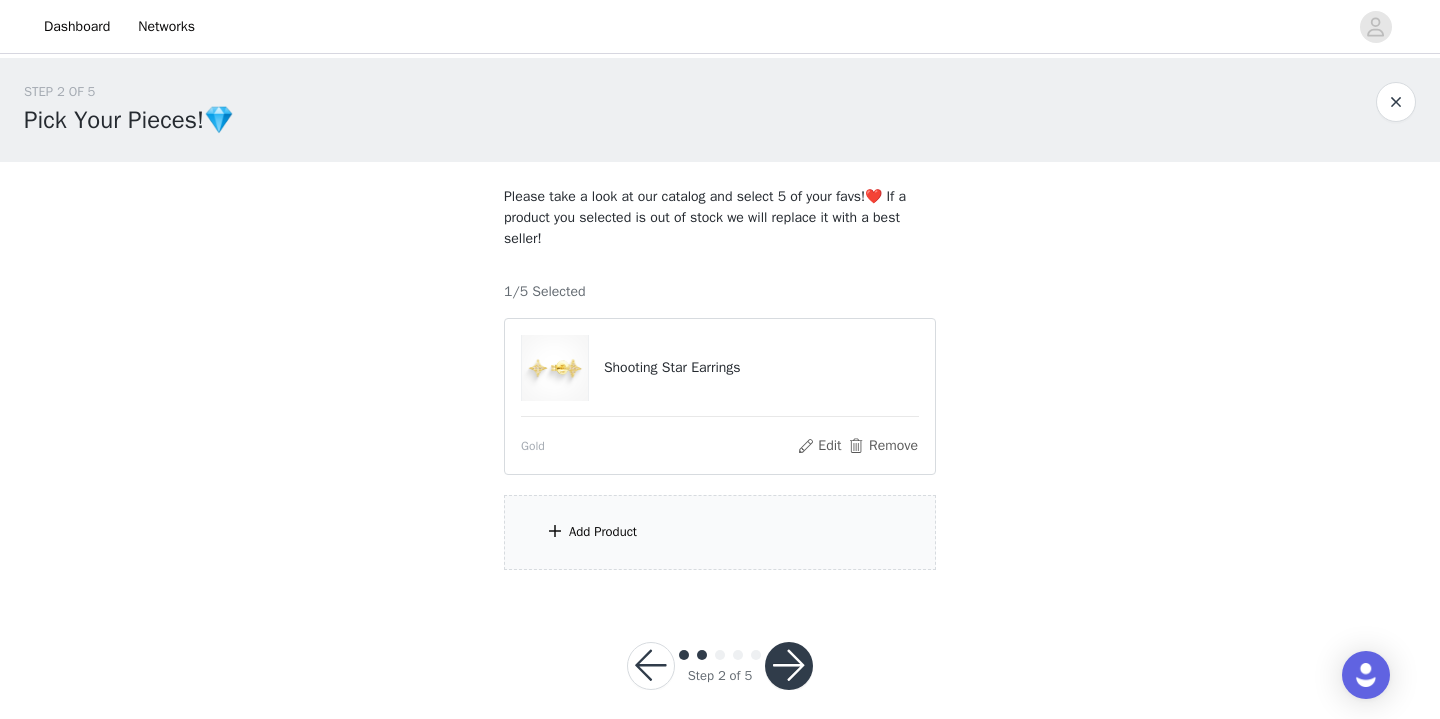 click at bounding box center [789, 666] 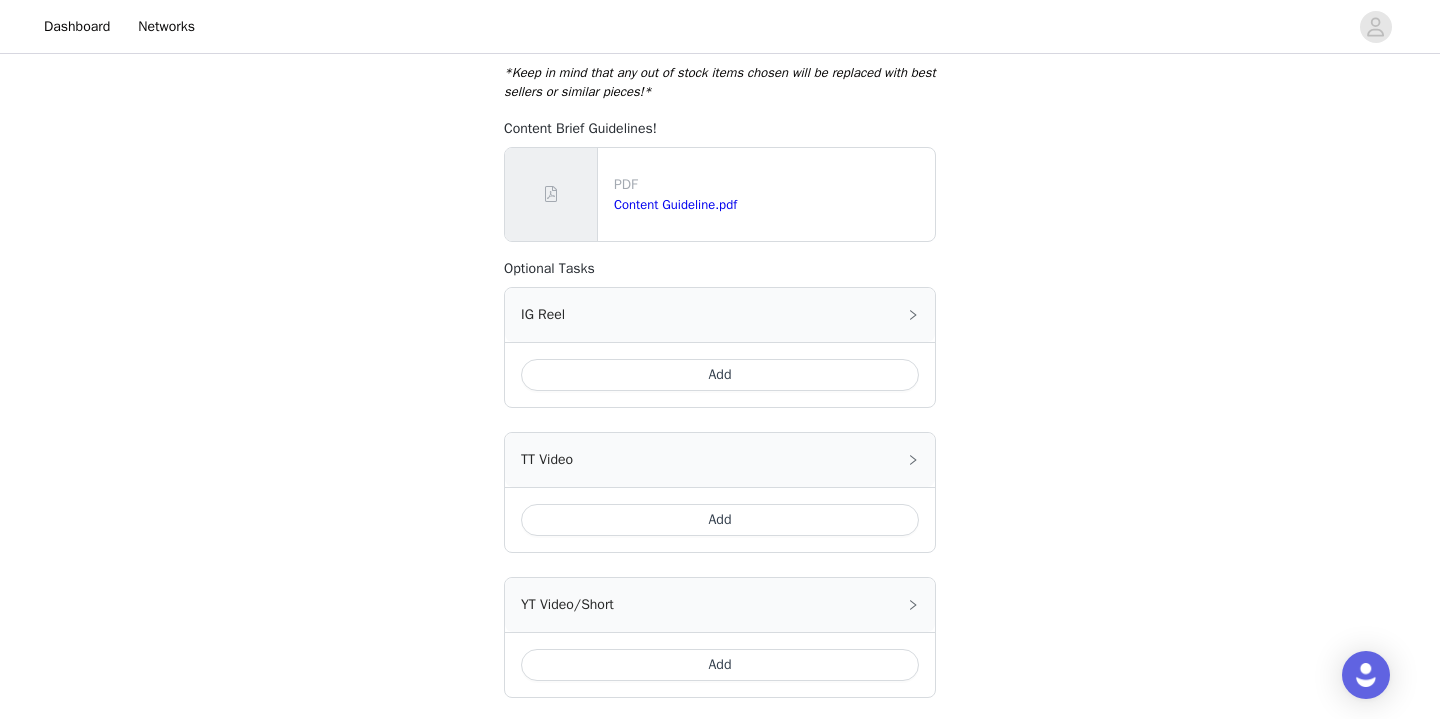 scroll, scrollTop: 804, scrollLeft: 0, axis: vertical 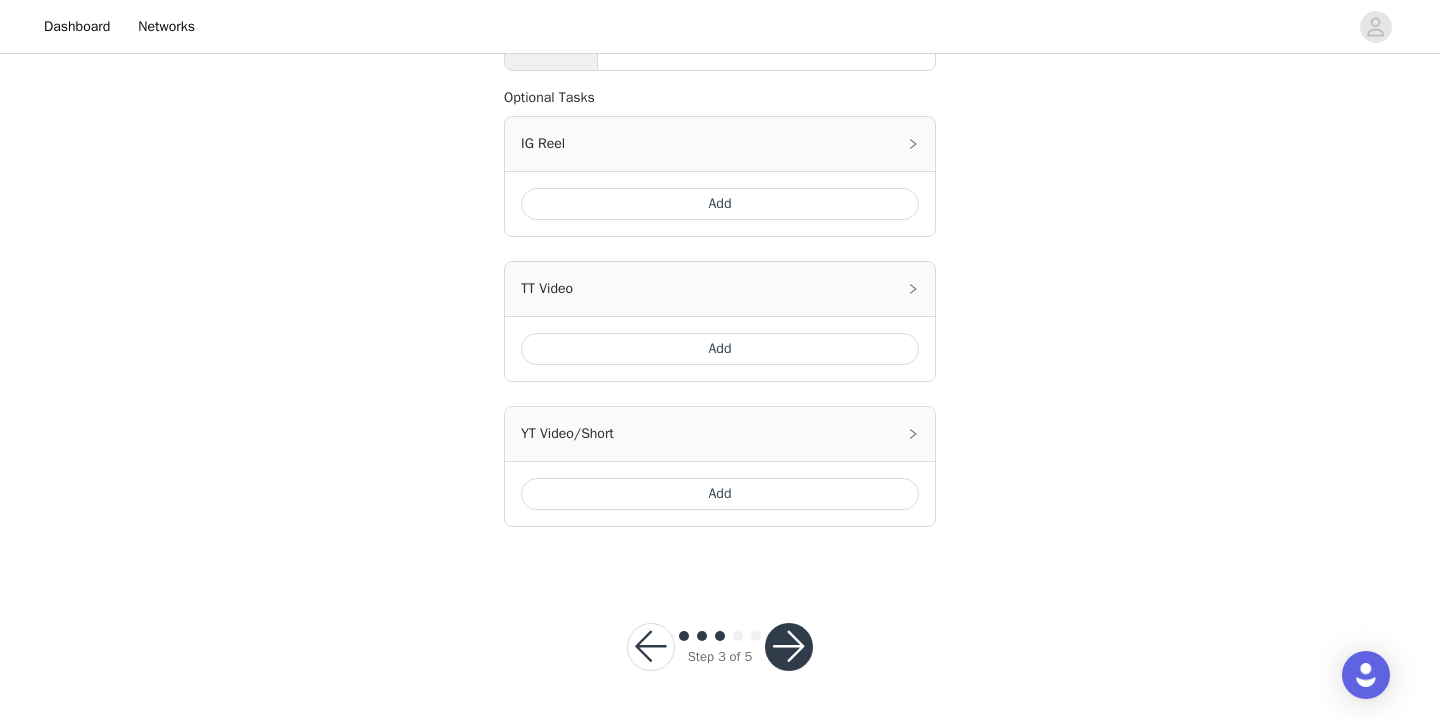 click at bounding box center (651, 647) 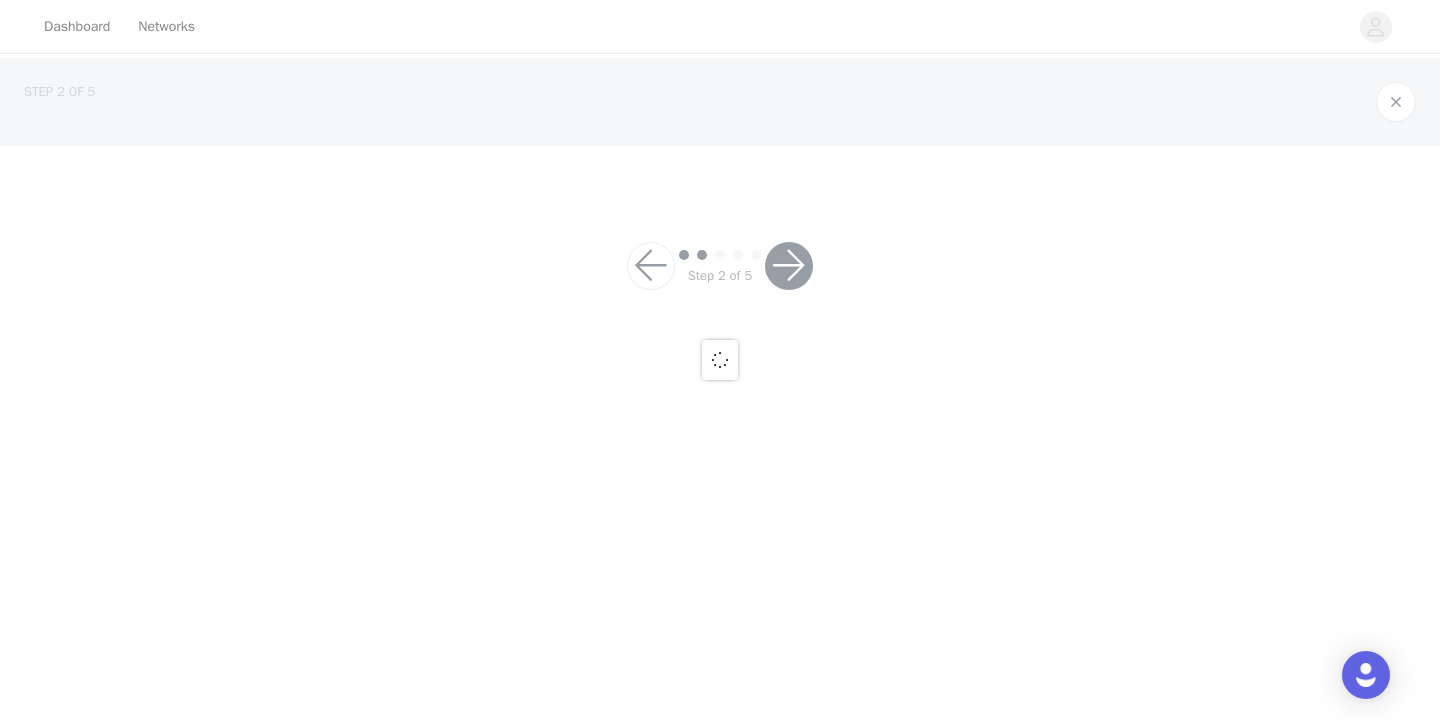 scroll, scrollTop: 0, scrollLeft: 0, axis: both 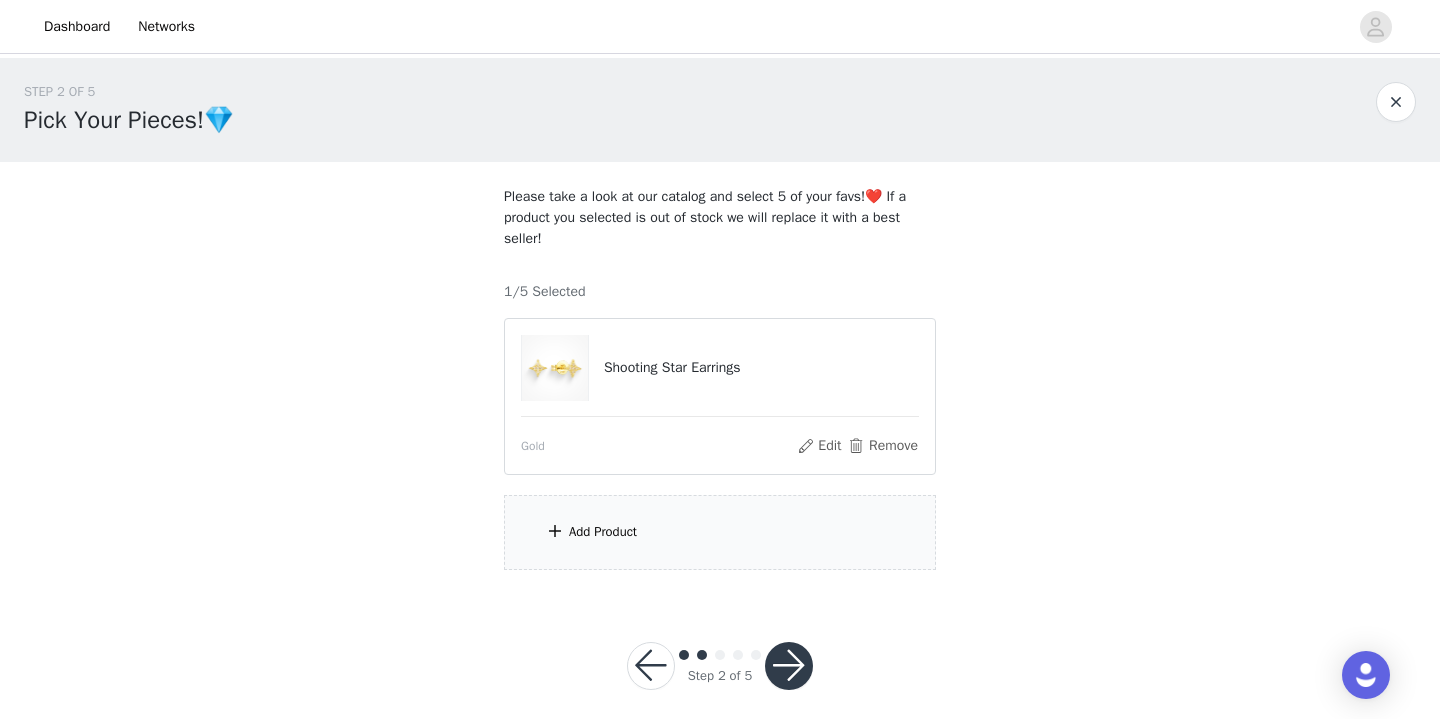 click on "Add Product" at bounding box center (720, 532) 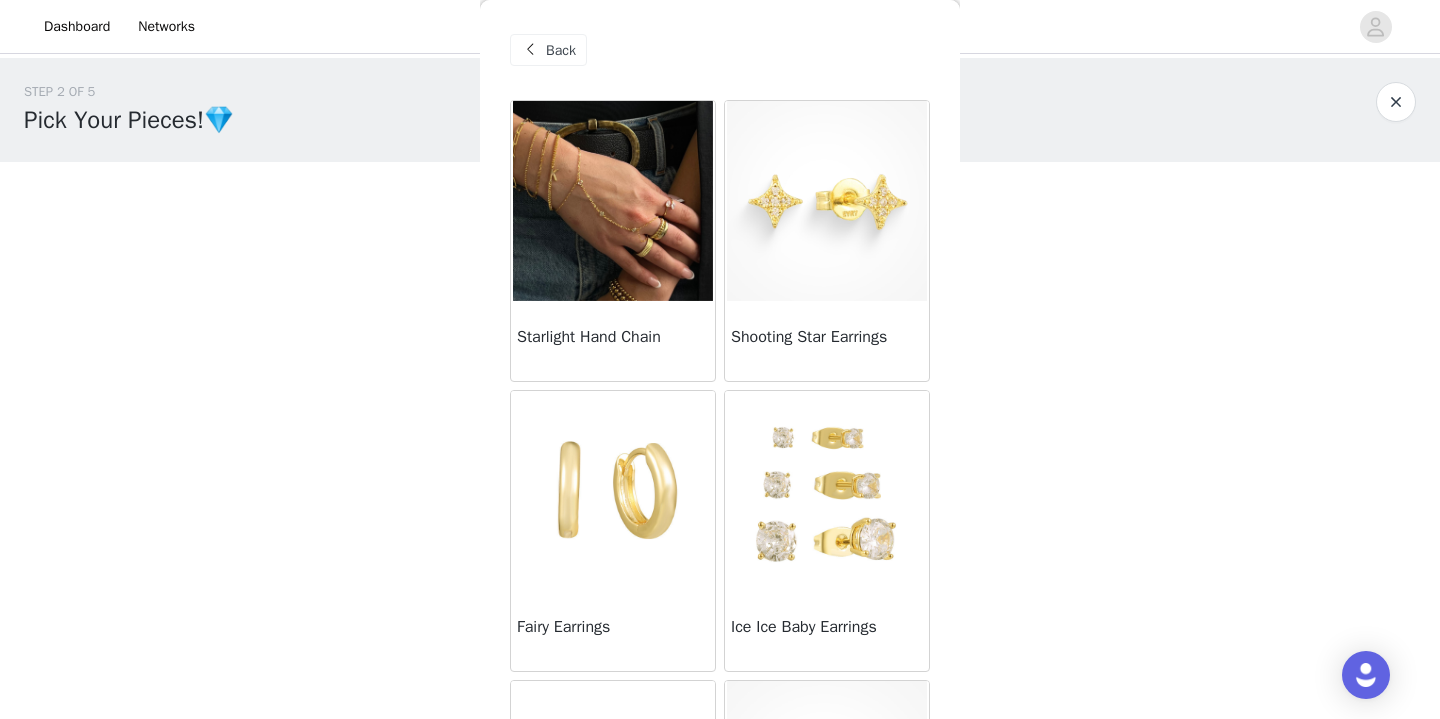 click at bounding box center (613, 201) 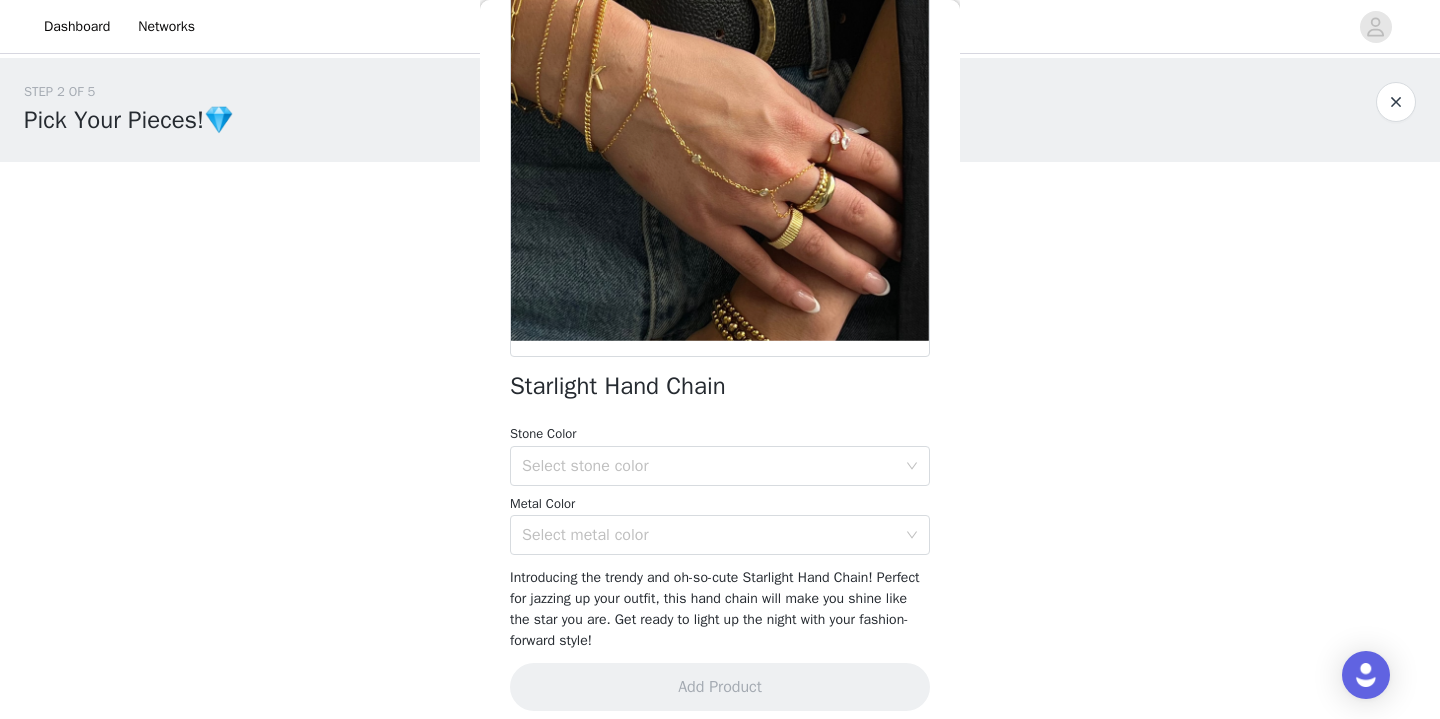 scroll, scrollTop: 209, scrollLeft: 0, axis: vertical 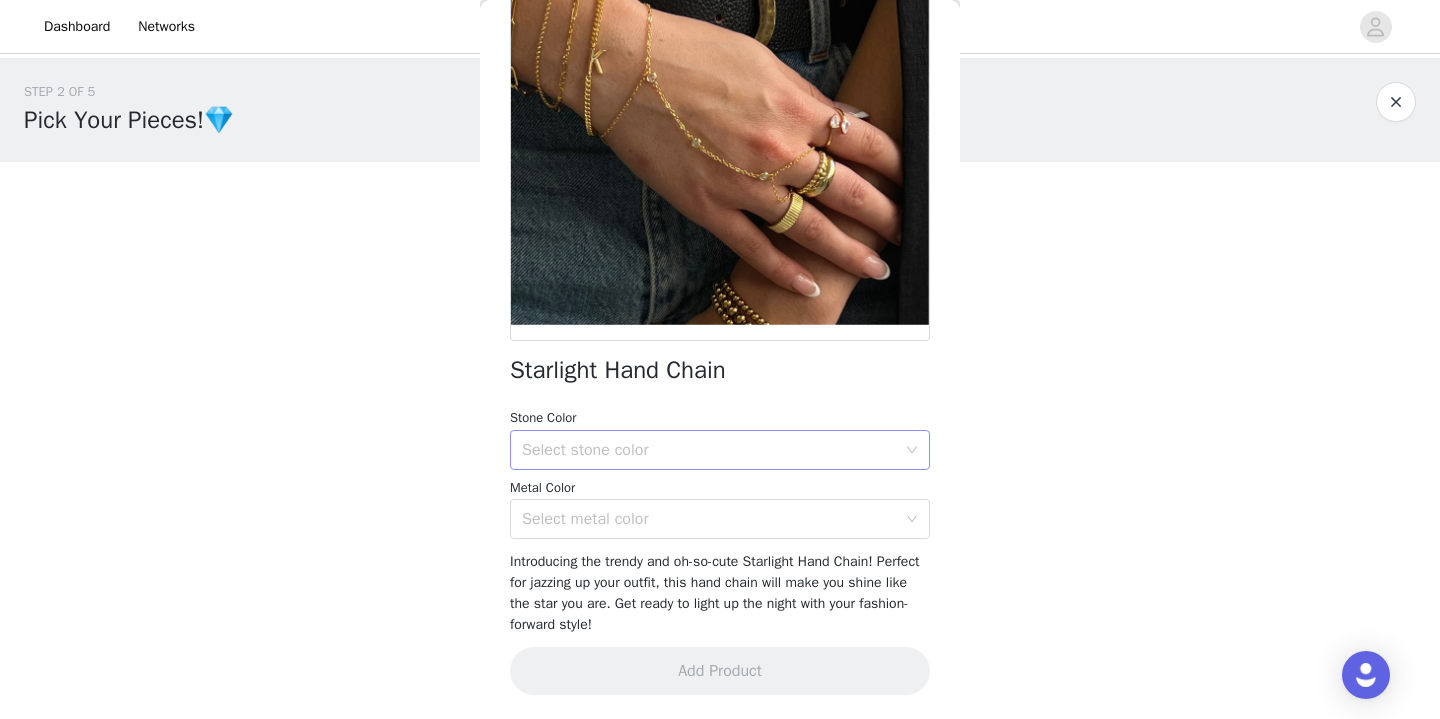 click on "Select stone color" at bounding box center (709, 450) 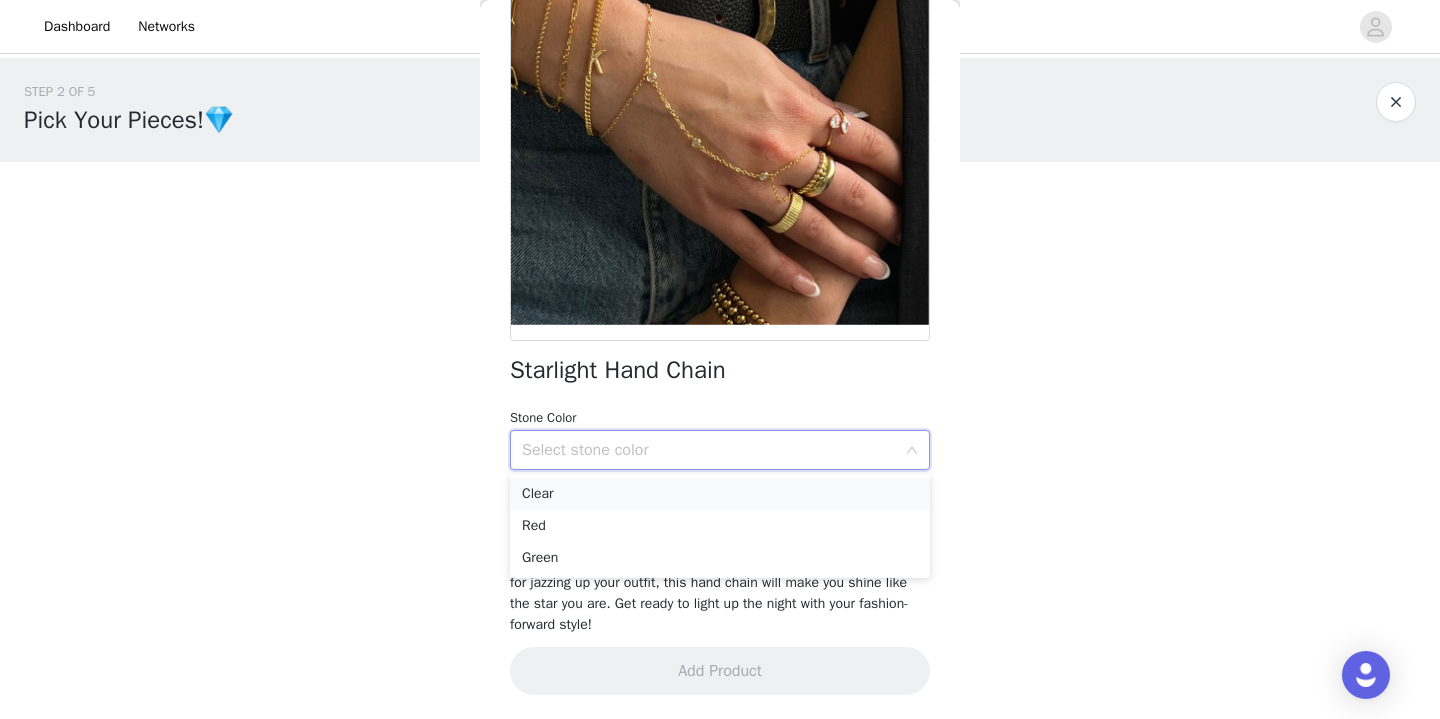 click on "Clear" at bounding box center [720, 494] 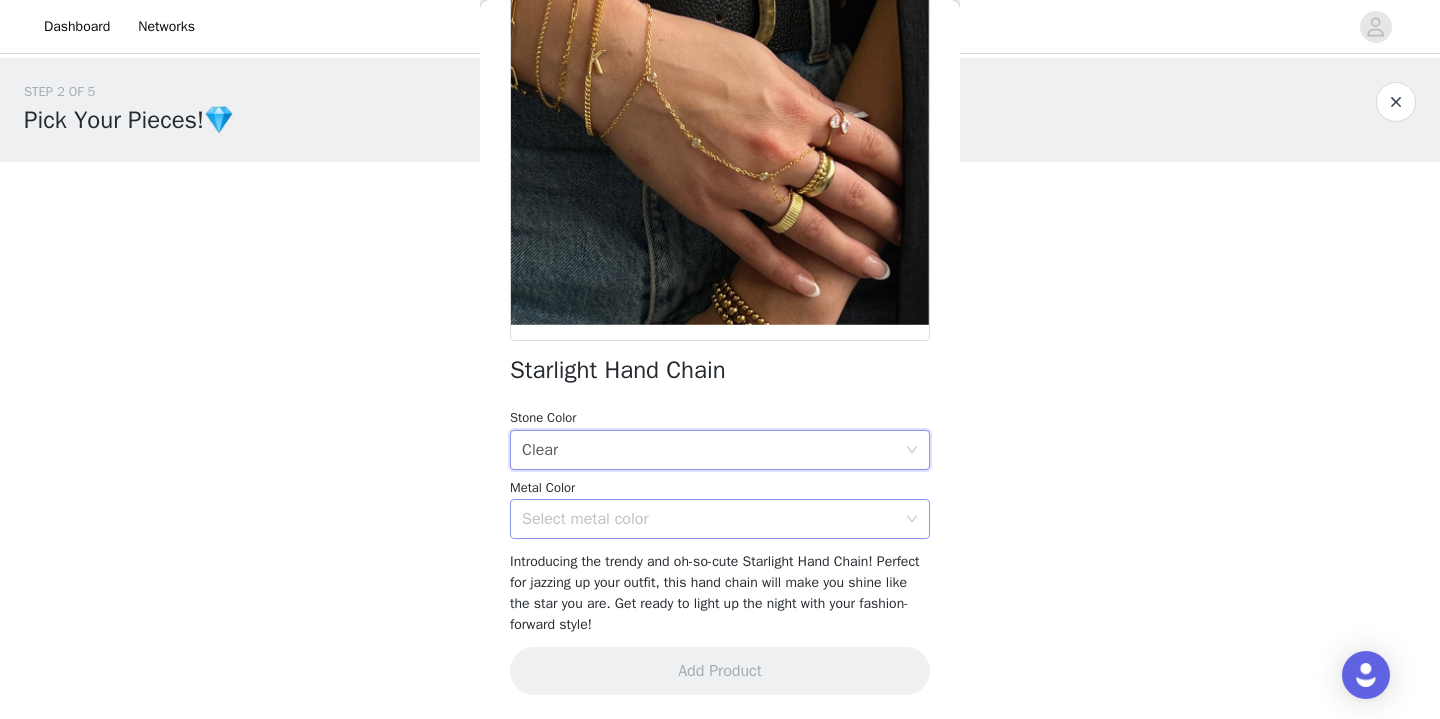 click on "Select metal color" at bounding box center (709, 519) 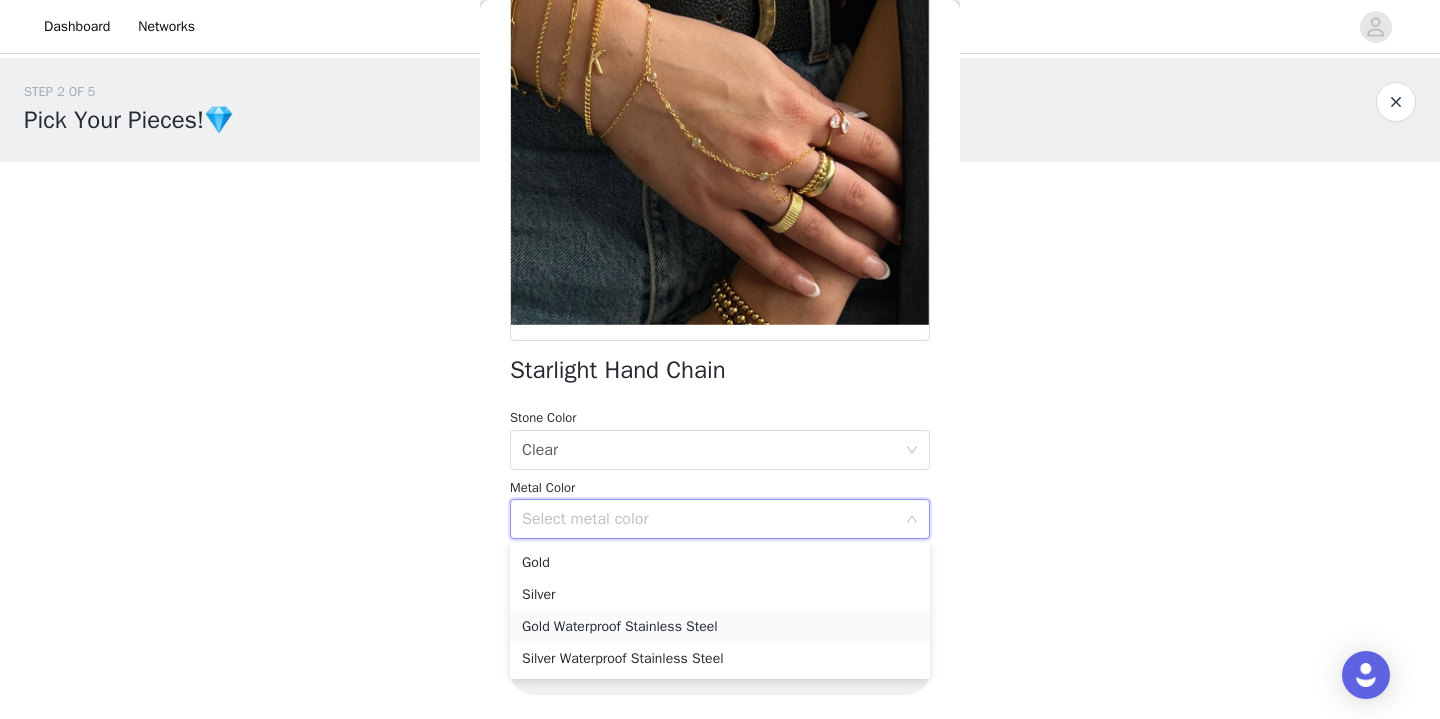 click on "Gold Waterproof Stainless Steel" at bounding box center [720, 627] 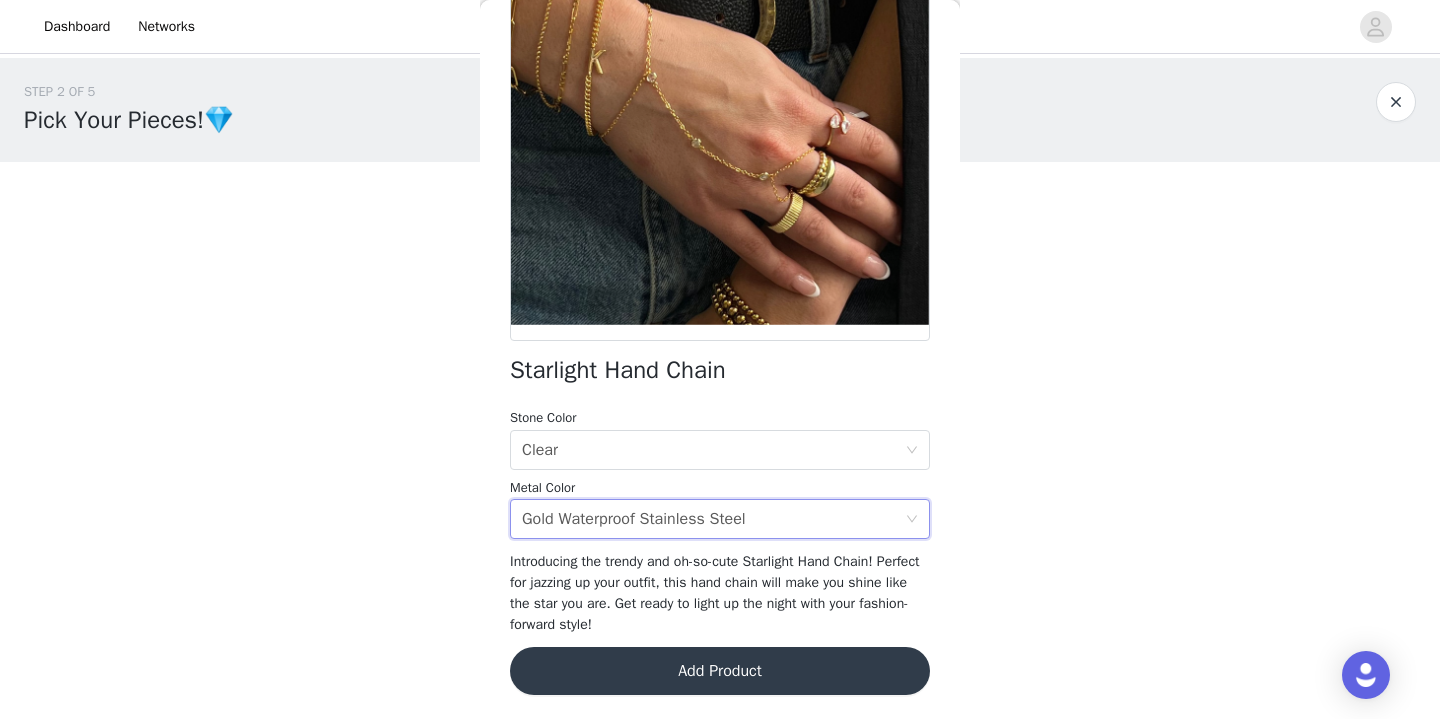 click on "Add Product" at bounding box center (720, 671) 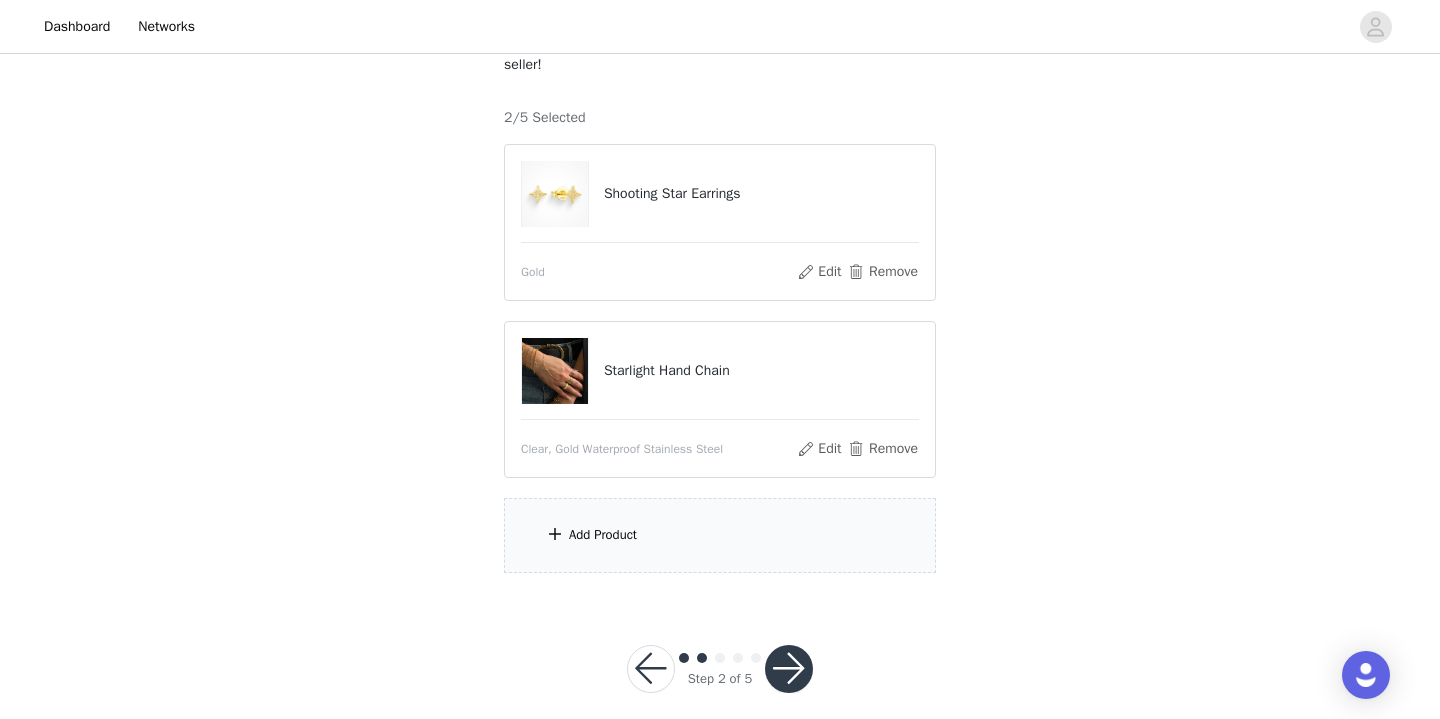 scroll, scrollTop: 184, scrollLeft: 0, axis: vertical 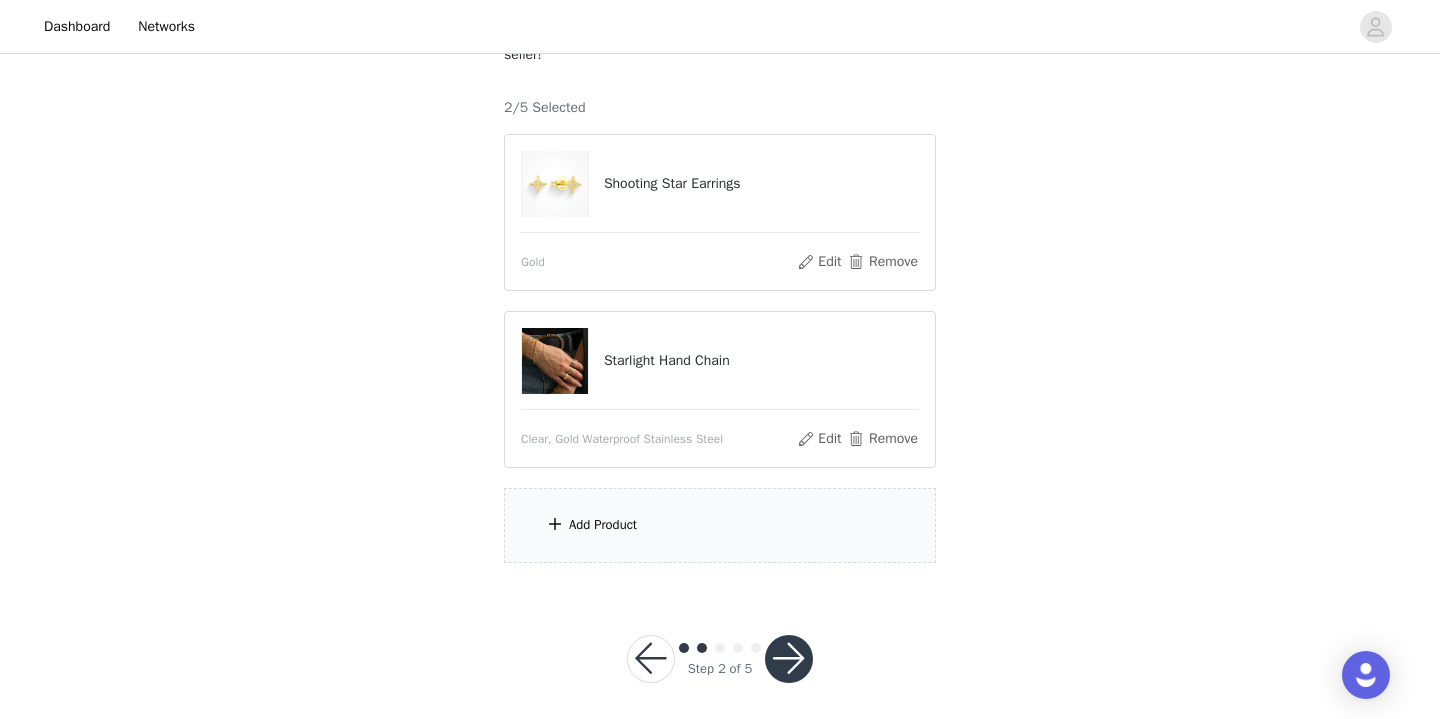 click on "Add Product" at bounding box center [720, 525] 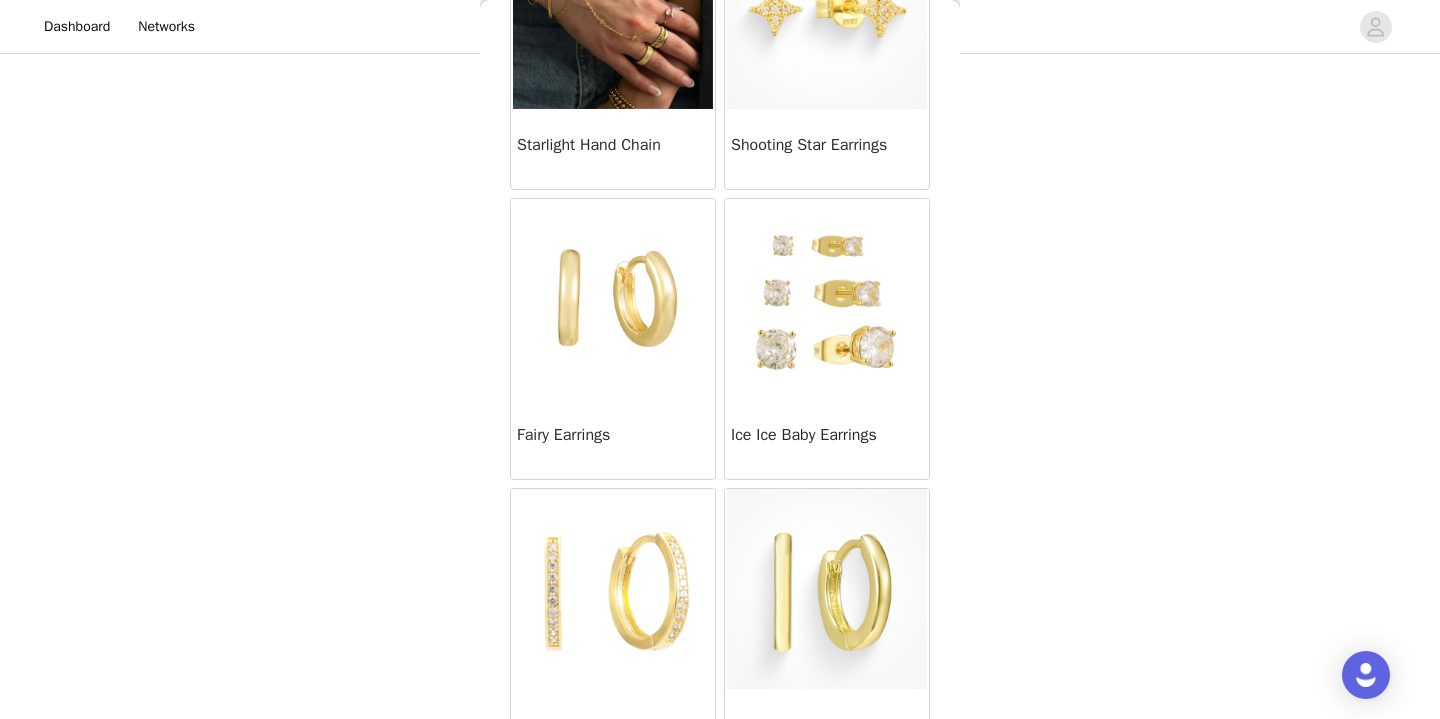 scroll, scrollTop: 226, scrollLeft: 0, axis: vertical 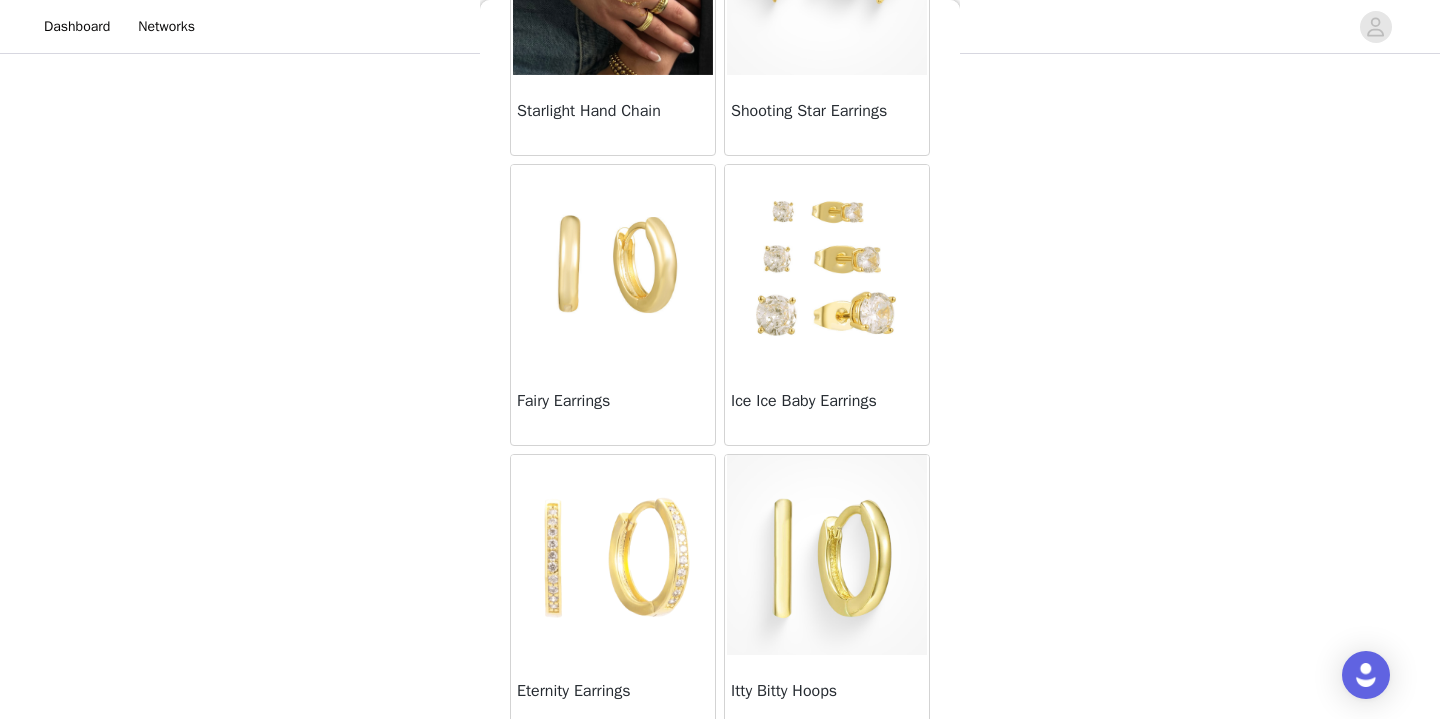 click at bounding box center (613, 265) 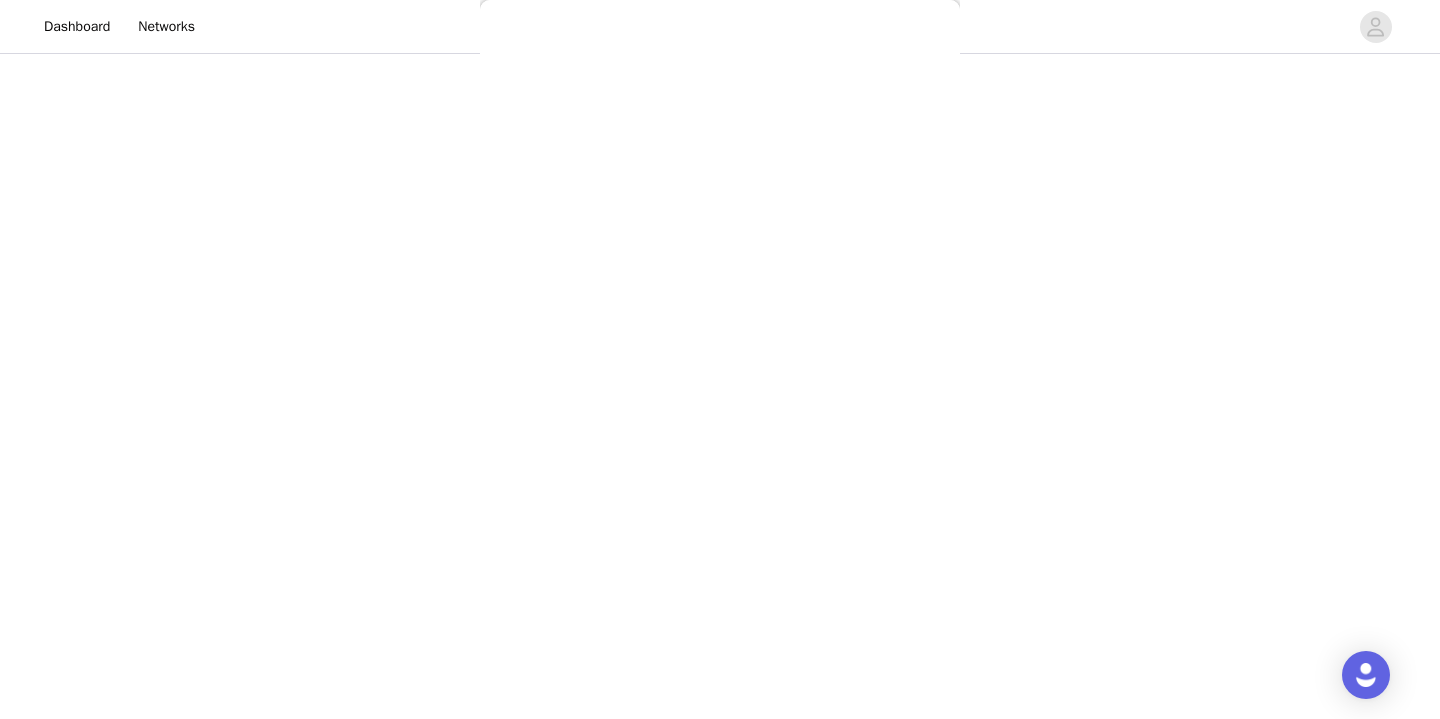 scroll, scrollTop: 118, scrollLeft: 0, axis: vertical 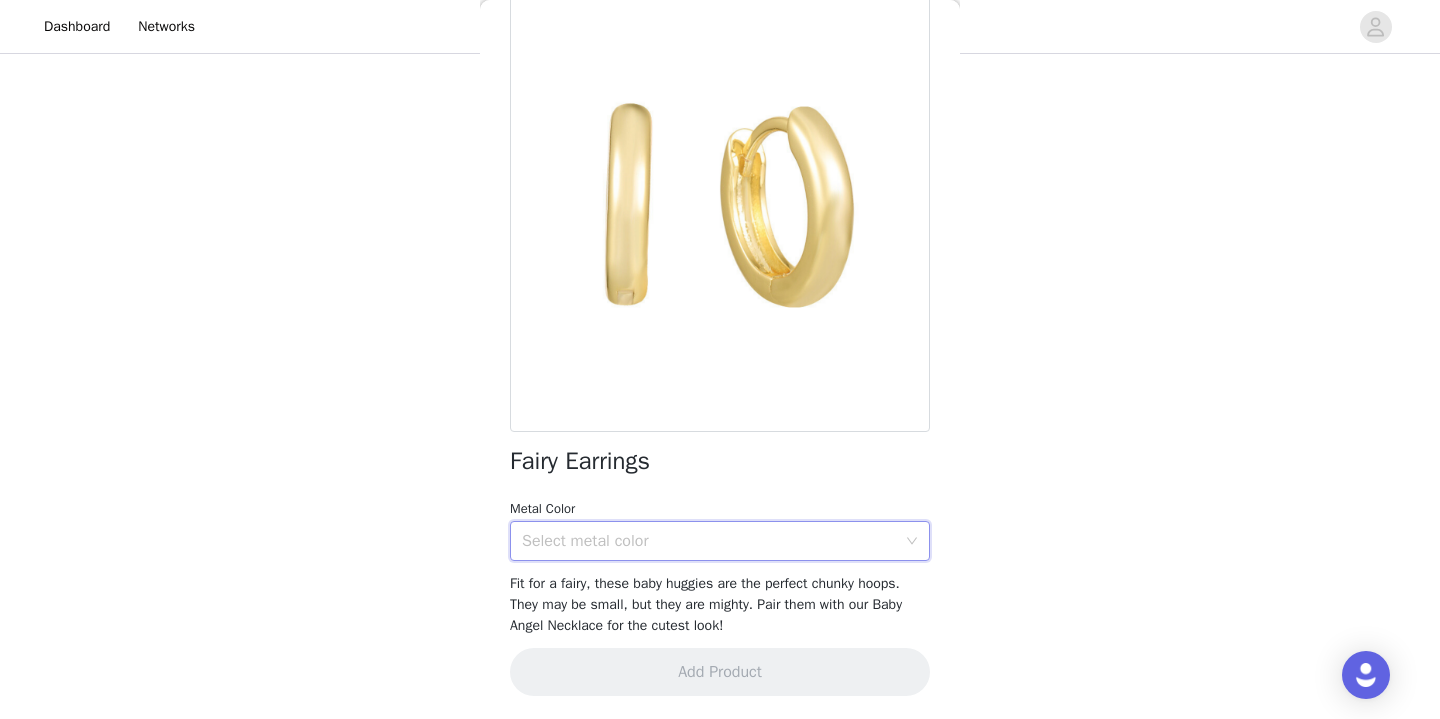 click on "Select metal color" at bounding box center (713, 541) 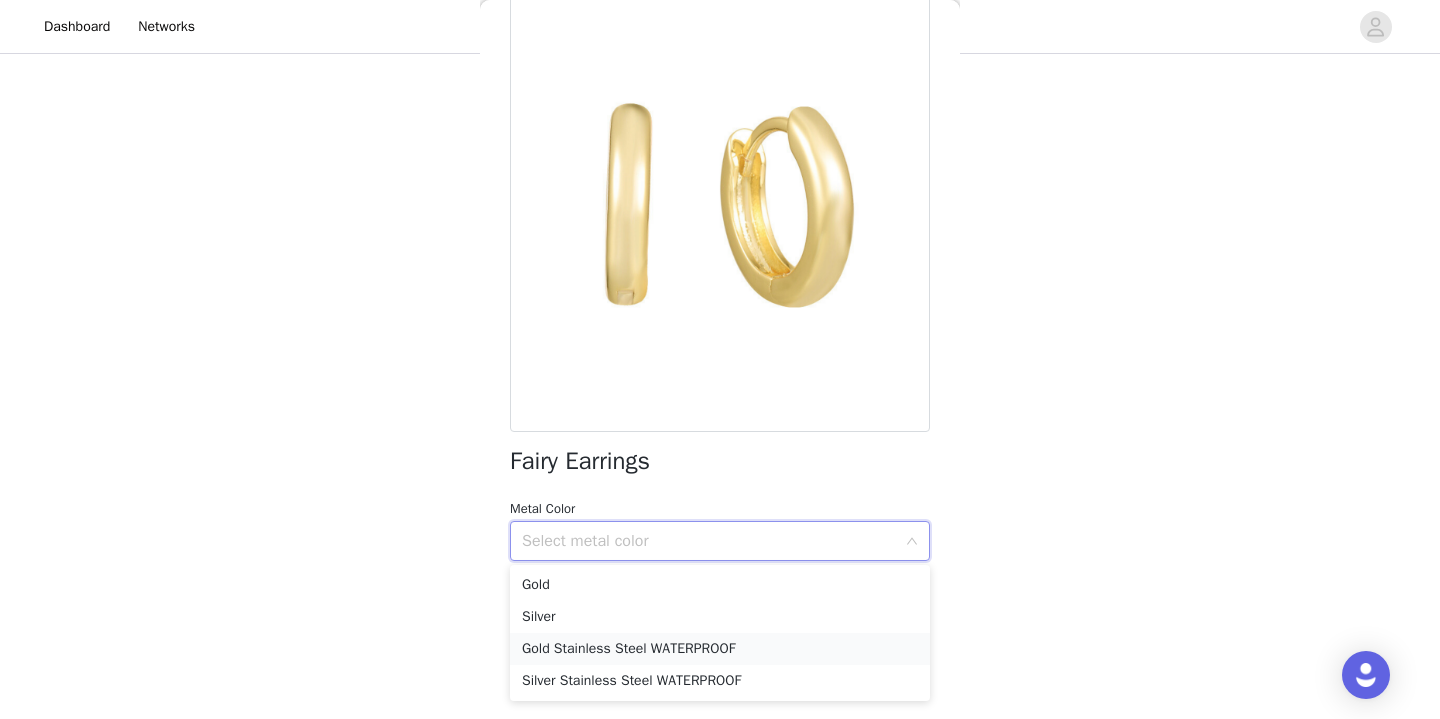 click on "Gold Stainless Steel WATERPROOF" at bounding box center (720, 649) 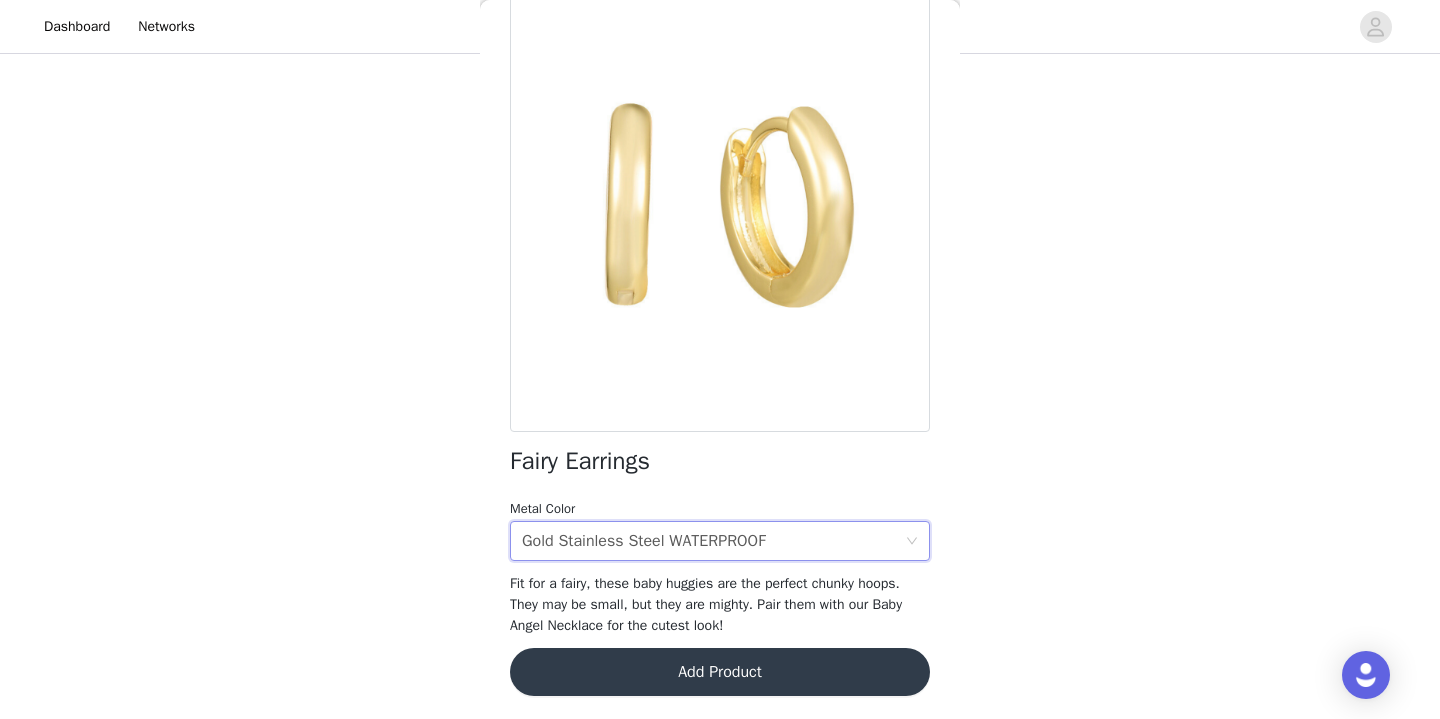 click on "Add Product" at bounding box center (720, 672) 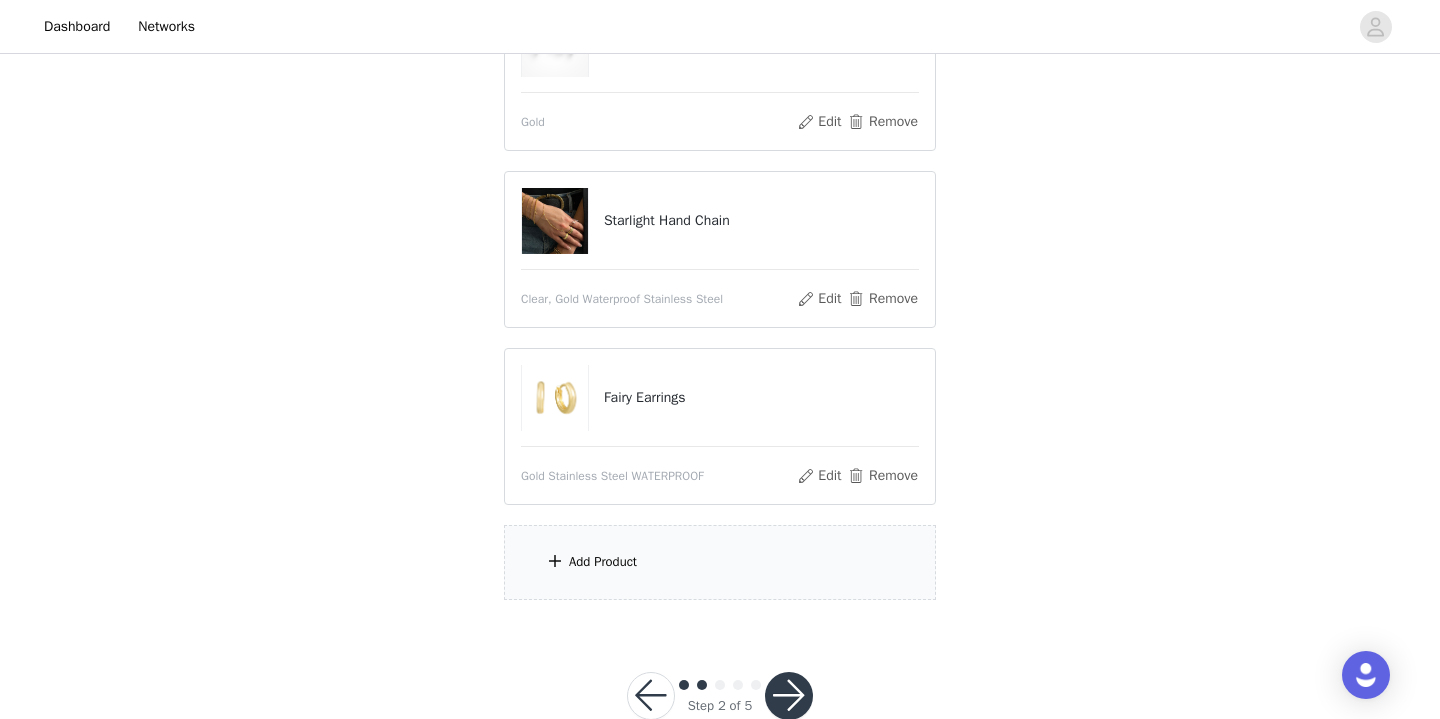scroll, scrollTop: 372, scrollLeft: 0, axis: vertical 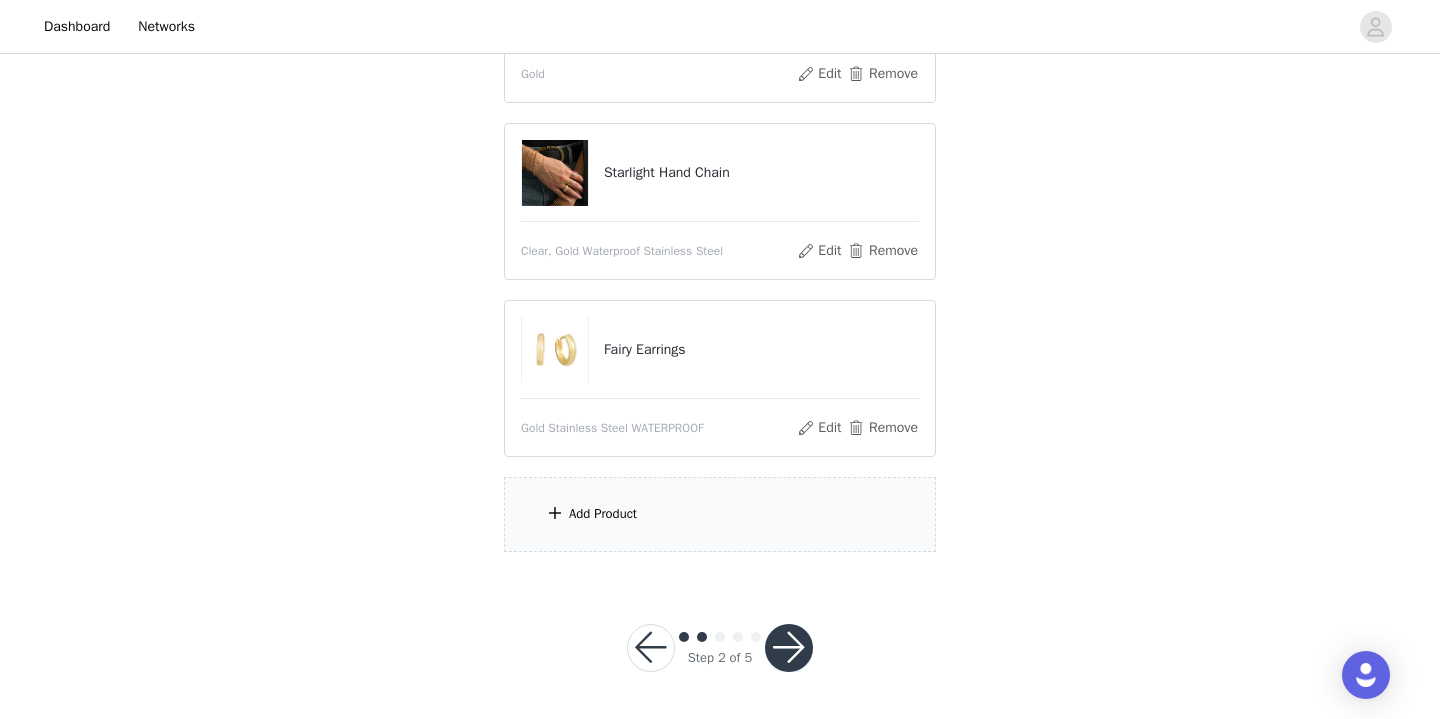 click on "Add Product" at bounding box center [720, 514] 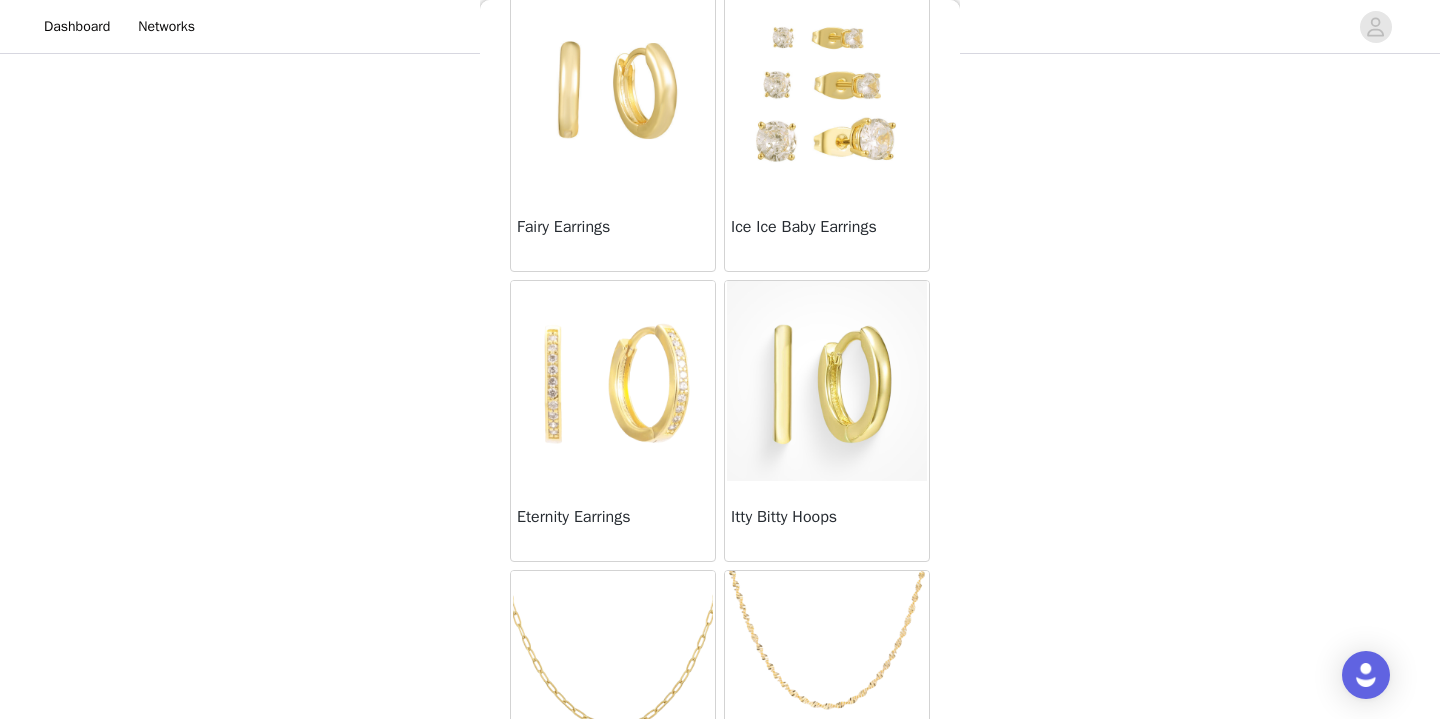 click at bounding box center (827, 381) 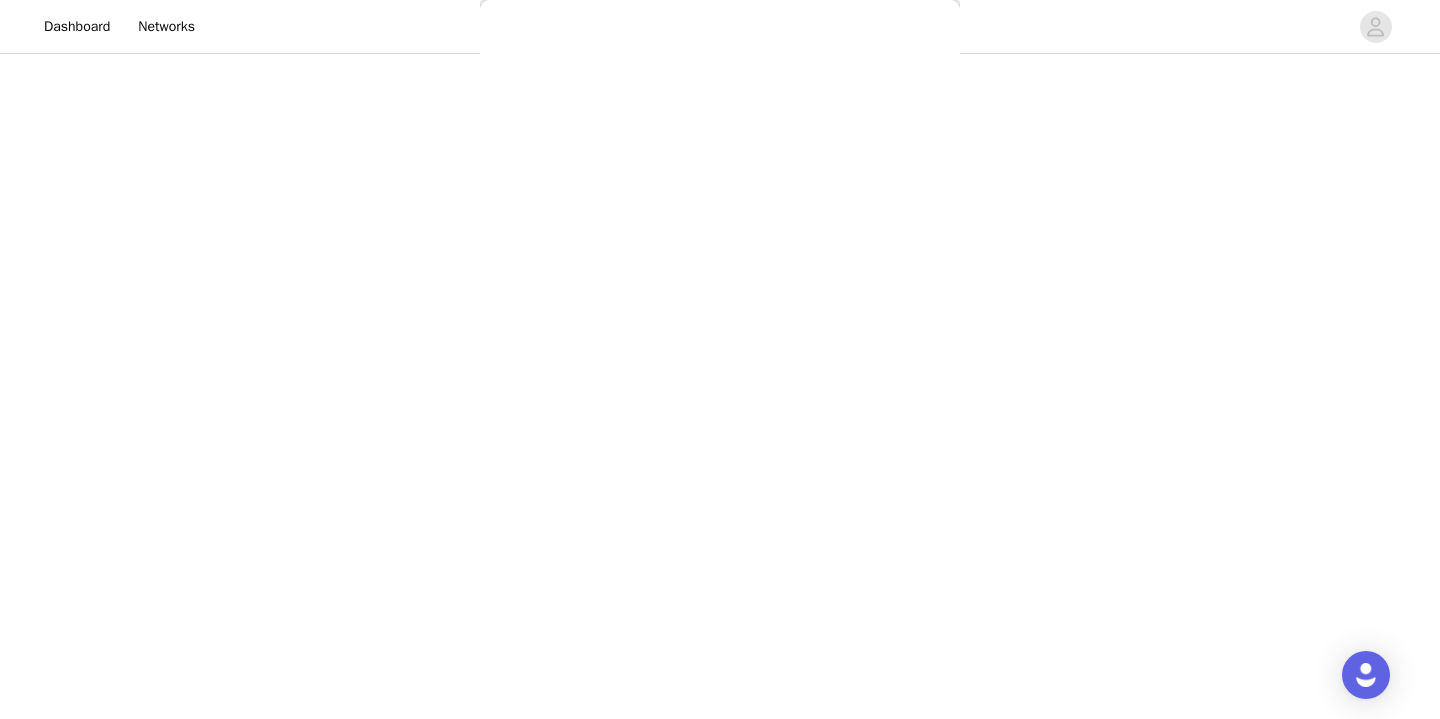 scroll, scrollTop: 139, scrollLeft: 0, axis: vertical 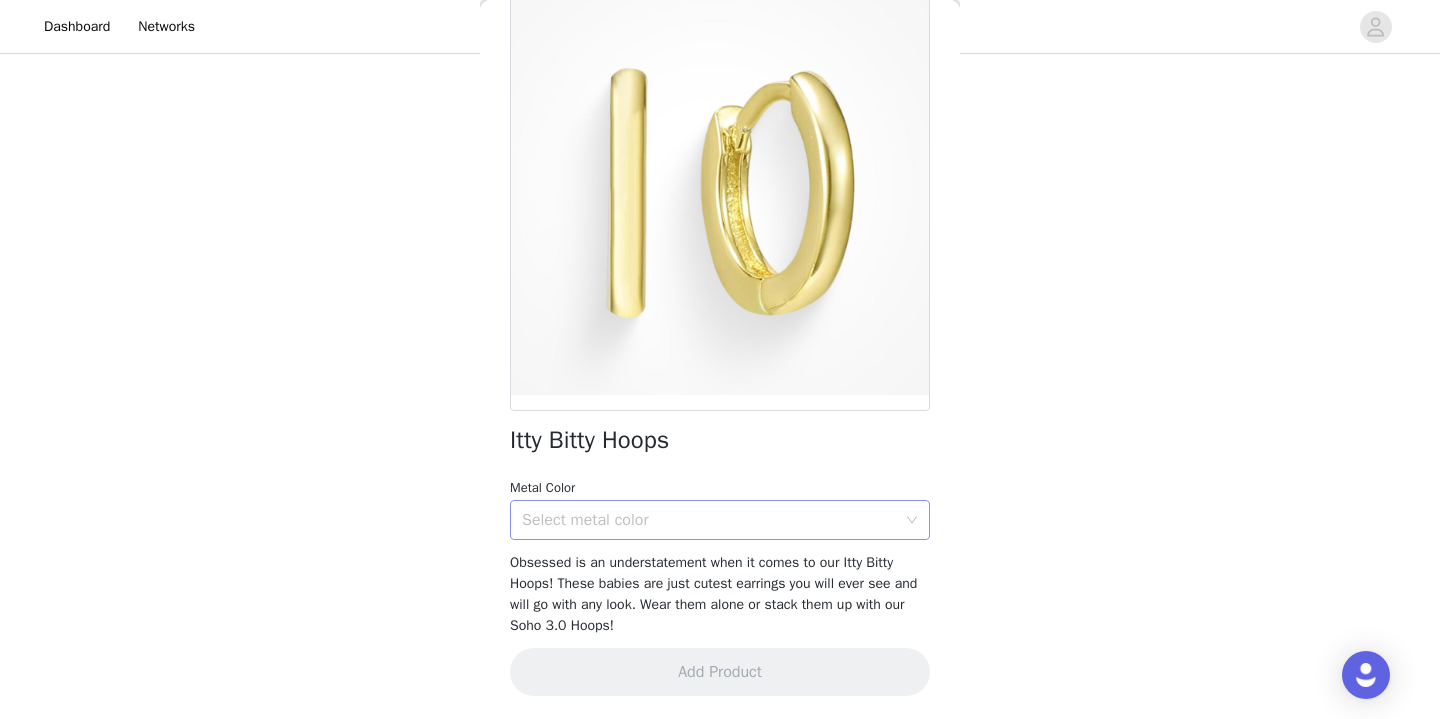 click on "Select metal color" at bounding box center (709, 520) 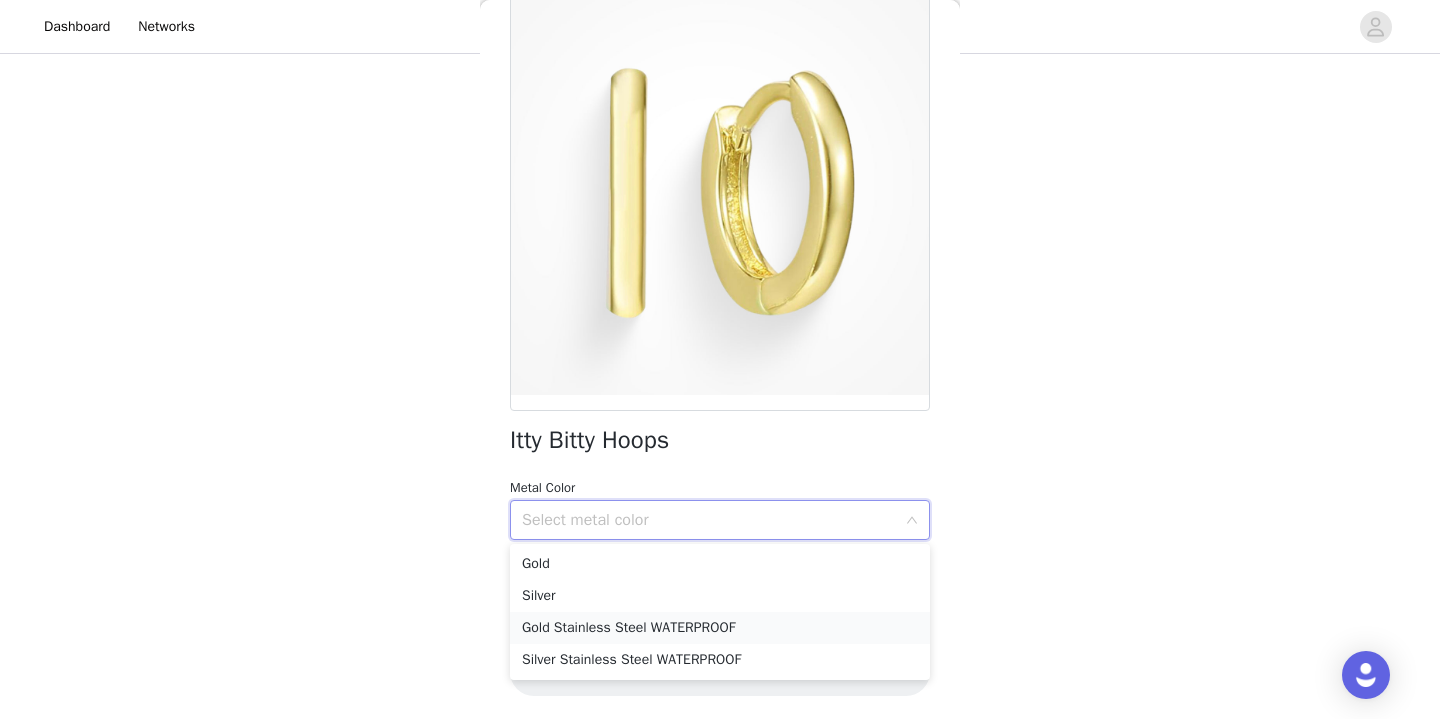 click on "Gold Stainless Steel WATERPROOF" at bounding box center (720, 628) 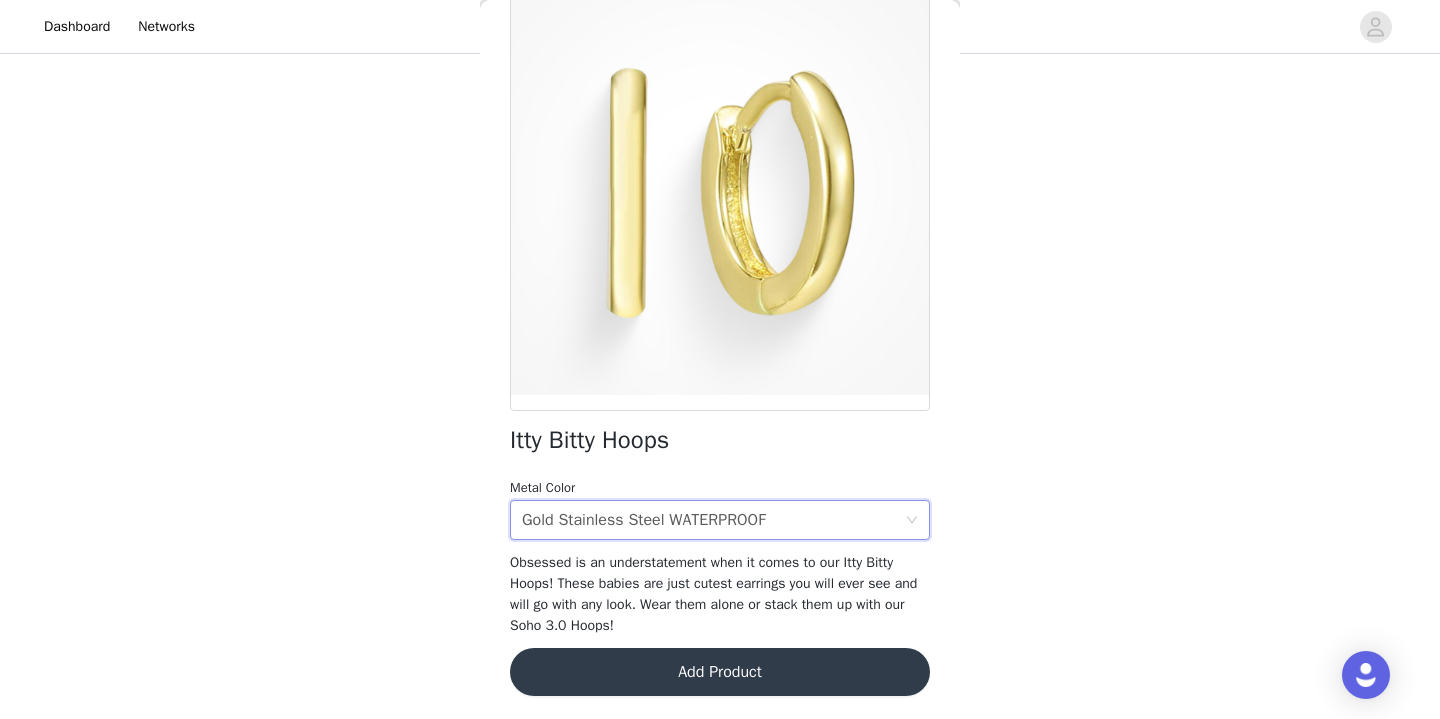 click on "Itty Bitty Hoops               Metal Color   Select metal color Gold Stainless Steel WATERPROOF   Obsessed is an understatement when it comes to our Itty Bitty Hoops! These babies are just cutest earrings you will ever see and will go with any look. Wear them alone or stack them up with our Soho 3.0 Hoops!     Add Product" at bounding box center [720, 340] 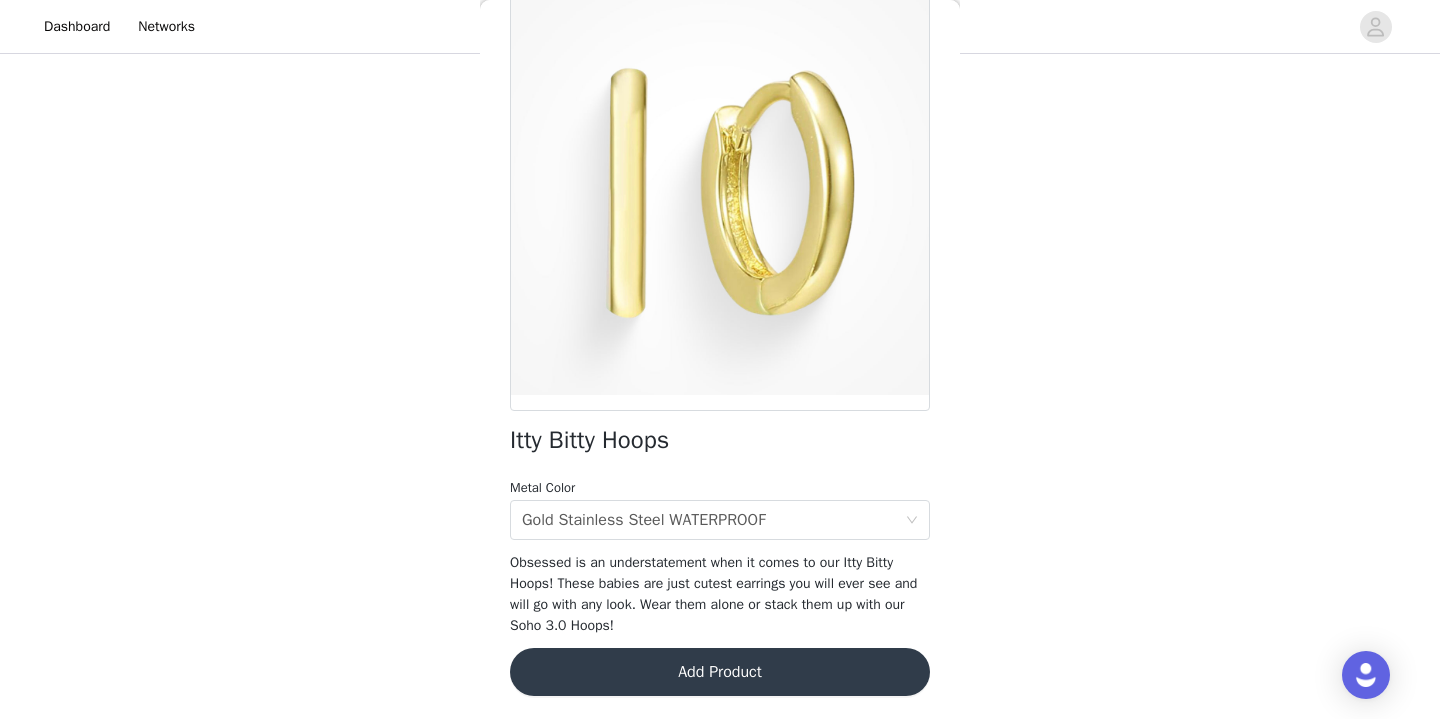 click on "Add Product" at bounding box center [720, 672] 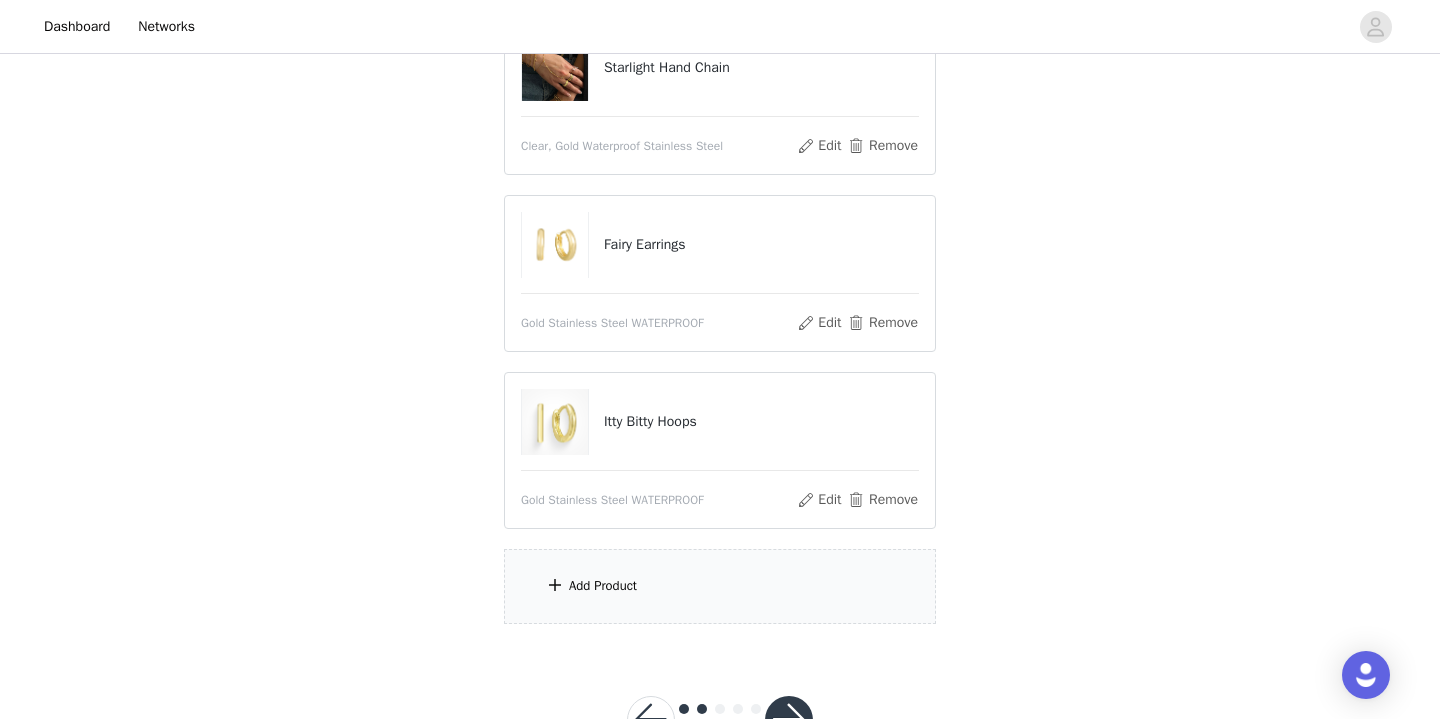 scroll, scrollTop: 549, scrollLeft: 0, axis: vertical 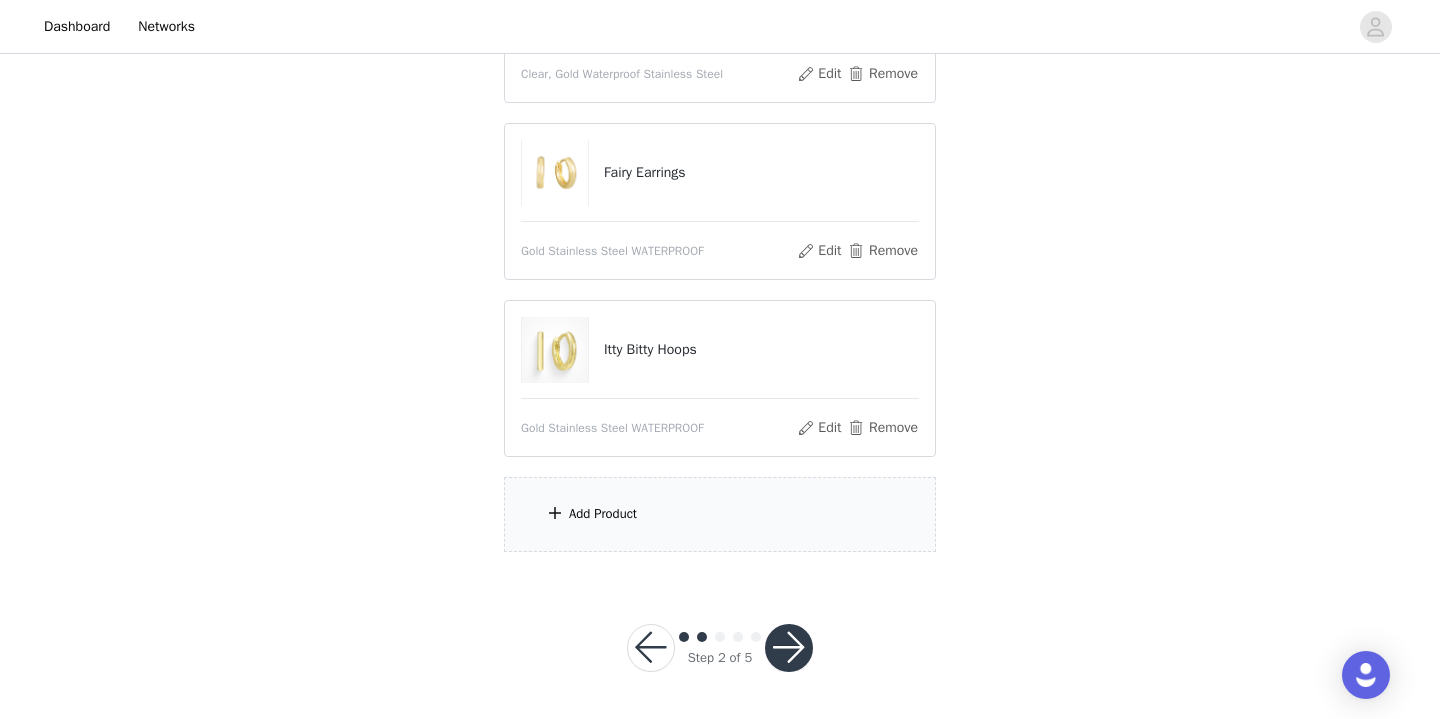 click on "Please take a look at our catalog and select 5 of your favs!❤️  If a product you selected is out of stock we will replace it with a best seller!       4/5 Selected           Shooting Star Earrings           Gold       Edit   Remove     Starlight Hand Chain           Clear, Gold Waterproof Stainless Steel       Edit   Remove     Fairy Earrings           Gold Stainless Steel WATERPROOF       Edit   Remove     Itty Bitty Hoops           Gold Stainless Steel WATERPROOF       Edit   Remove     Add Product" at bounding box center [720, 94] 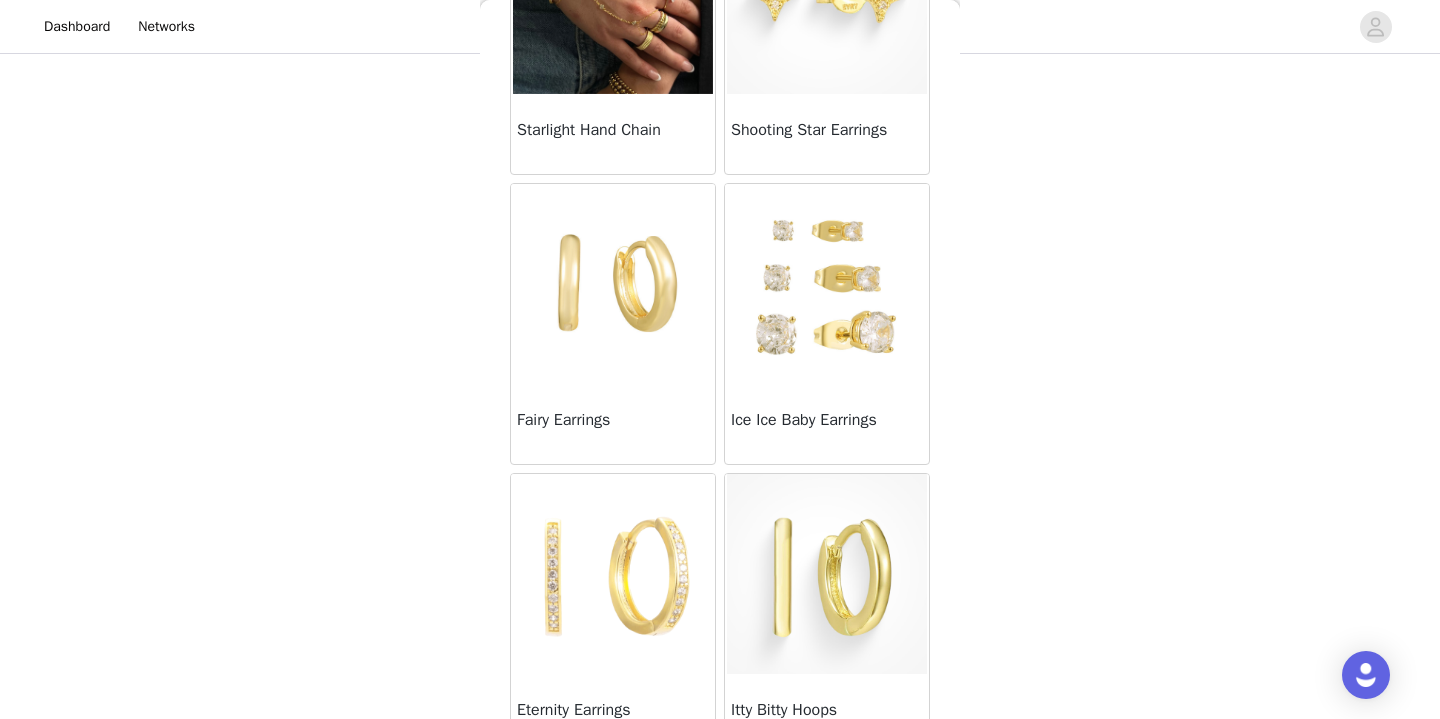 scroll, scrollTop: 537, scrollLeft: 0, axis: vertical 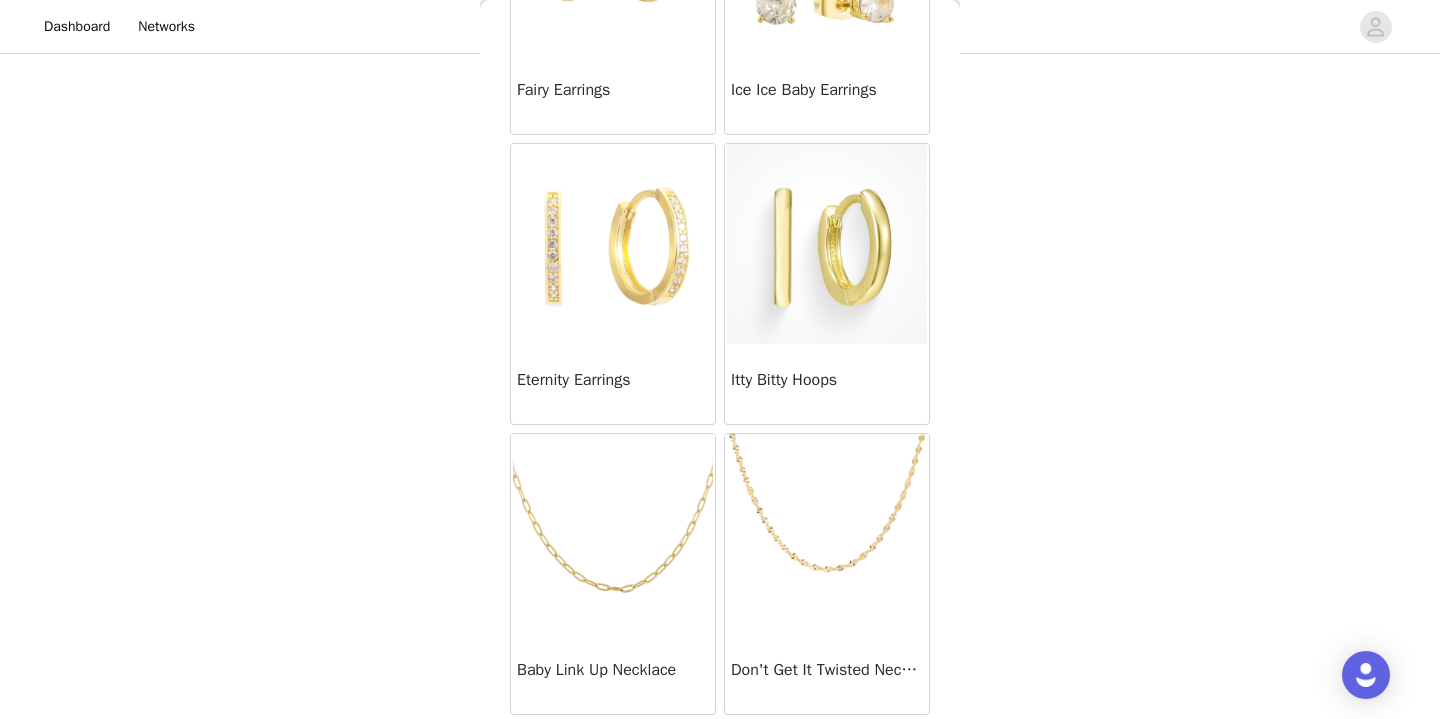 click at bounding box center [613, 534] 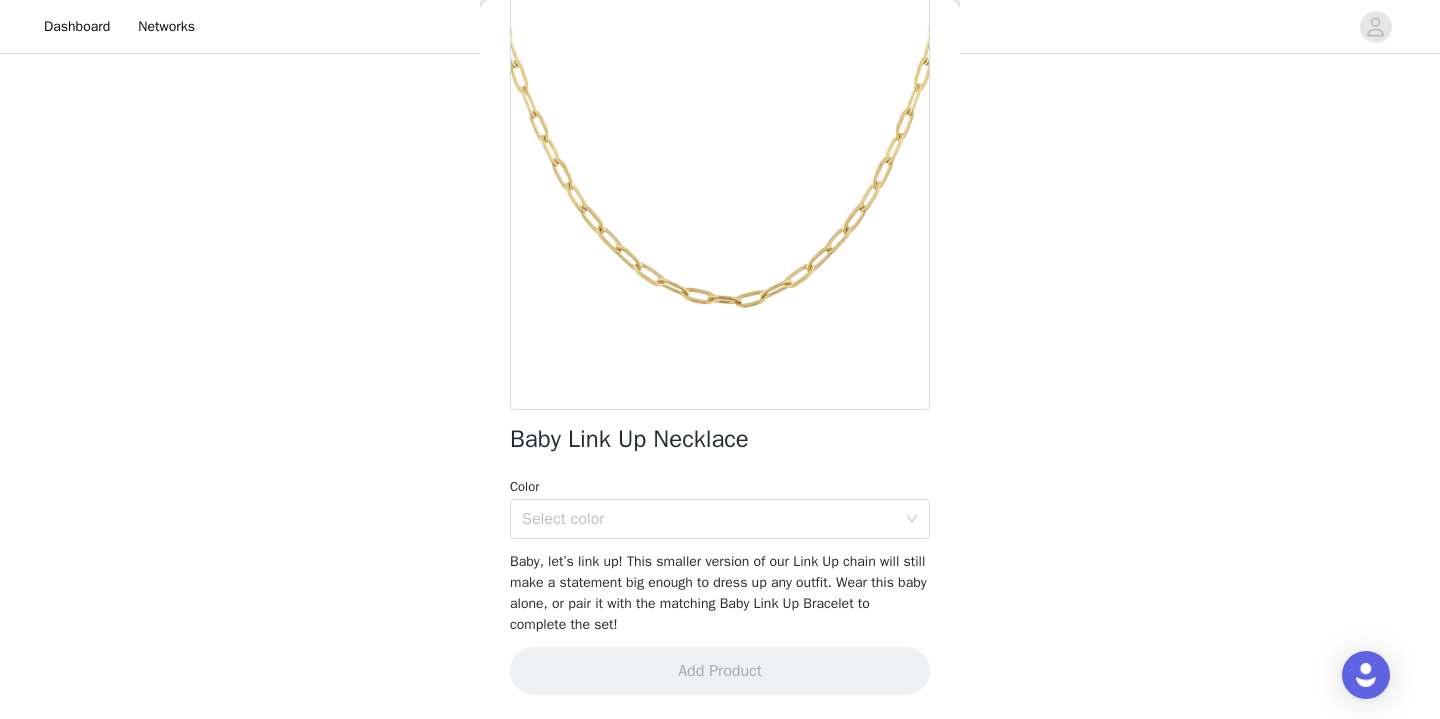 scroll, scrollTop: 139, scrollLeft: 0, axis: vertical 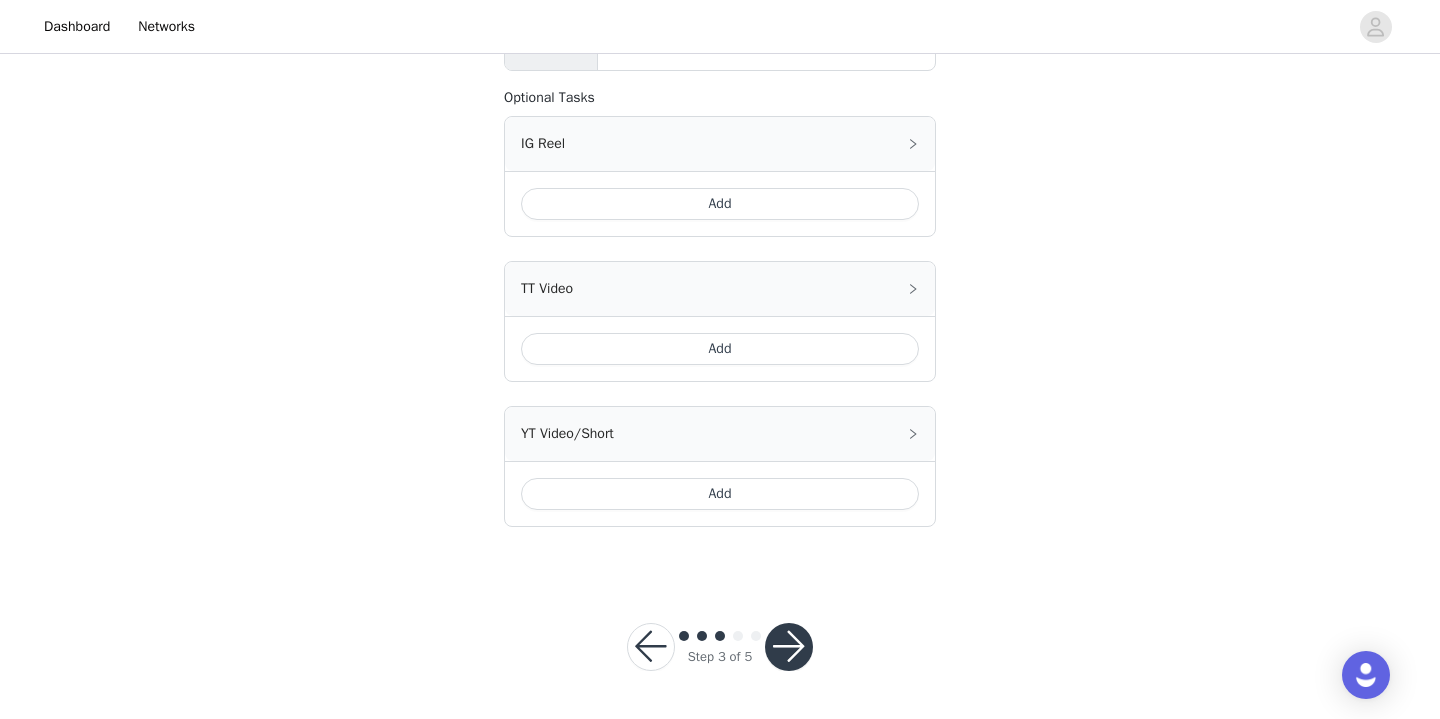 click at bounding box center (651, 647) 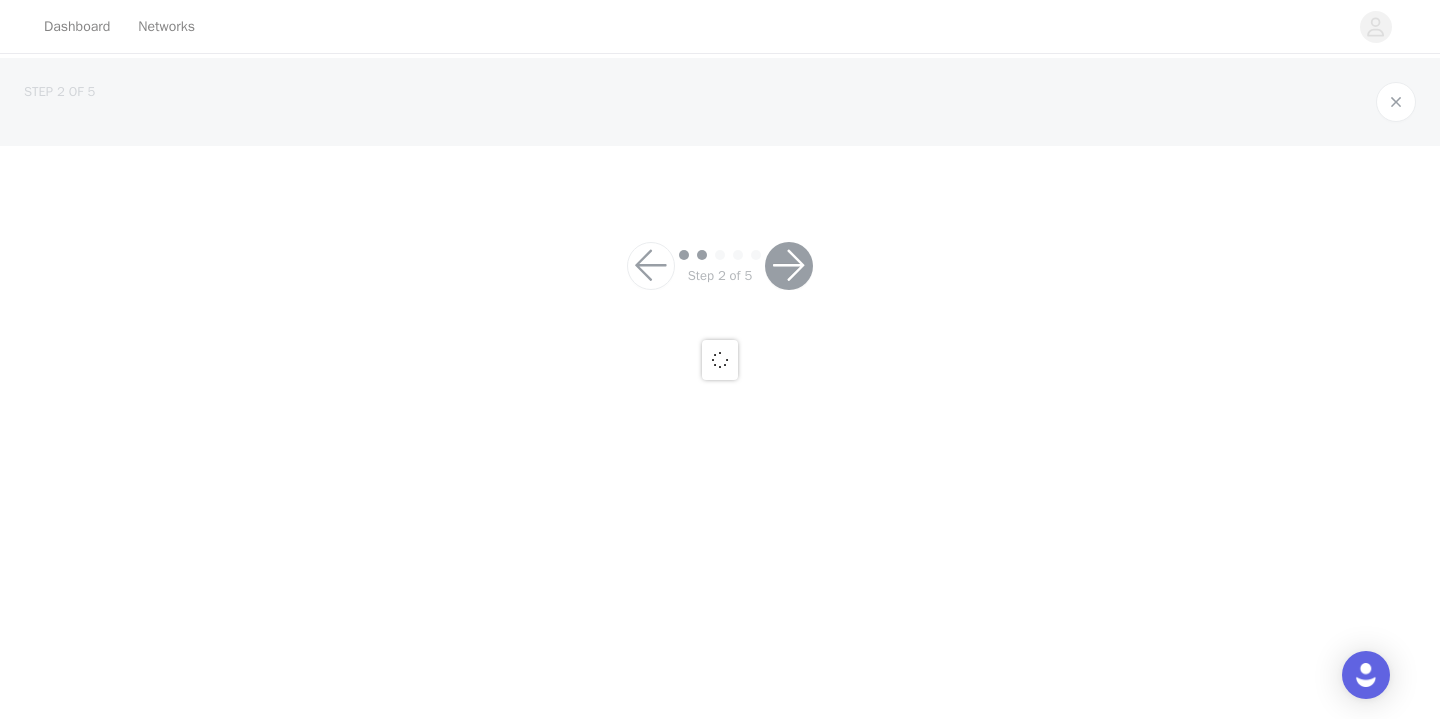 scroll, scrollTop: 0, scrollLeft: 0, axis: both 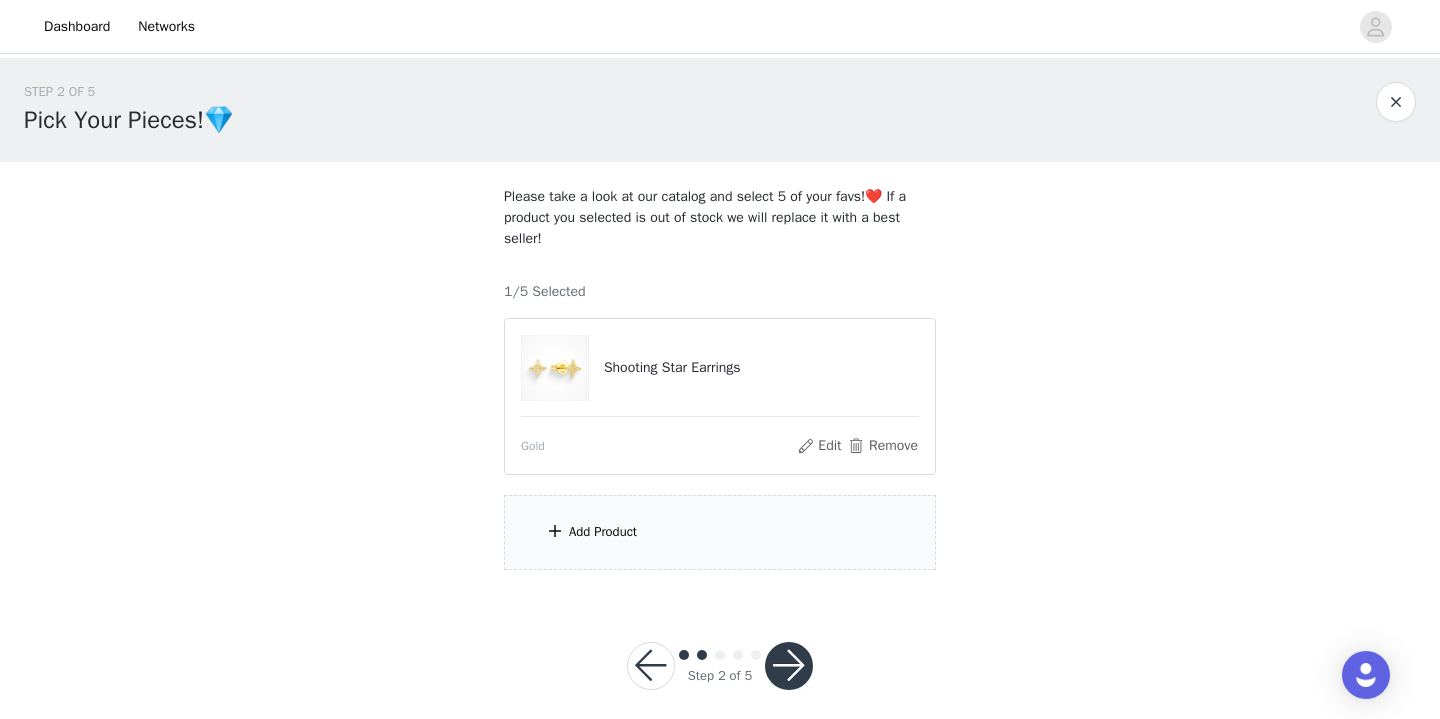click on "Add Product" at bounding box center [720, 532] 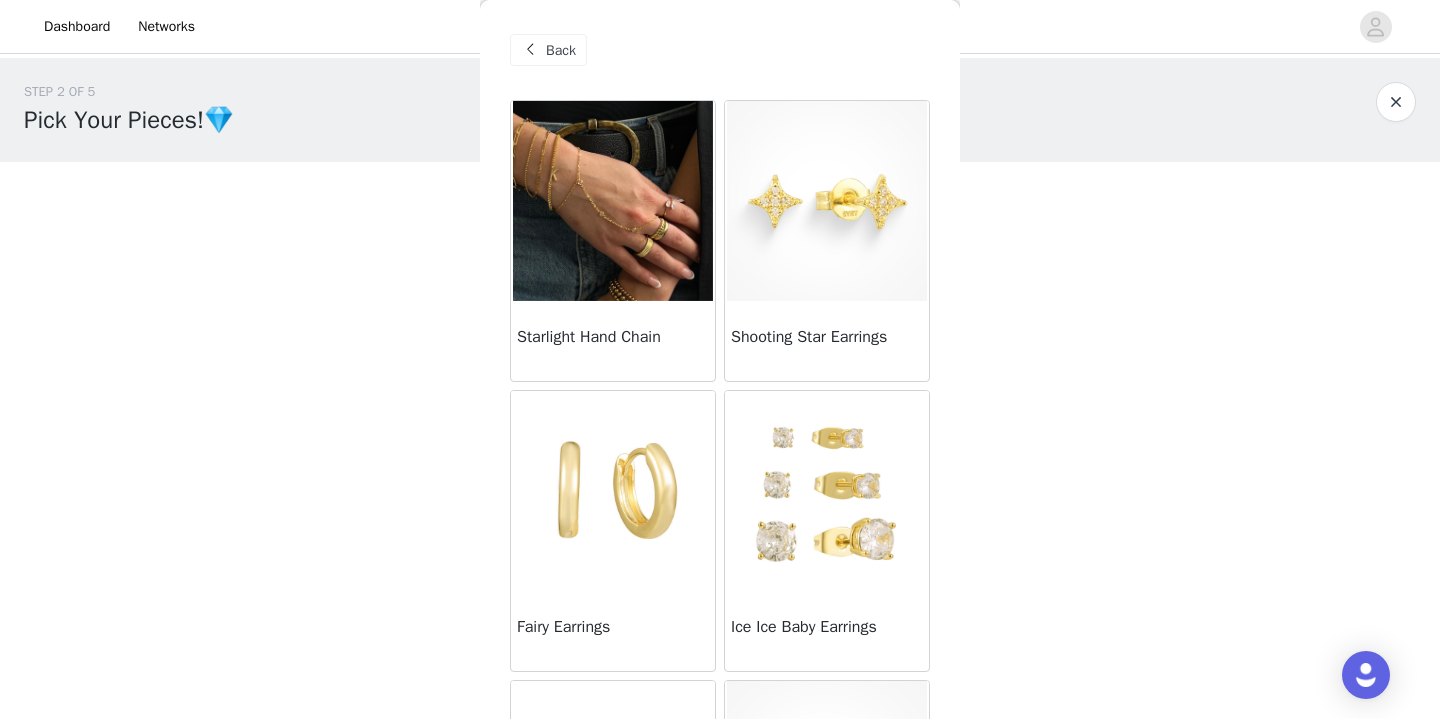 click at bounding box center [613, 491] 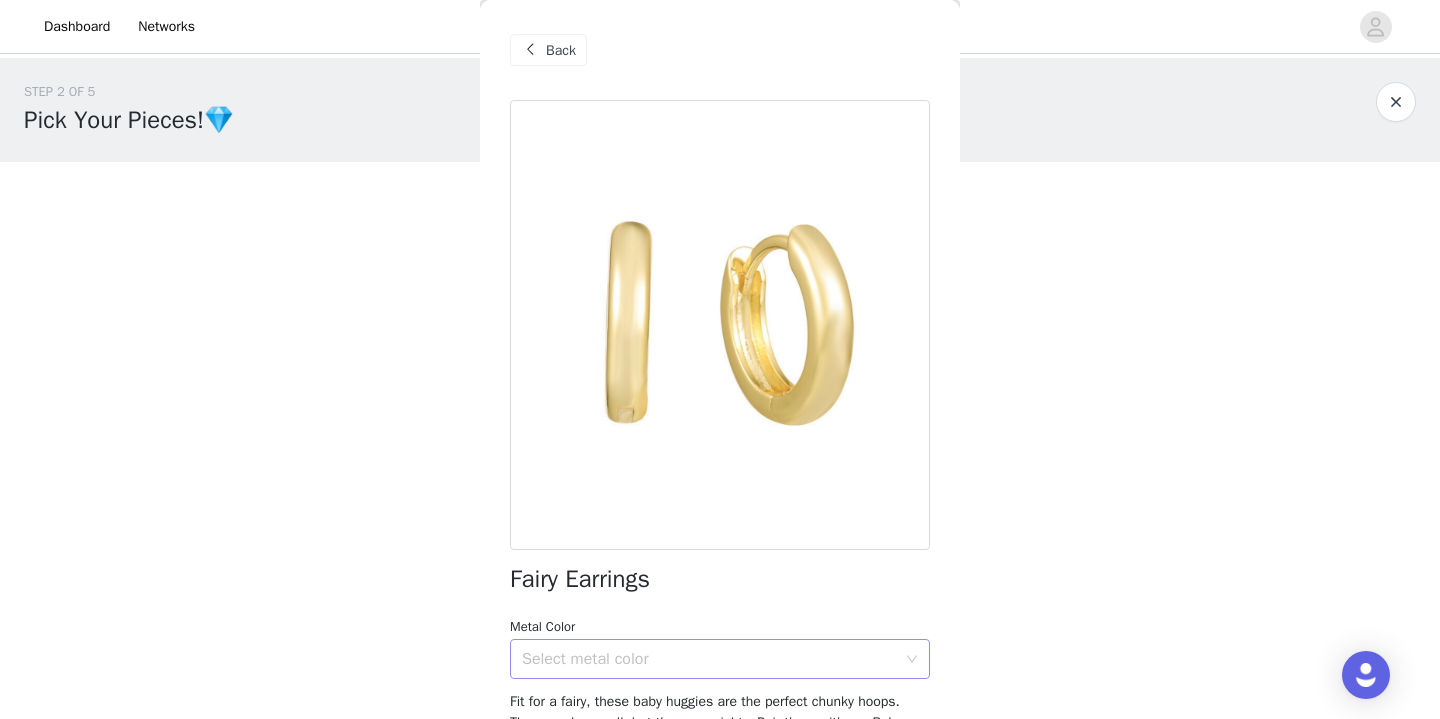 click on "Select metal color" at bounding box center (709, 659) 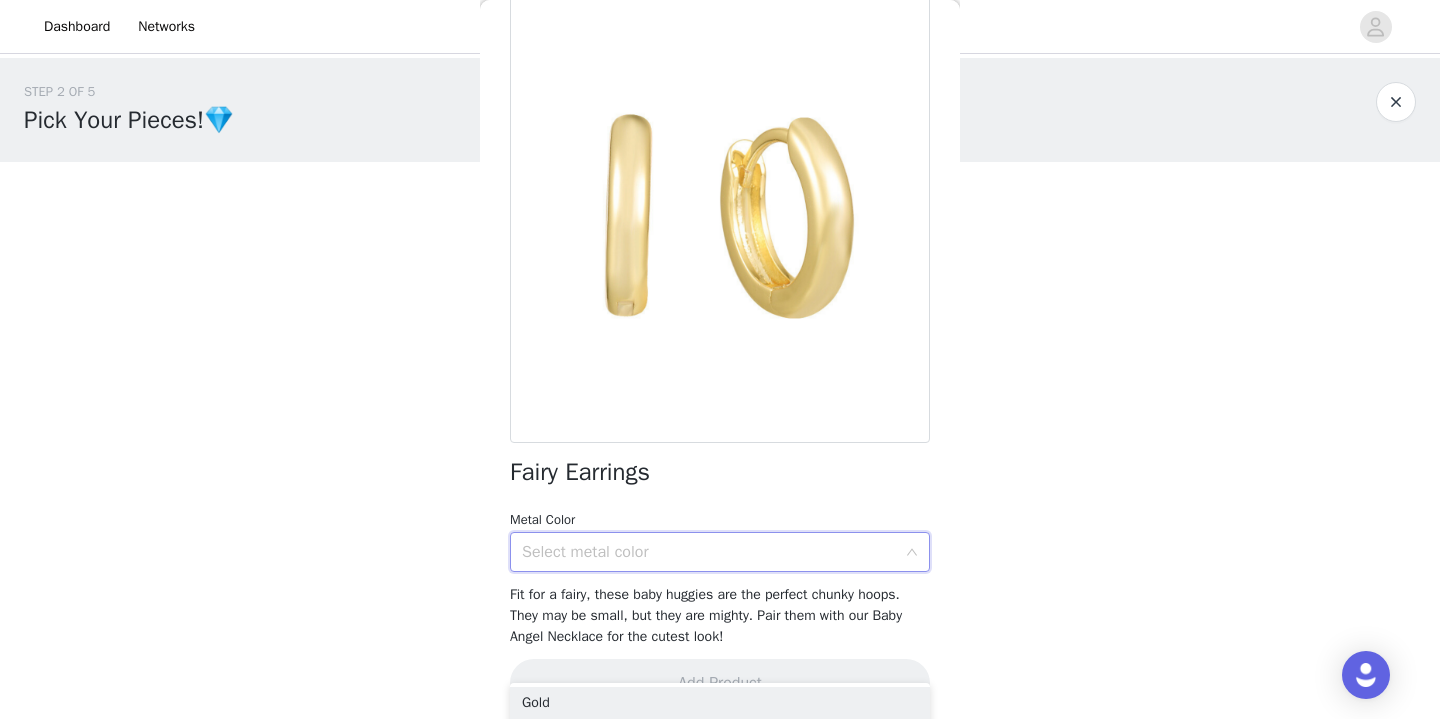 scroll, scrollTop: 118, scrollLeft: 0, axis: vertical 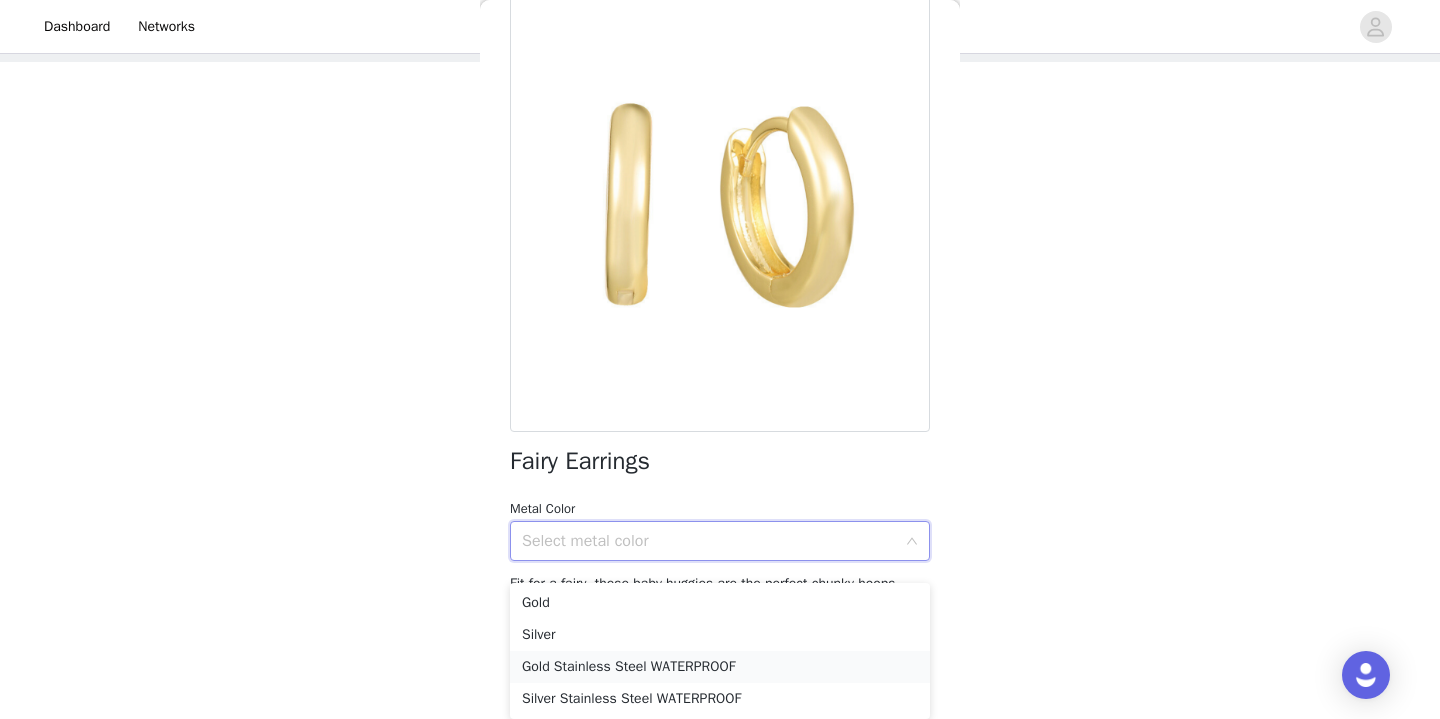 click on "Gold Stainless Steel WATERPROOF" at bounding box center [720, 667] 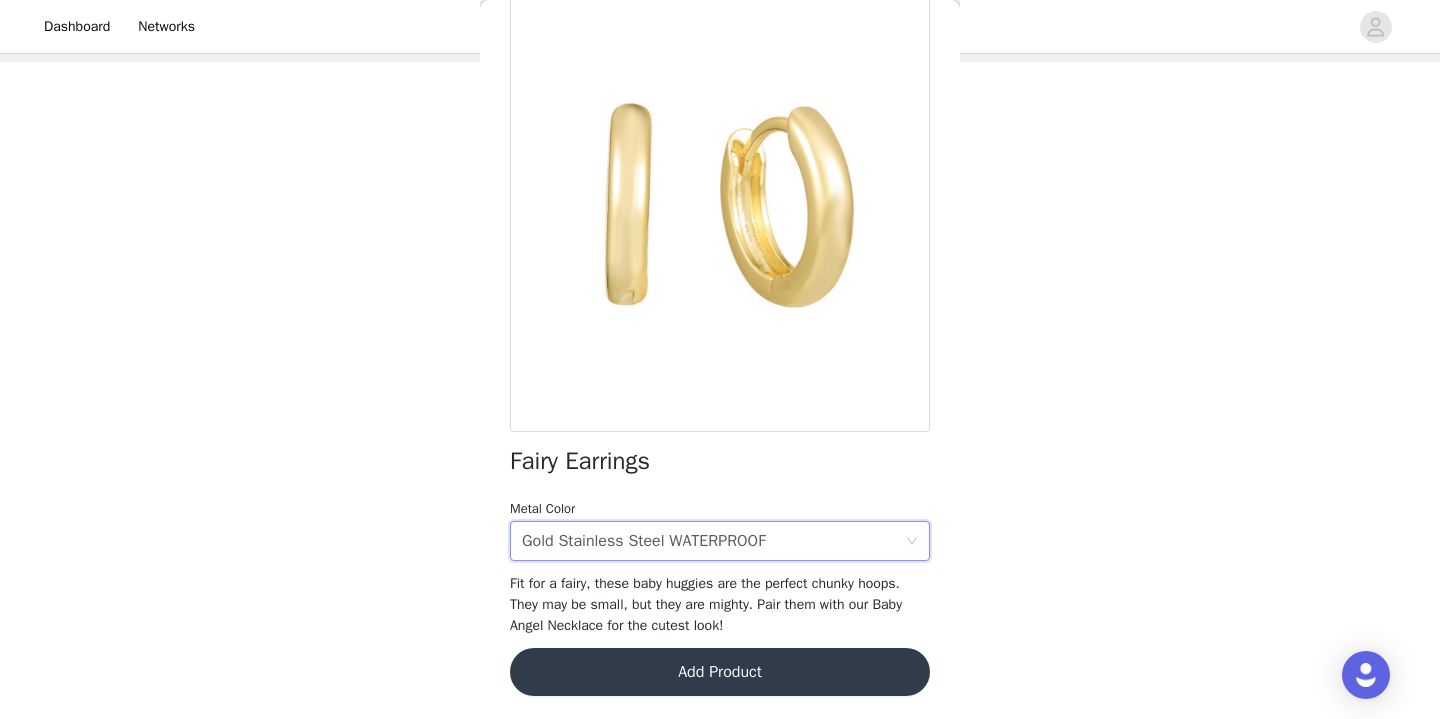 scroll, scrollTop: 18, scrollLeft: 0, axis: vertical 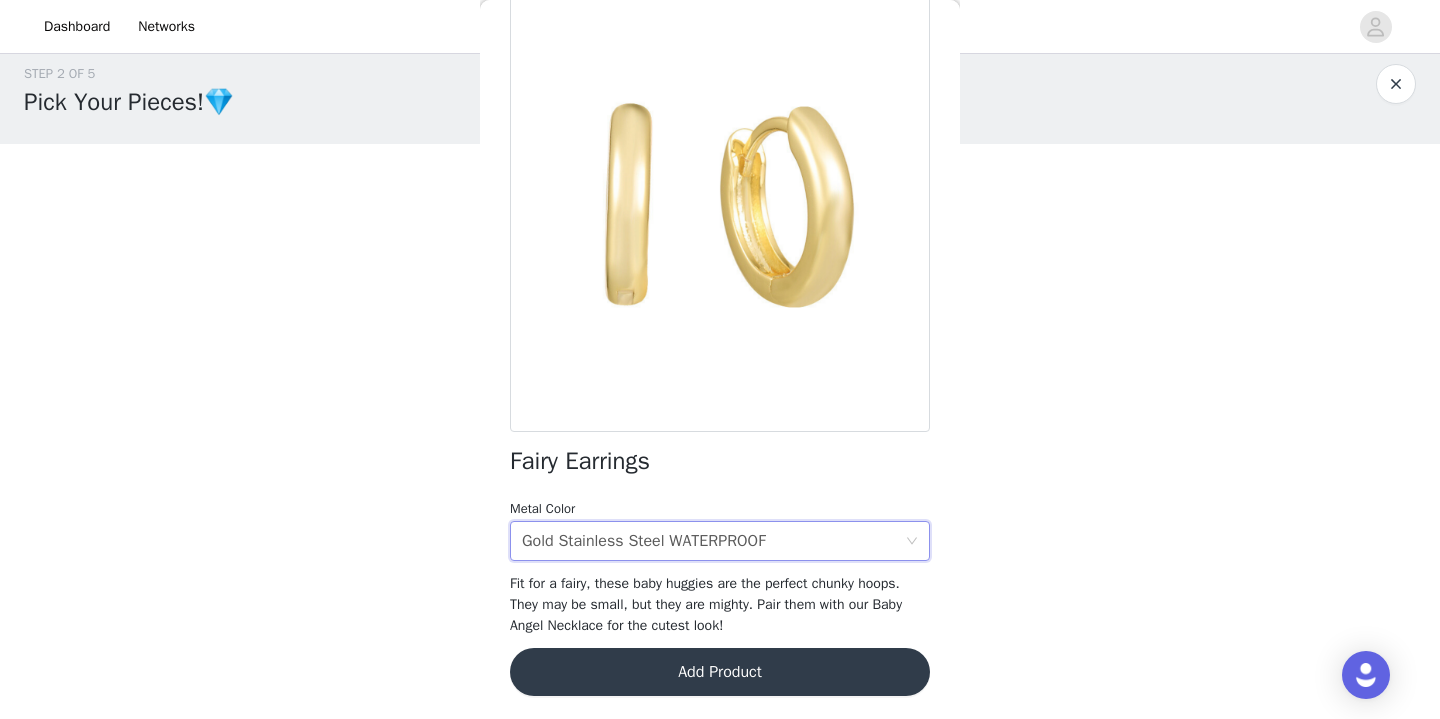 click on "Add Product" at bounding box center (720, 672) 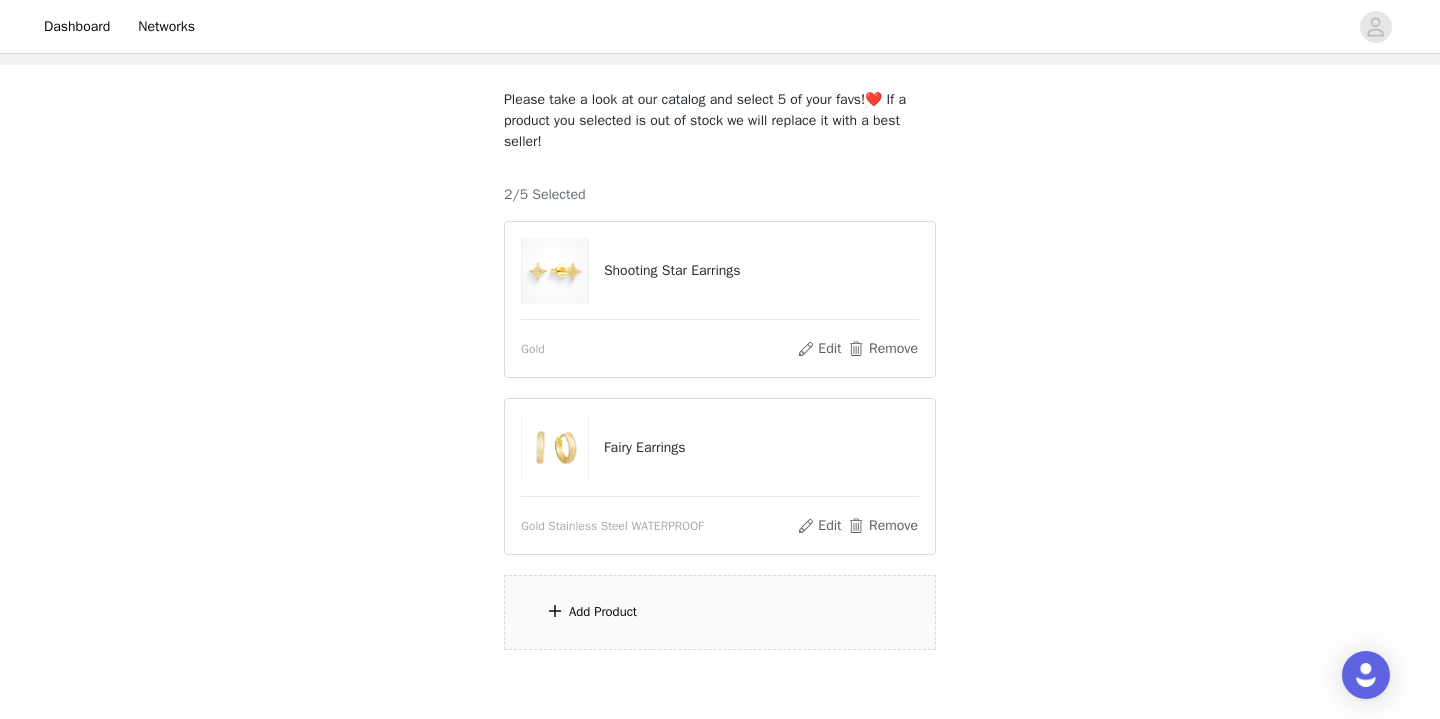 scroll, scrollTop: 195, scrollLeft: 0, axis: vertical 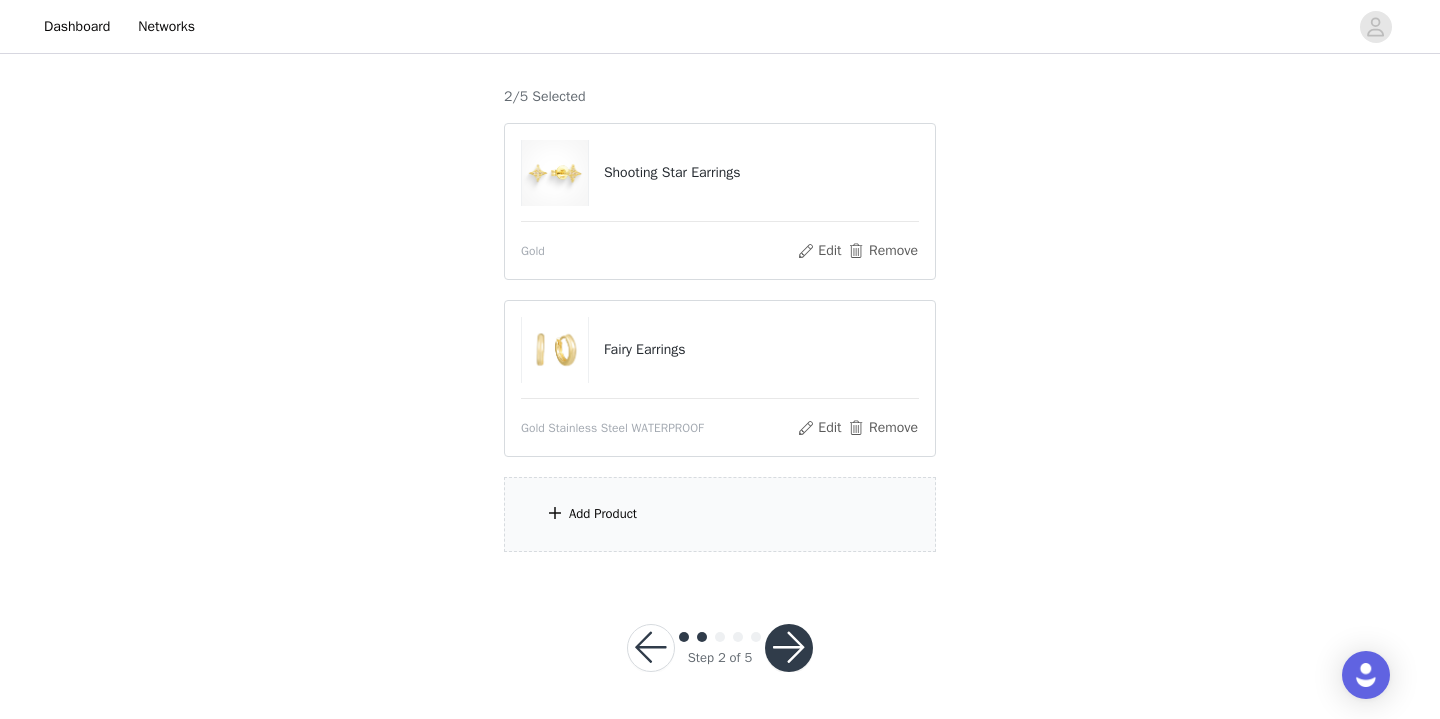 click on "Add Product" at bounding box center (720, 514) 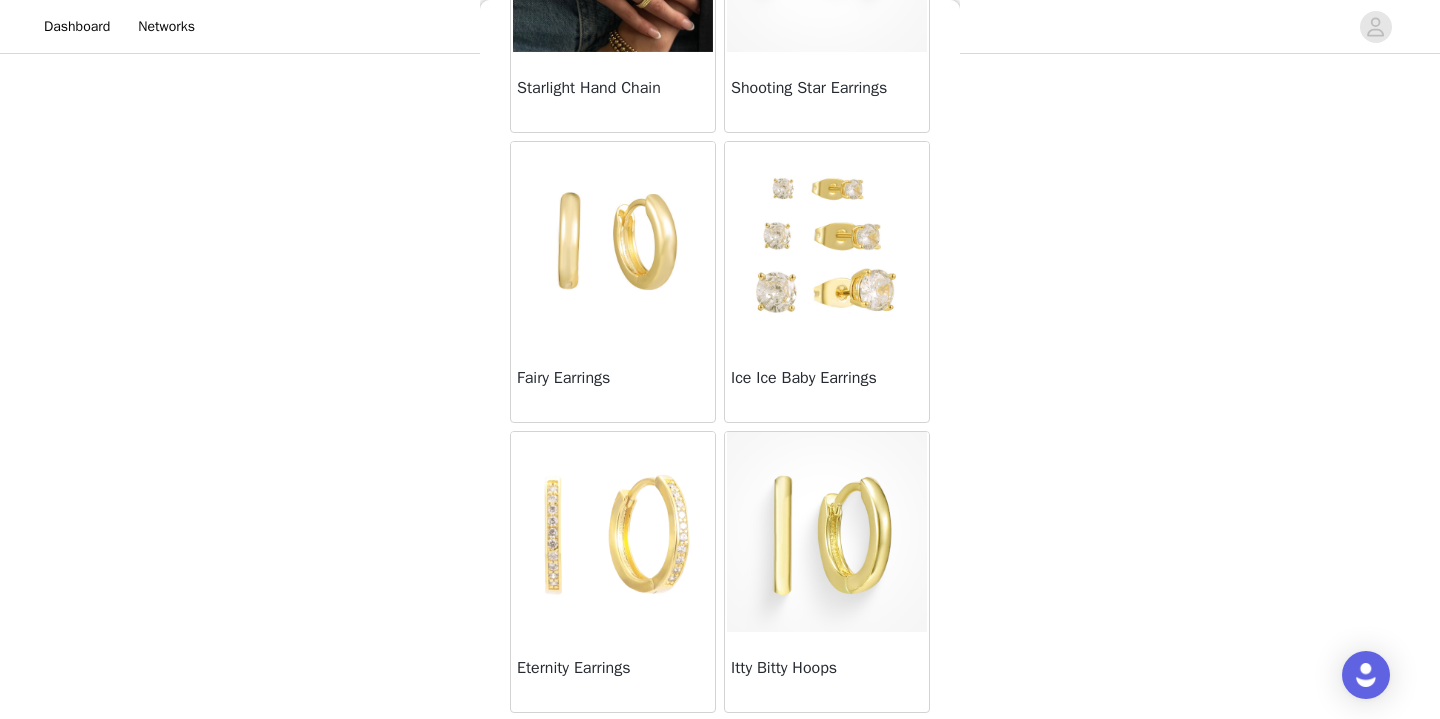 click at bounding box center (827, 532) 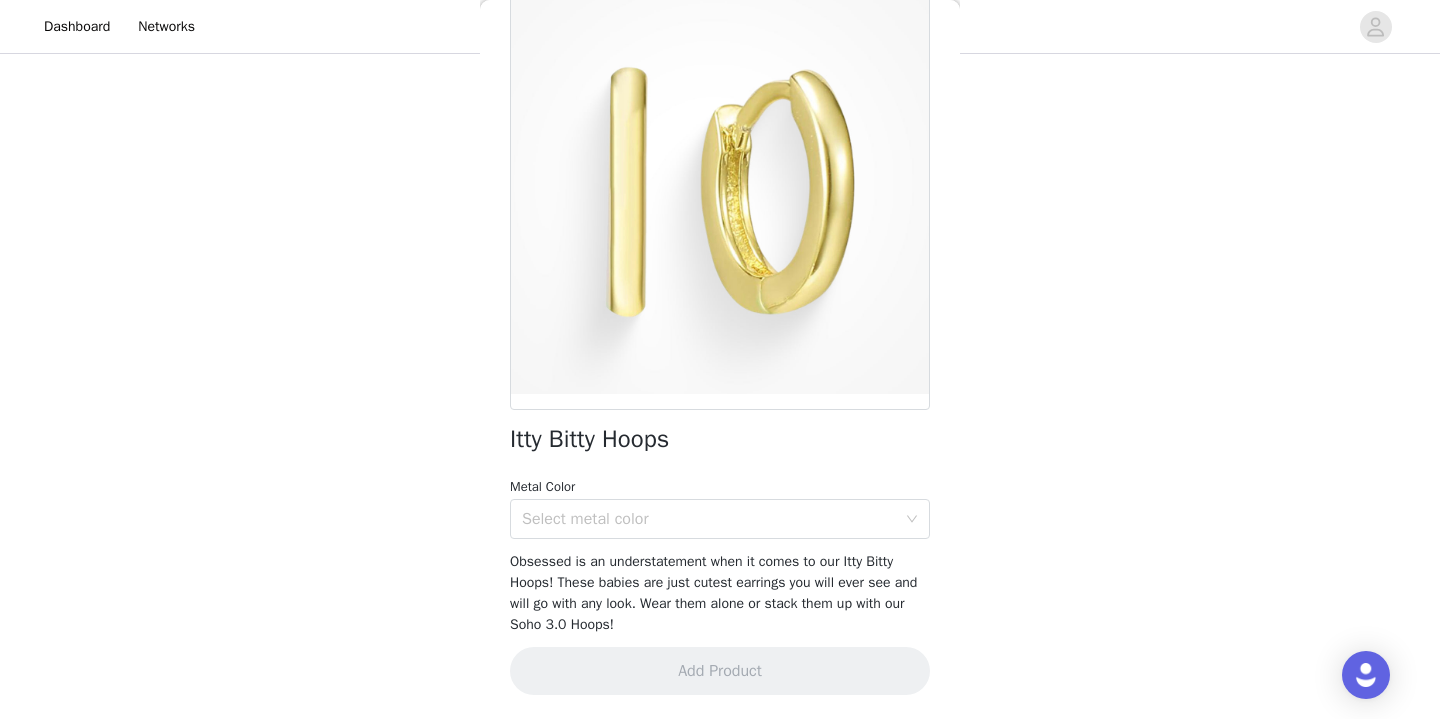 scroll, scrollTop: 139, scrollLeft: 0, axis: vertical 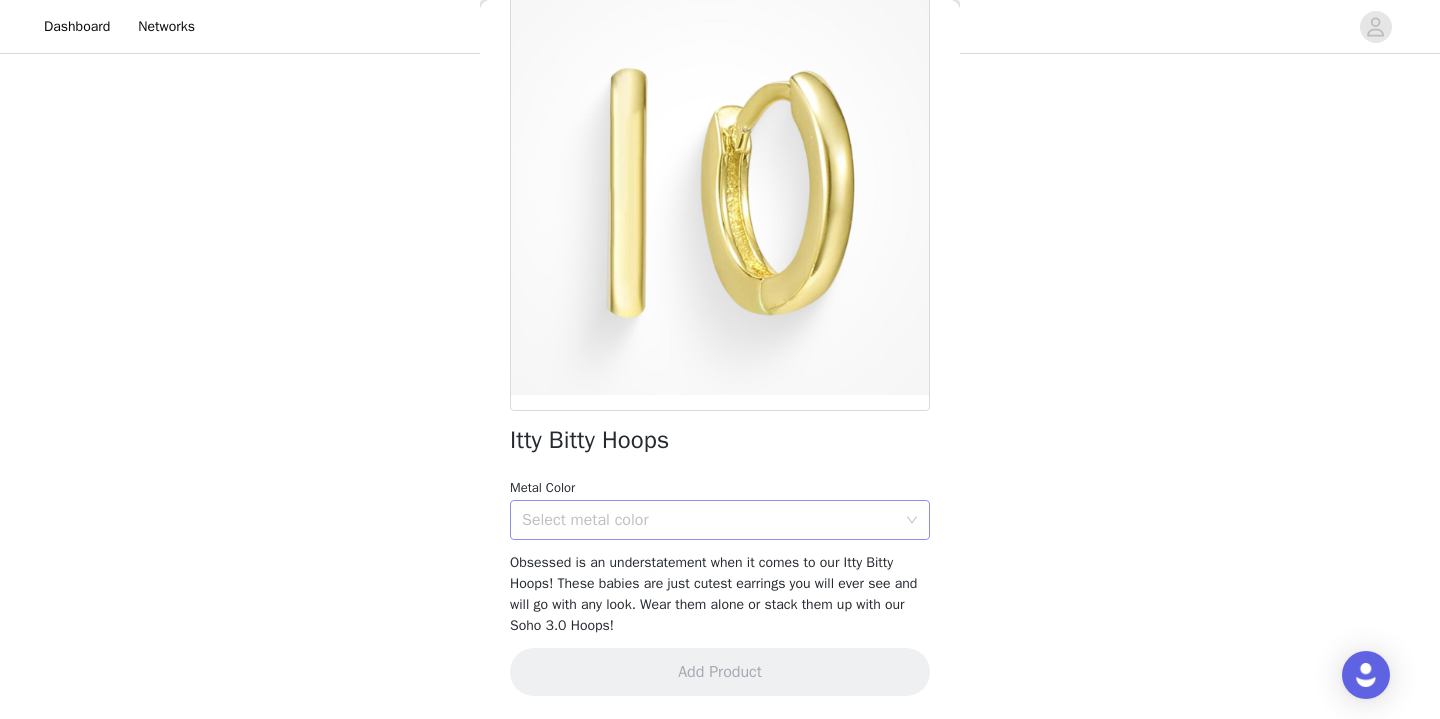 click on "Select metal color" at bounding box center [713, 520] 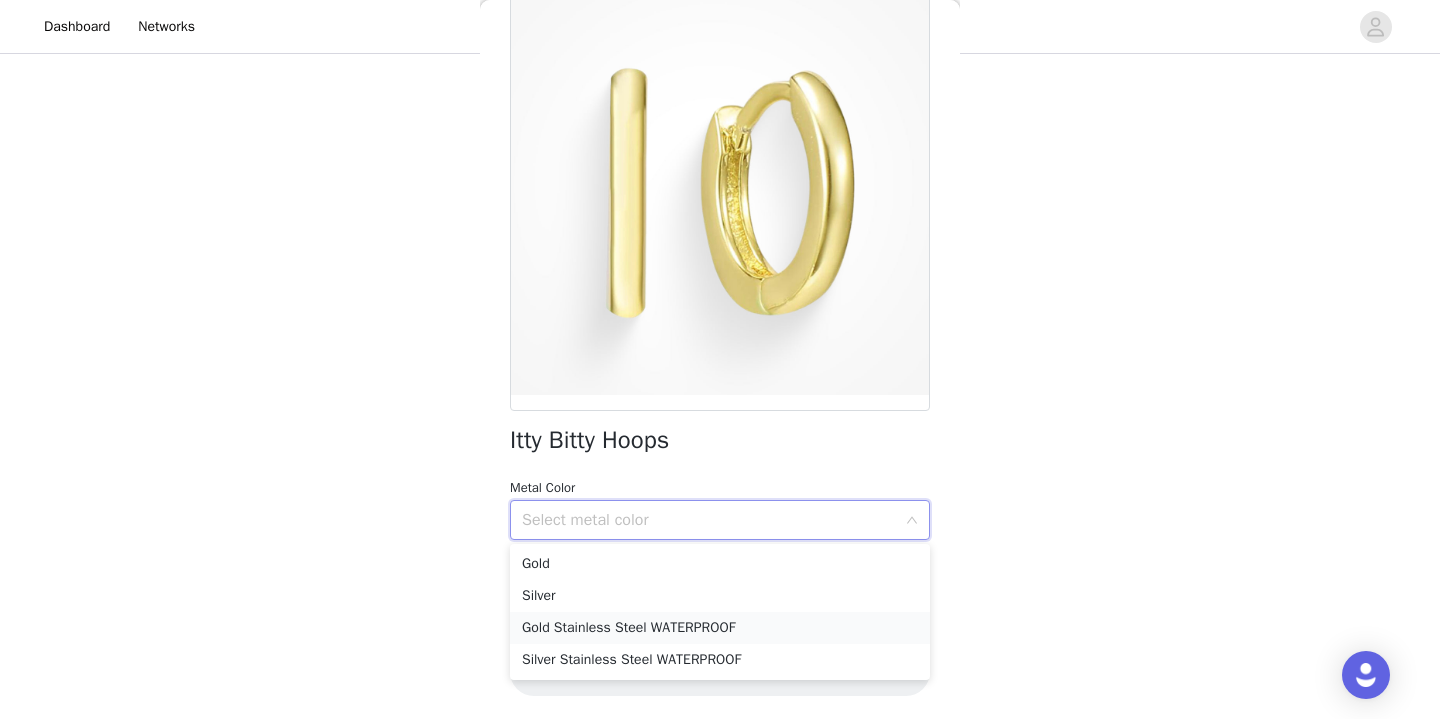 click on "Gold Stainless Steel WATERPROOF" at bounding box center [720, 628] 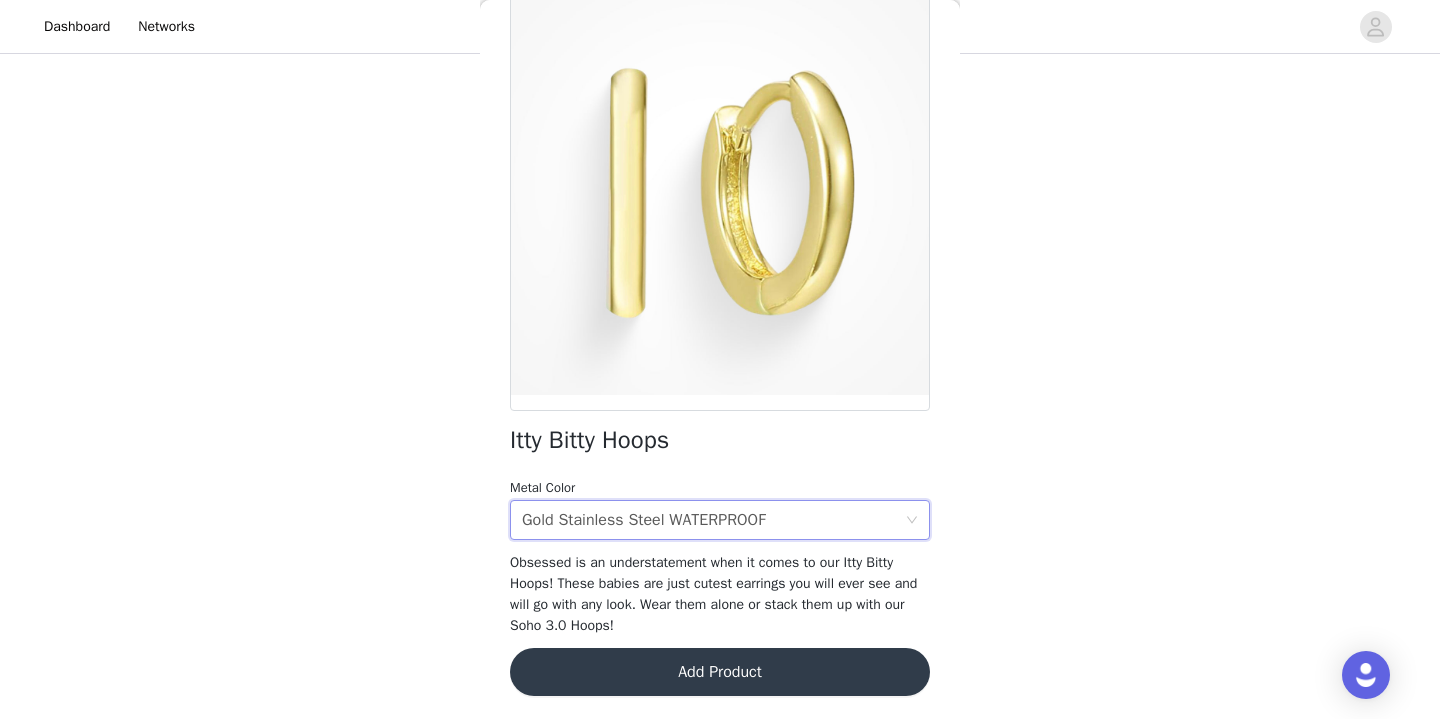 click on "Add Product" at bounding box center (720, 672) 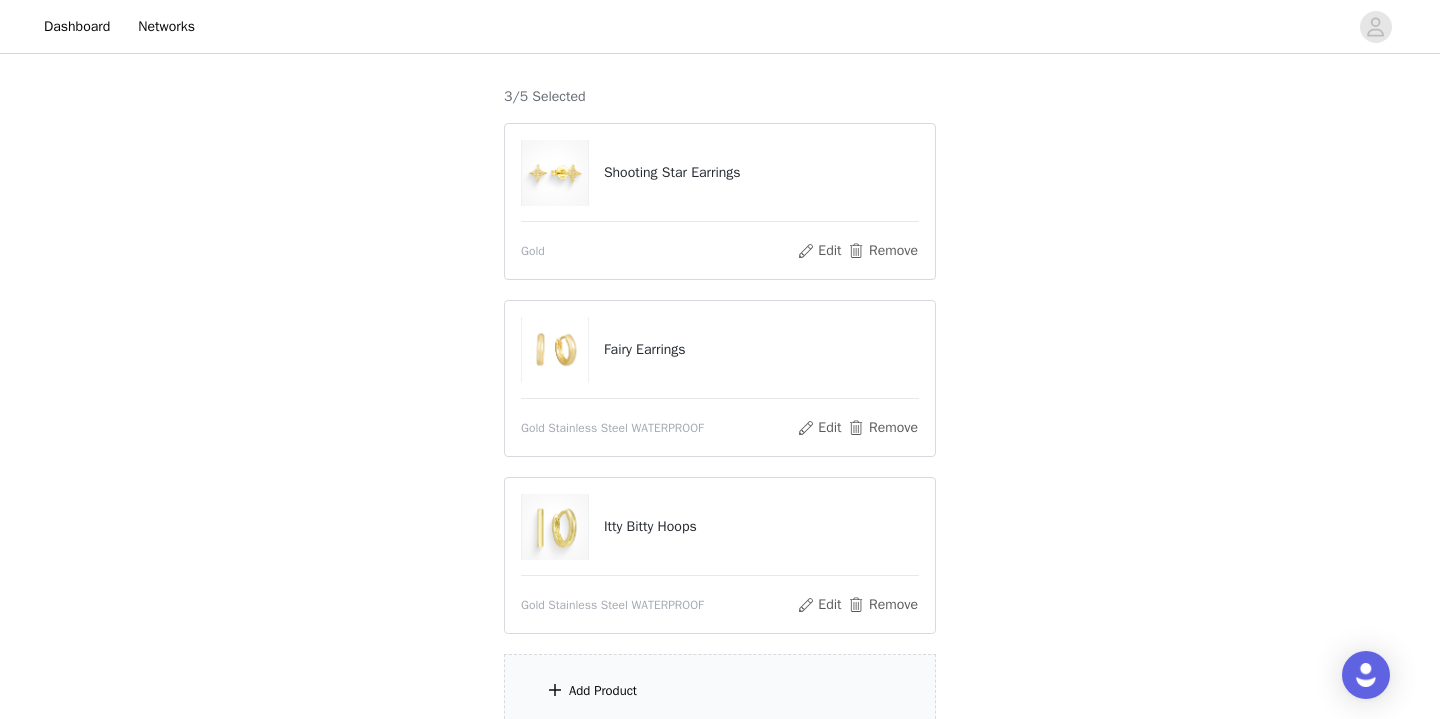 click on "Add Product" at bounding box center (720, 691) 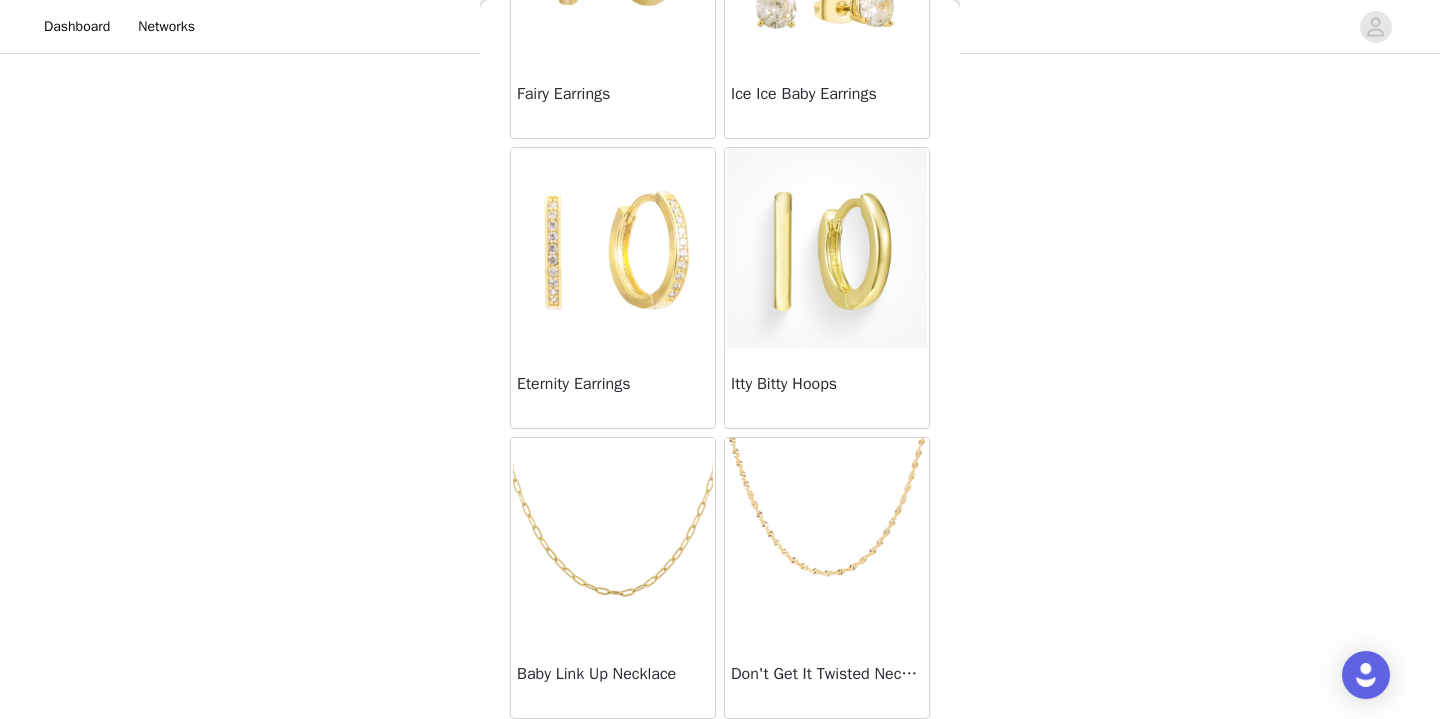 scroll, scrollTop: 537, scrollLeft: 0, axis: vertical 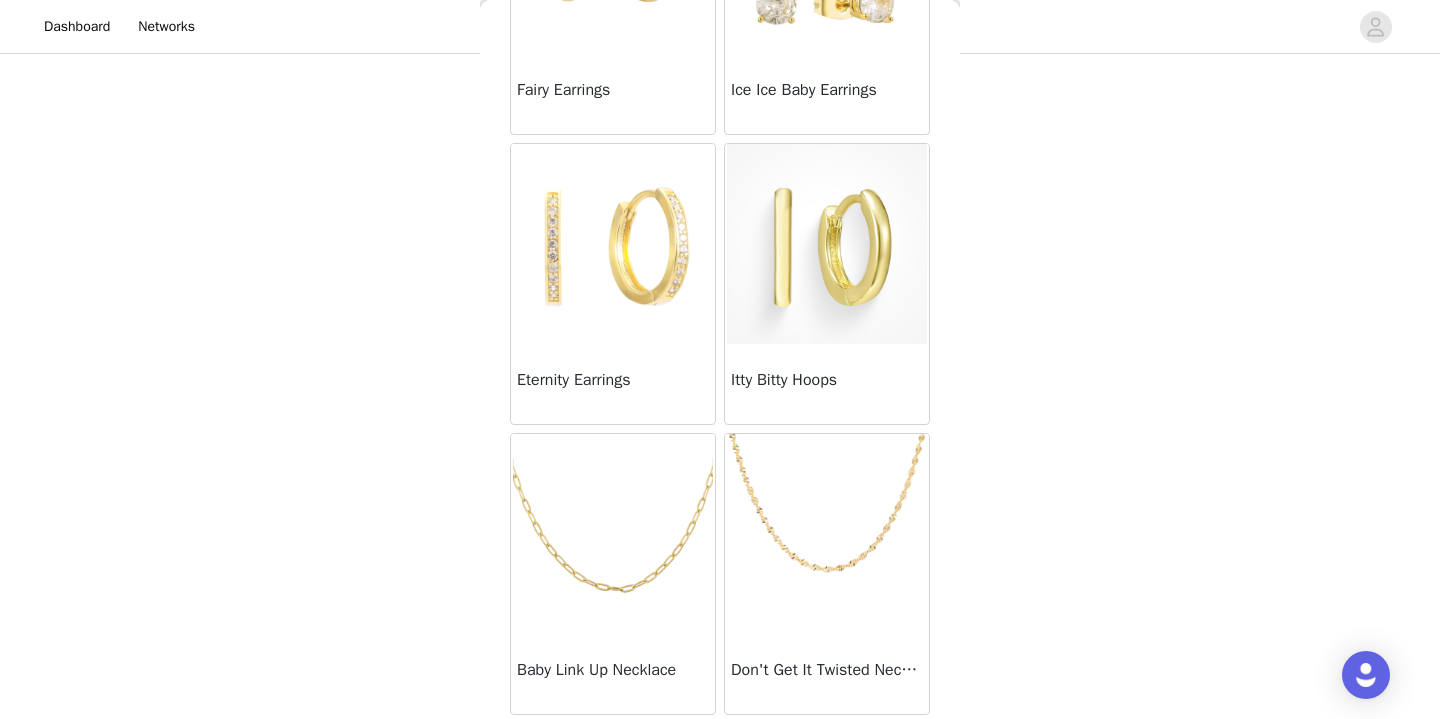 click at bounding box center (827, 534) 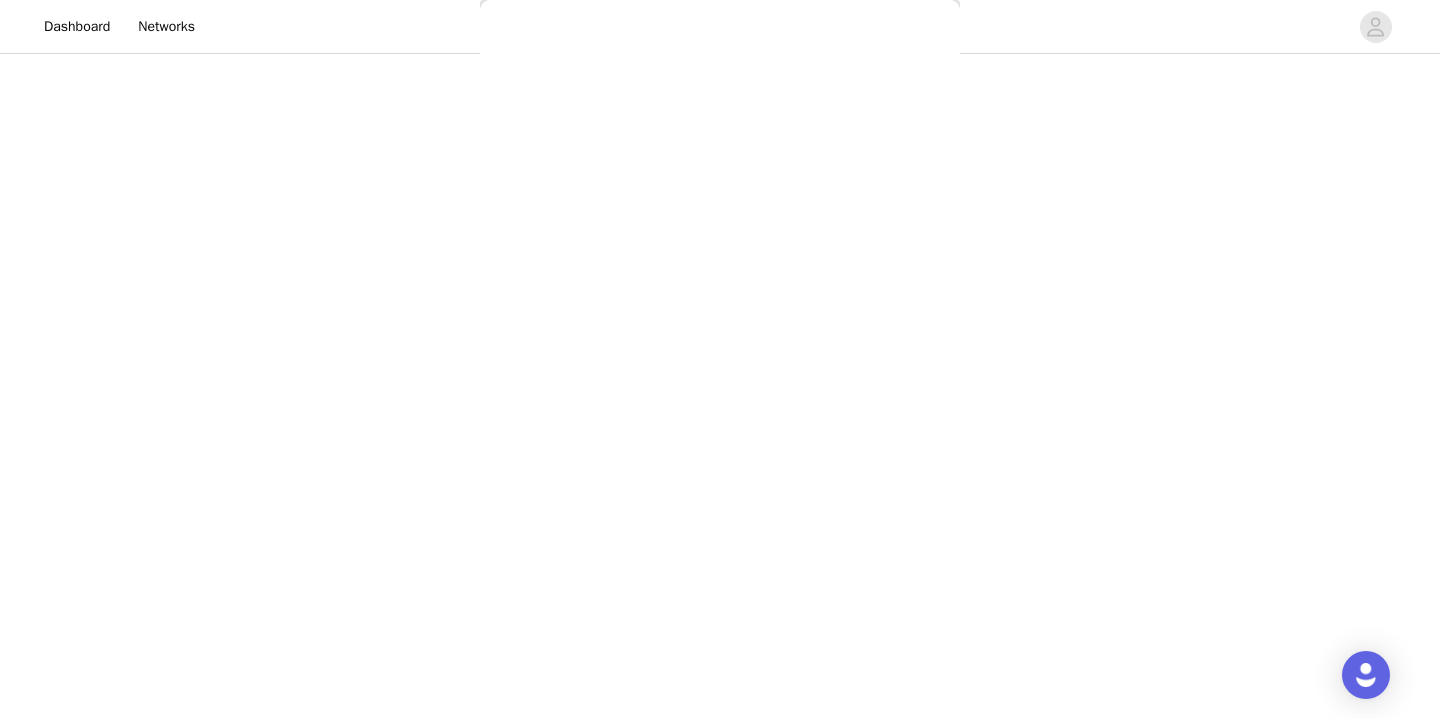 scroll, scrollTop: 139, scrollLeft: 0, axis: vertical 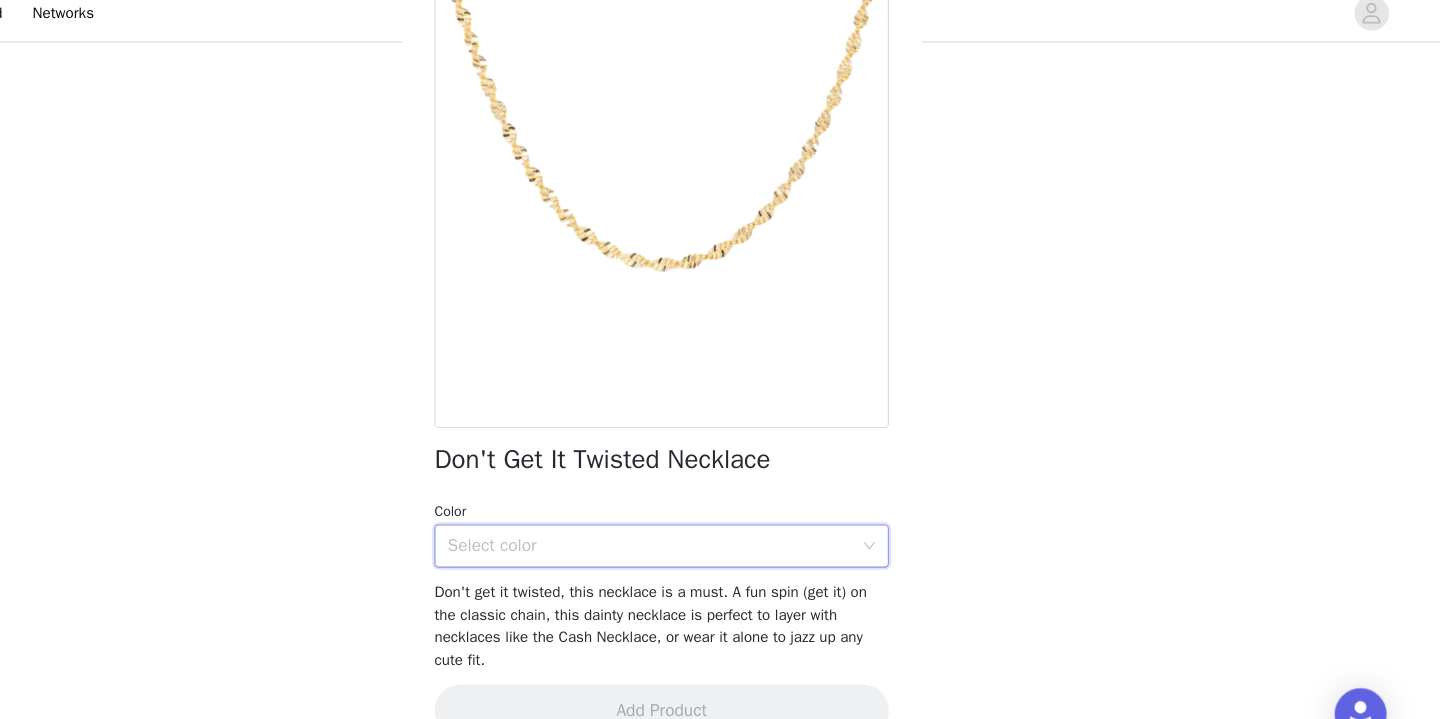 click on "Select color" at bounding box center [713, 520] 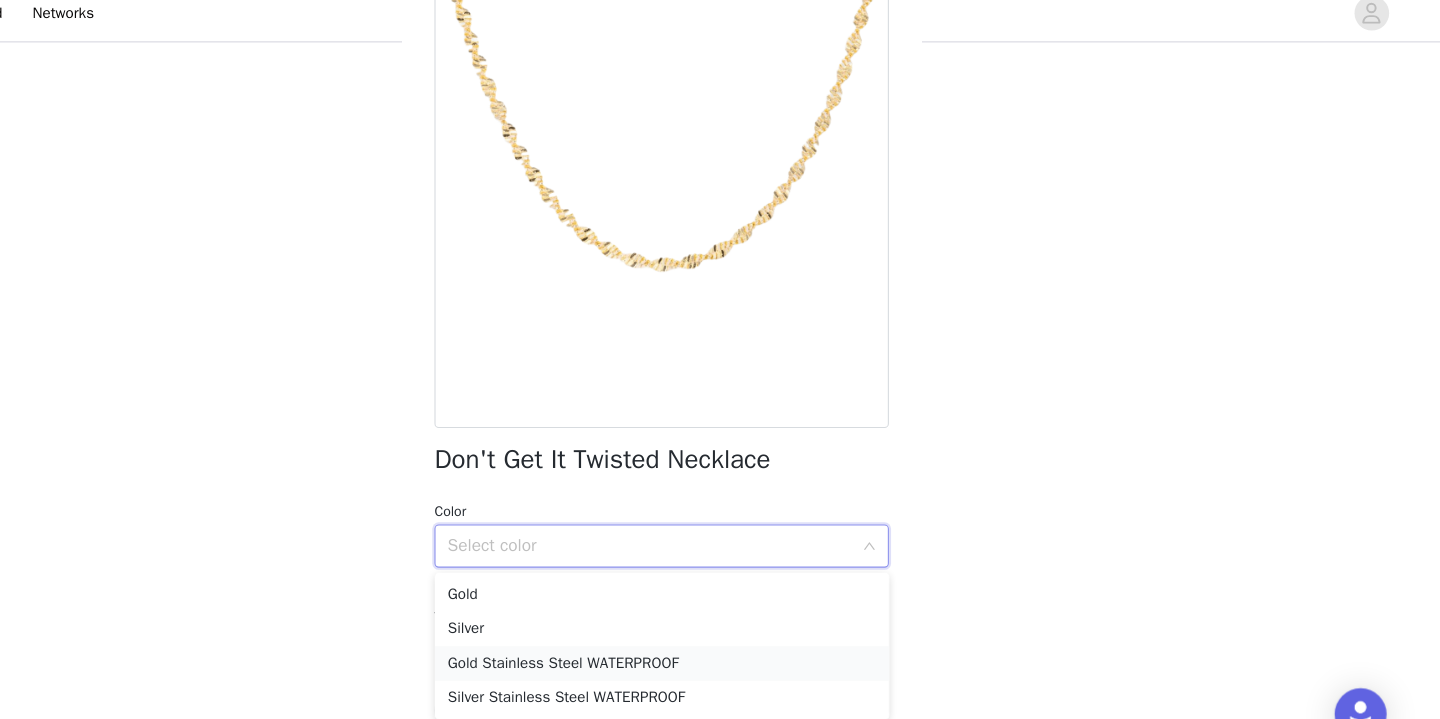 click on "Gold Stainless Steel WATERPROOF" at bounding box center [720, 628] 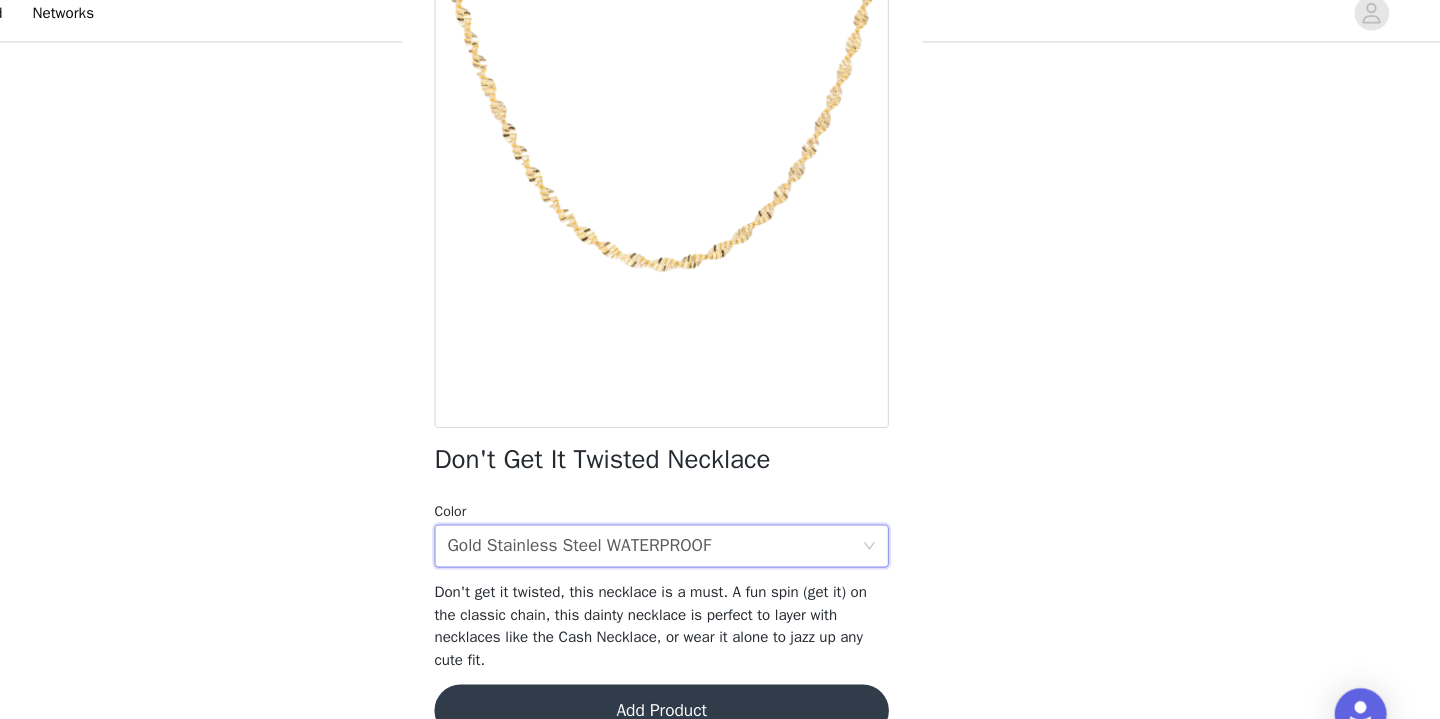 click on "Add Product" at bounding box center (720, 672) 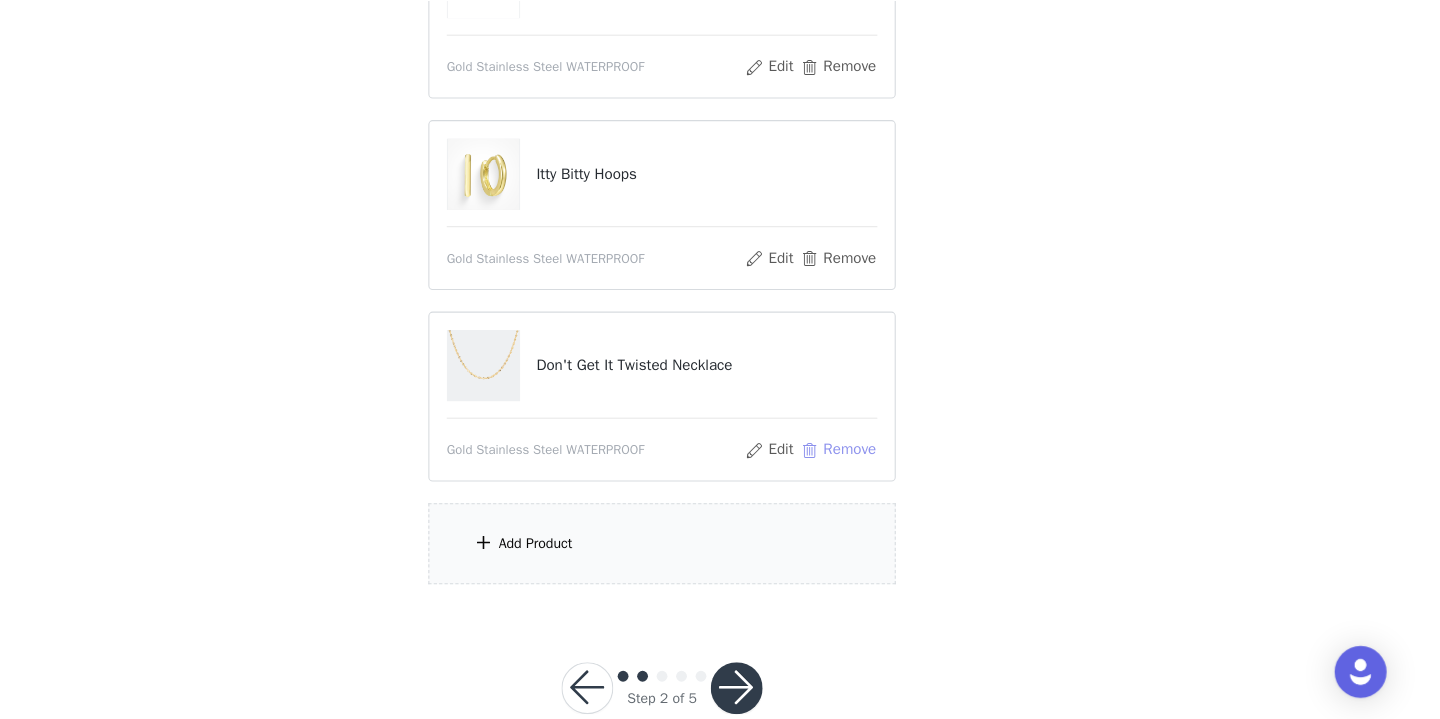 click on "Remove" at bounding box center (883, 470) 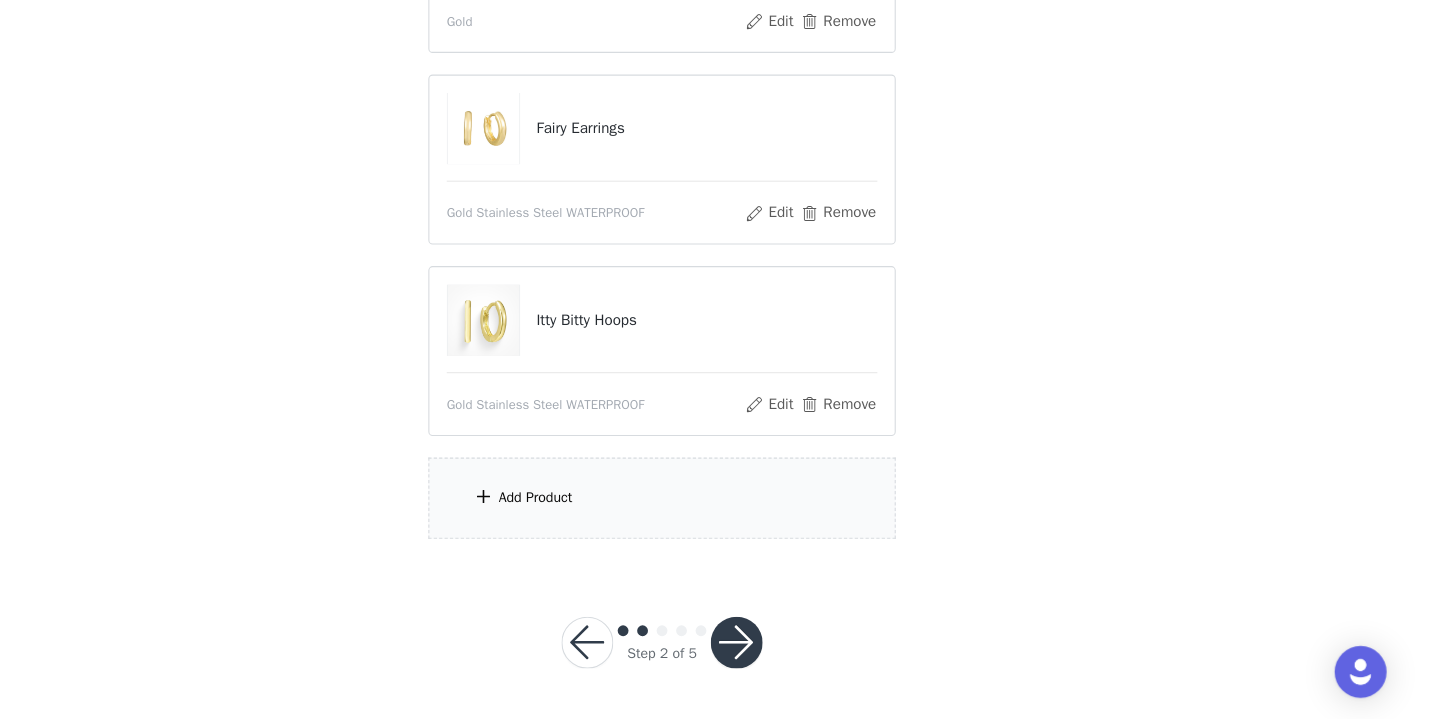 click on "Add Product" at bounding box center (720, 514) 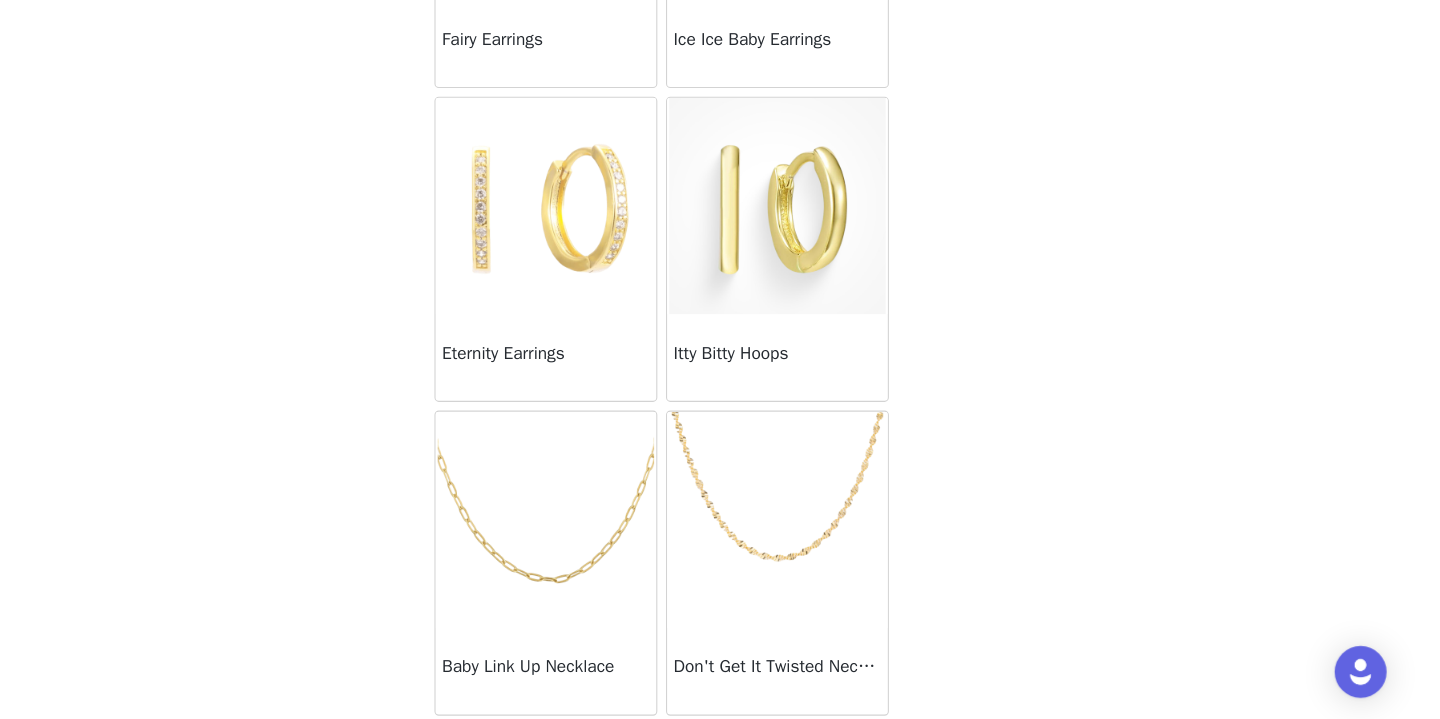 click at bounding box center (613, 534) 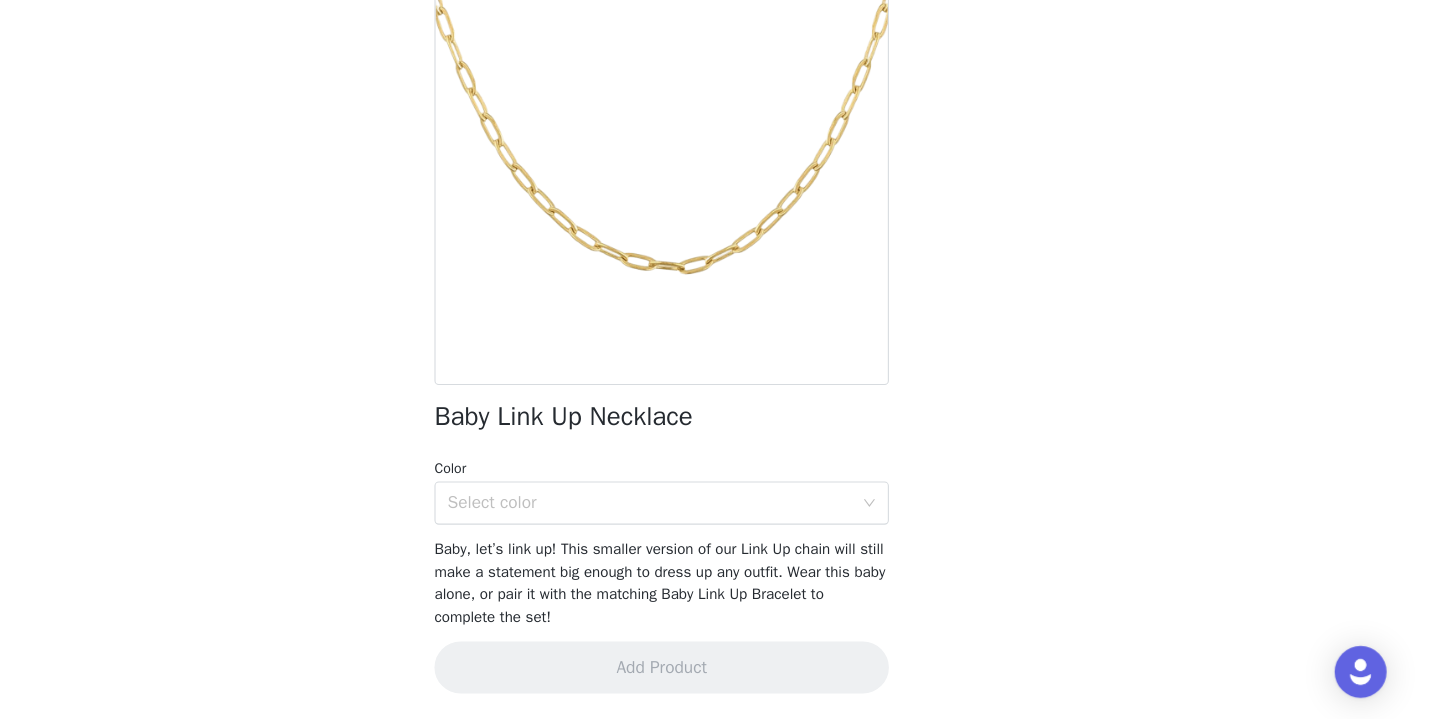 scroll, scrollTop: 139, scrollLeft: 0, axis: vertical 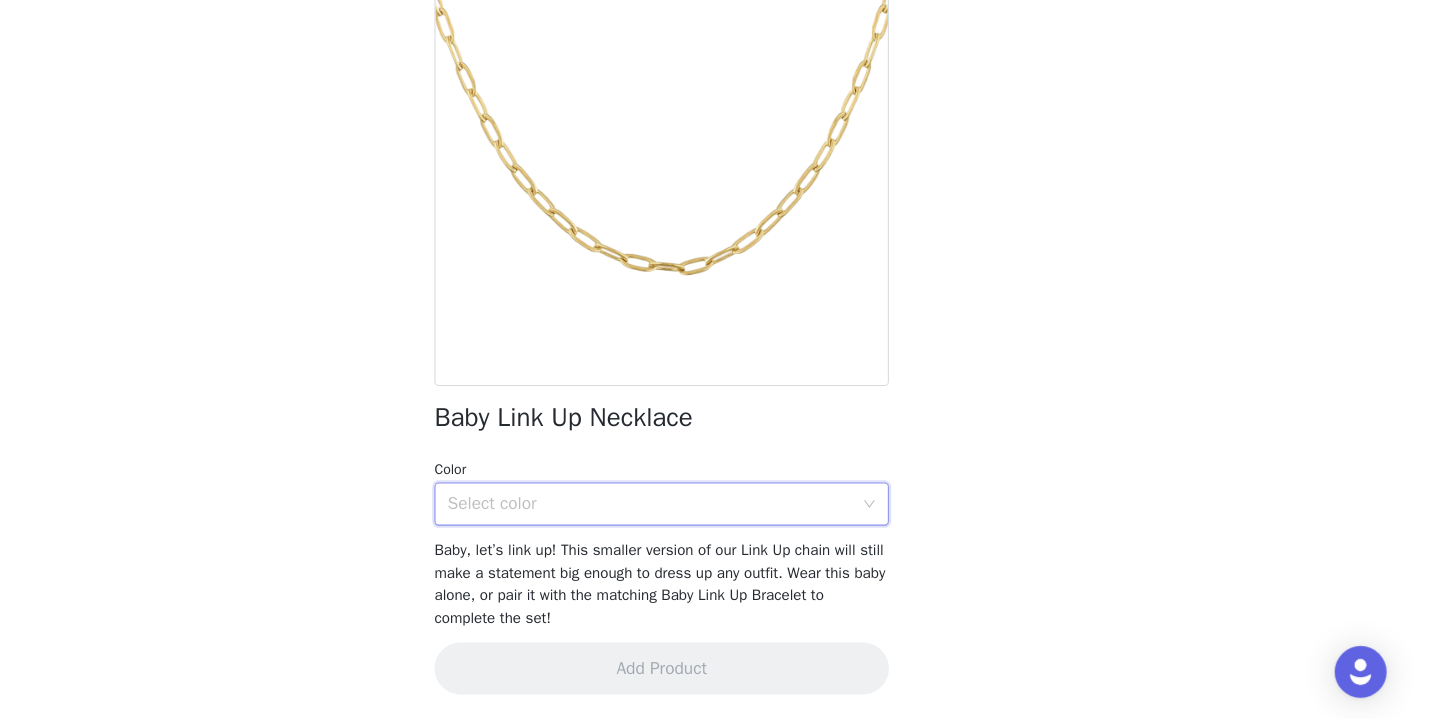 click on "Select color" at bounding box center [720, 520] 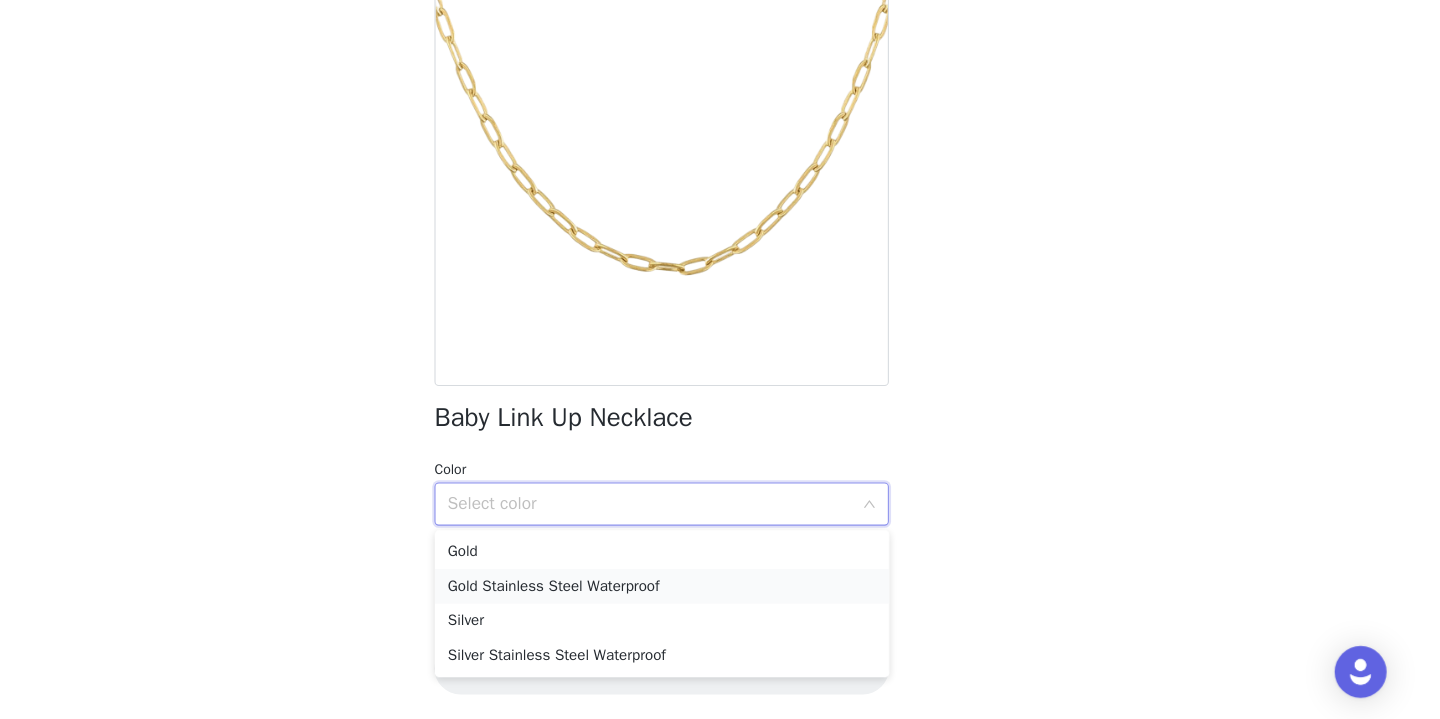 click on "Gold Stainless Steel Waterproof" at bounding box center [720, 596] 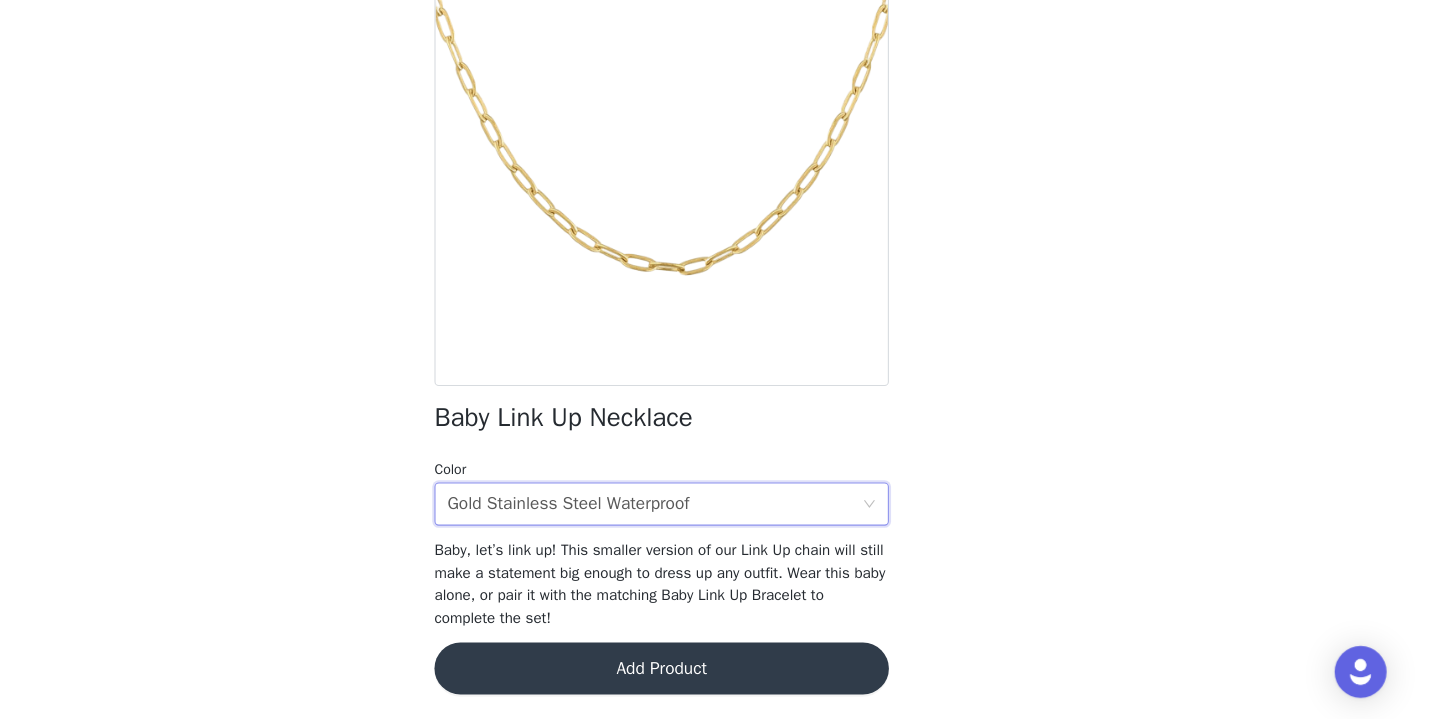 click on "Add Product" at bounding box center (720, 672) 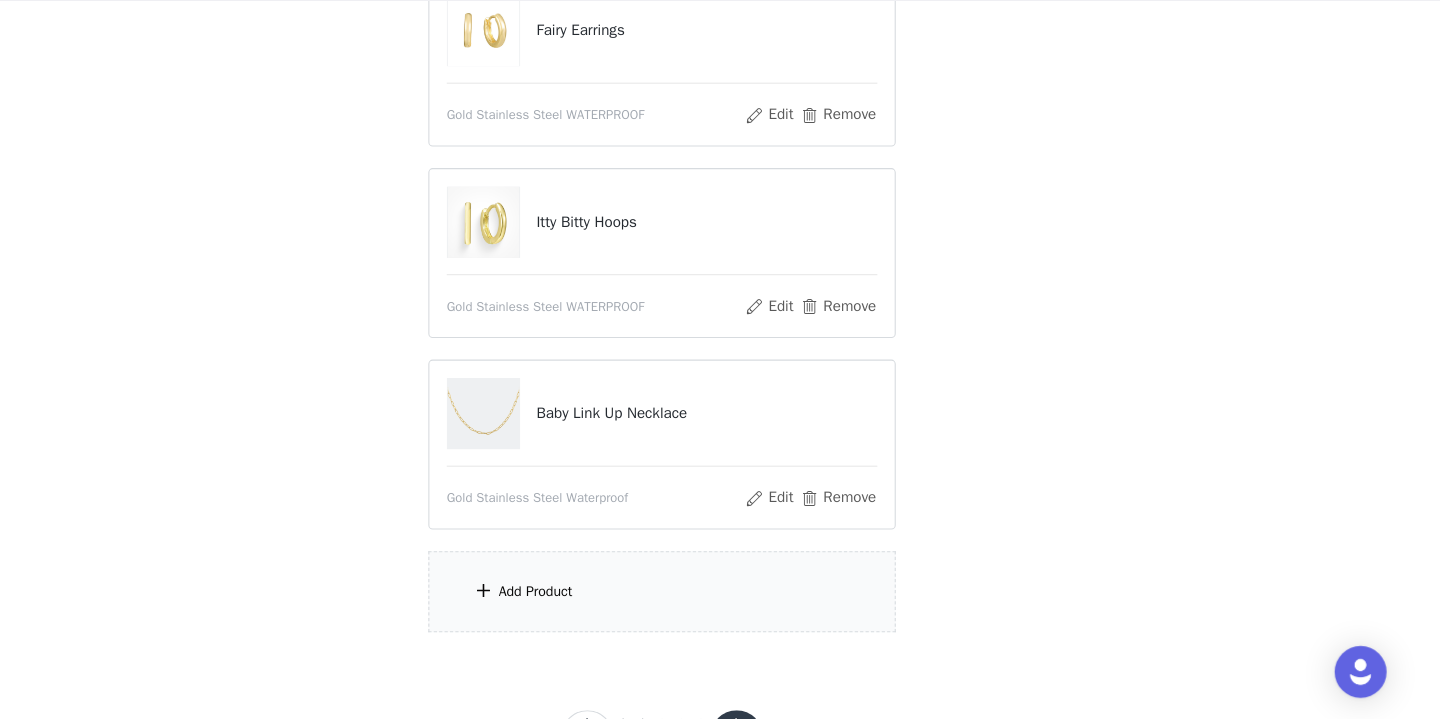 scroll, scrollTop: 464, scrollLeft: 0, axis: vertical 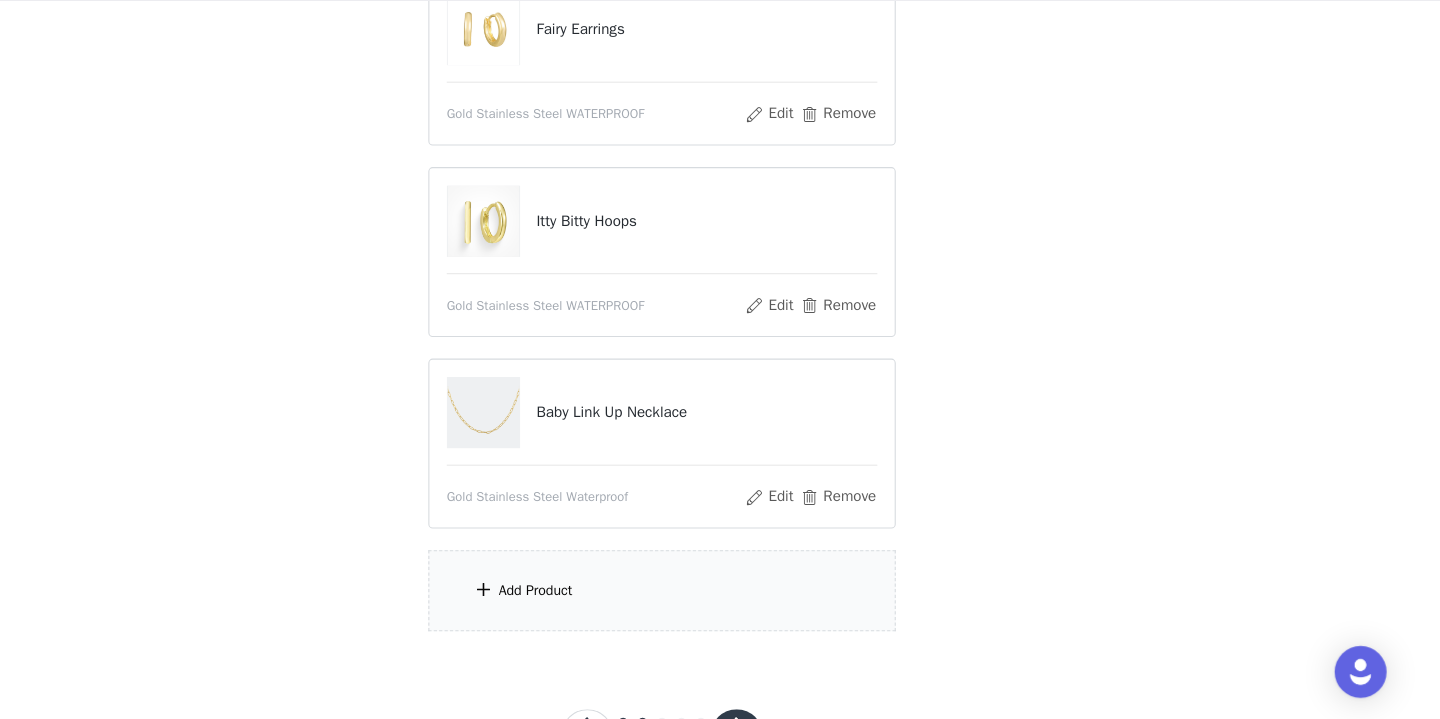 click on "Add Product" at bounding box center [720, 599] 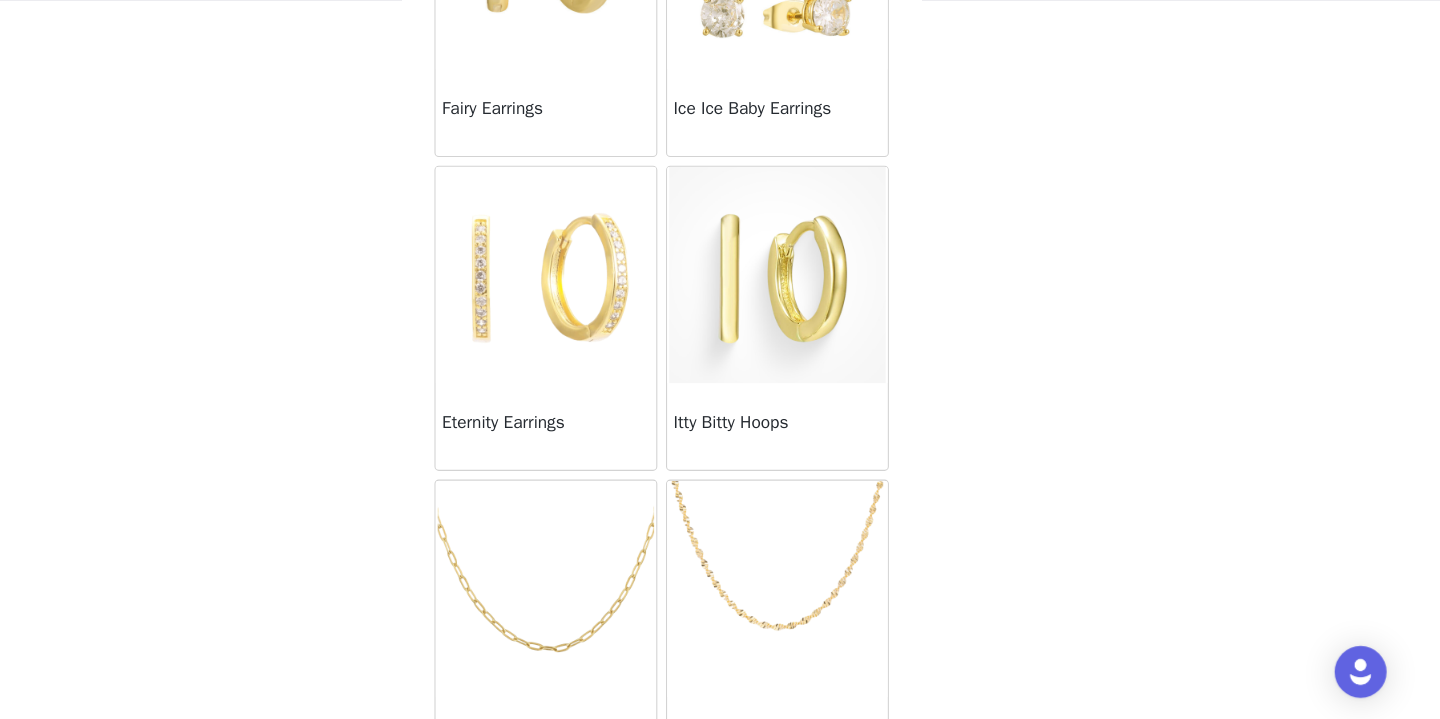 scroll, scrollTop: 537, scrollLeft: 0, axis: vertical 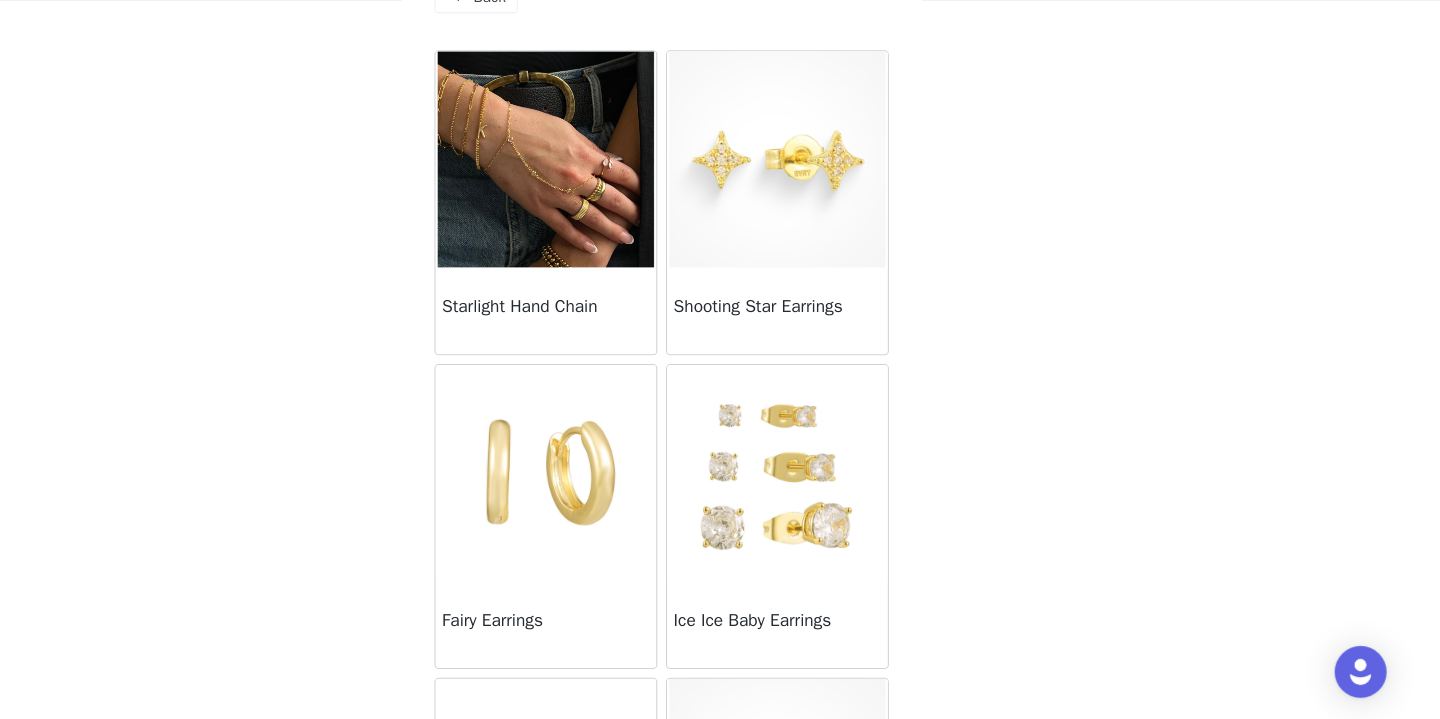 click at bounding box center [613, 201] 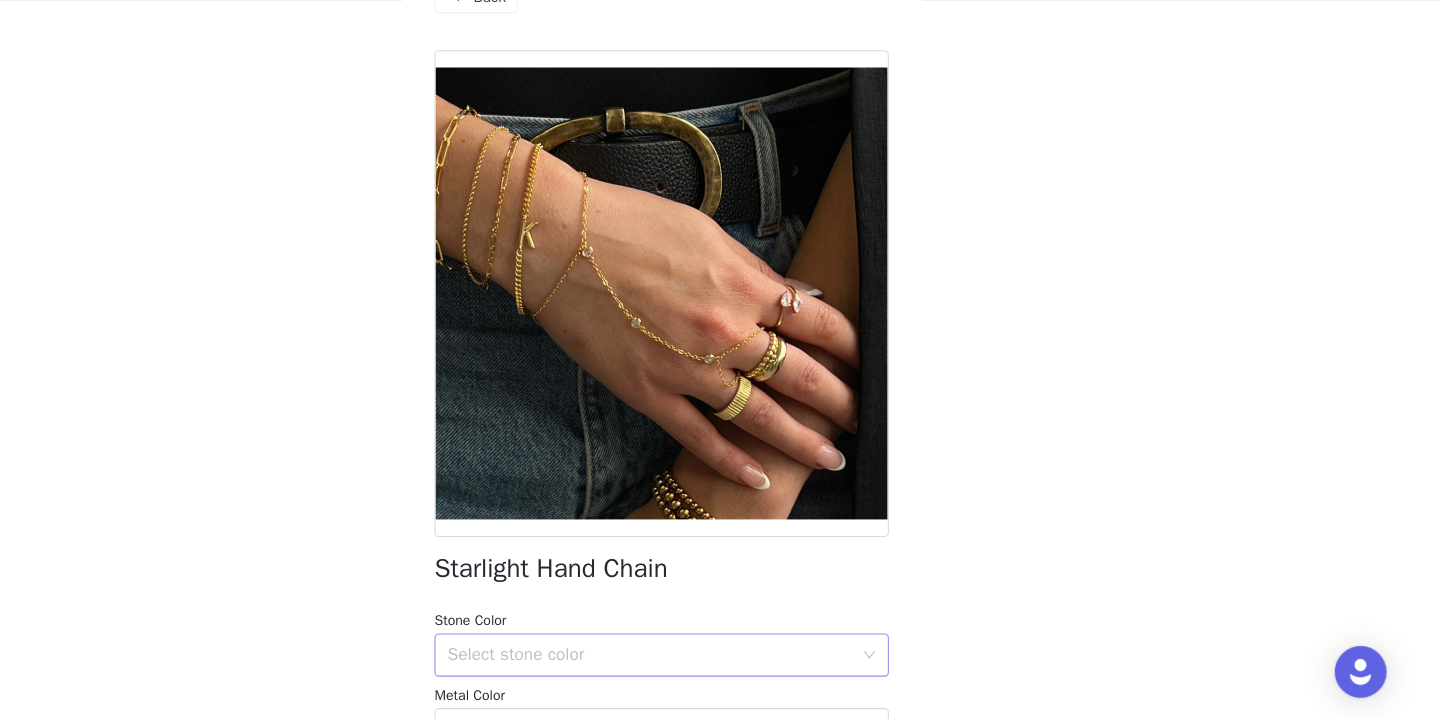 click on "Select stone color" at bounding box center (713, 659) 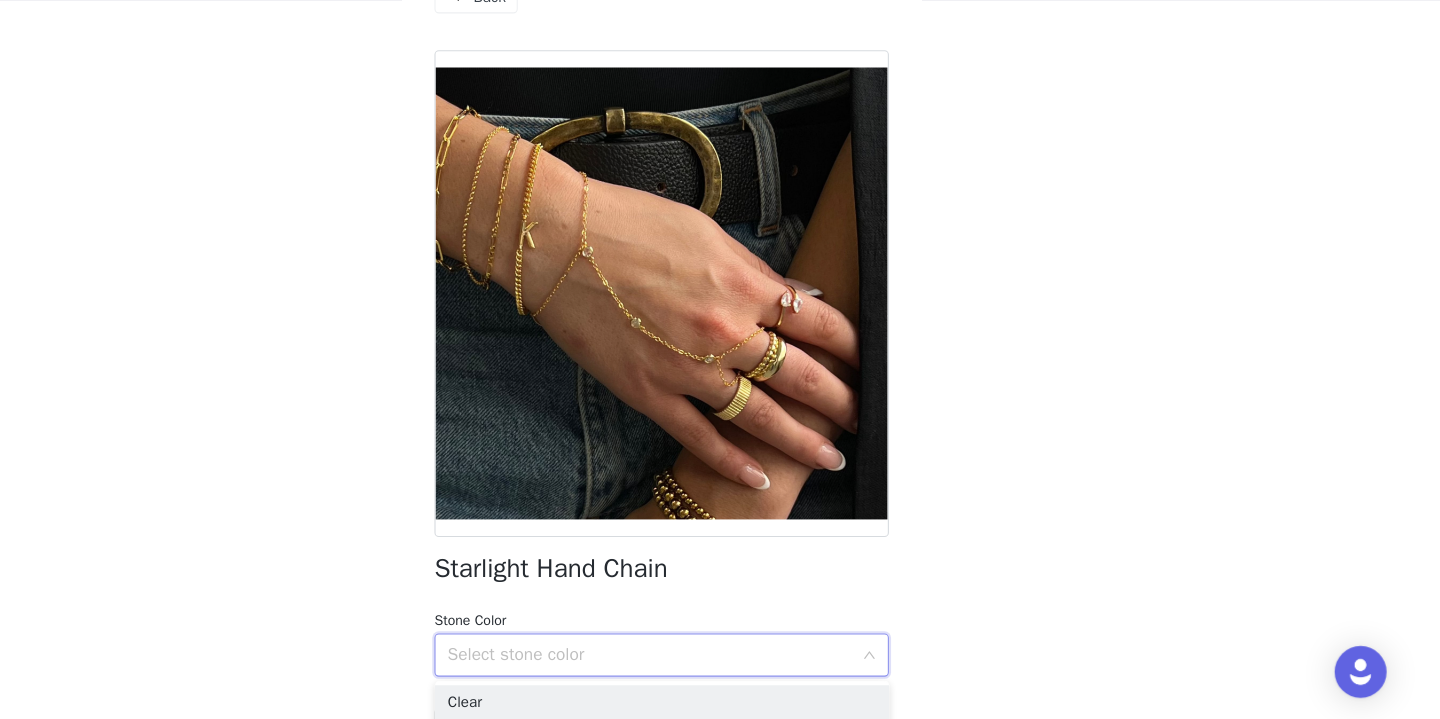 scroll, scrollTop: 67, scrollLeft: 0, axis: vertical 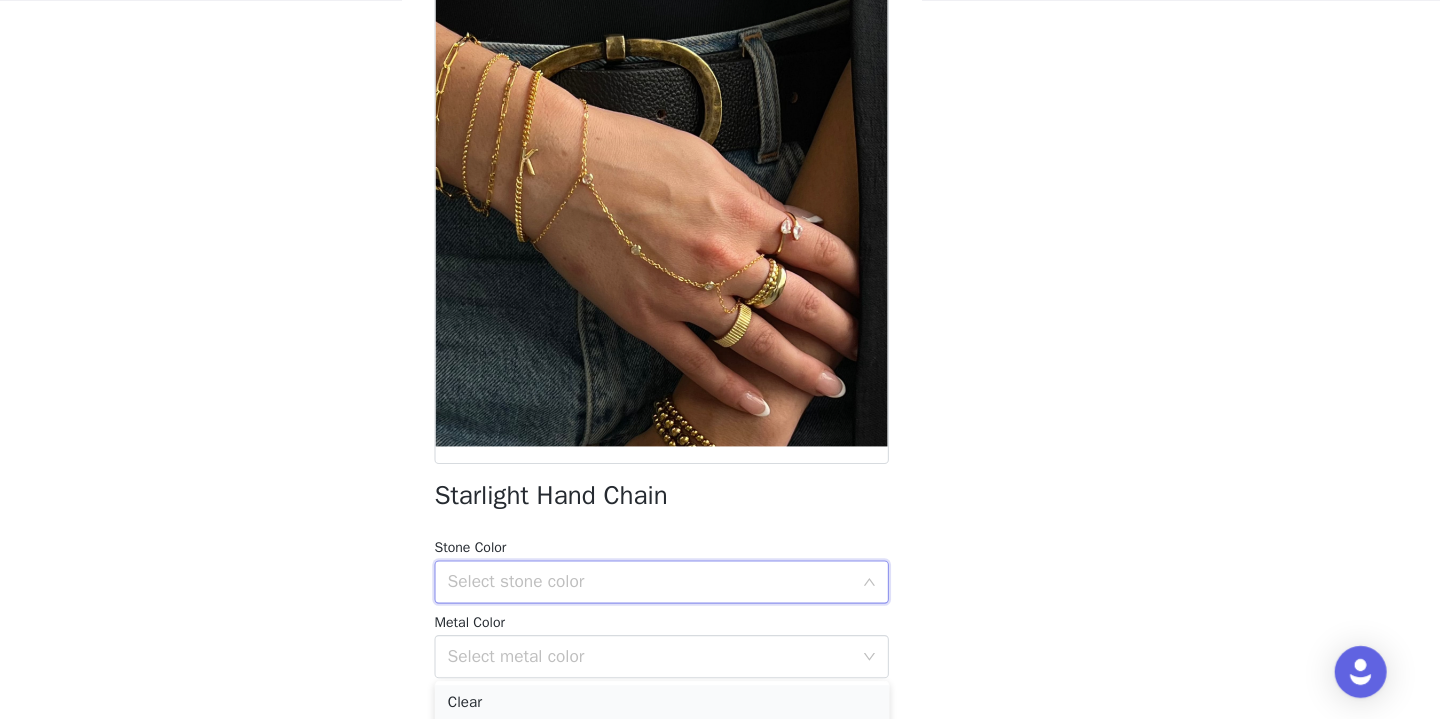 click on "Clear" at bounding box center [720, 703] 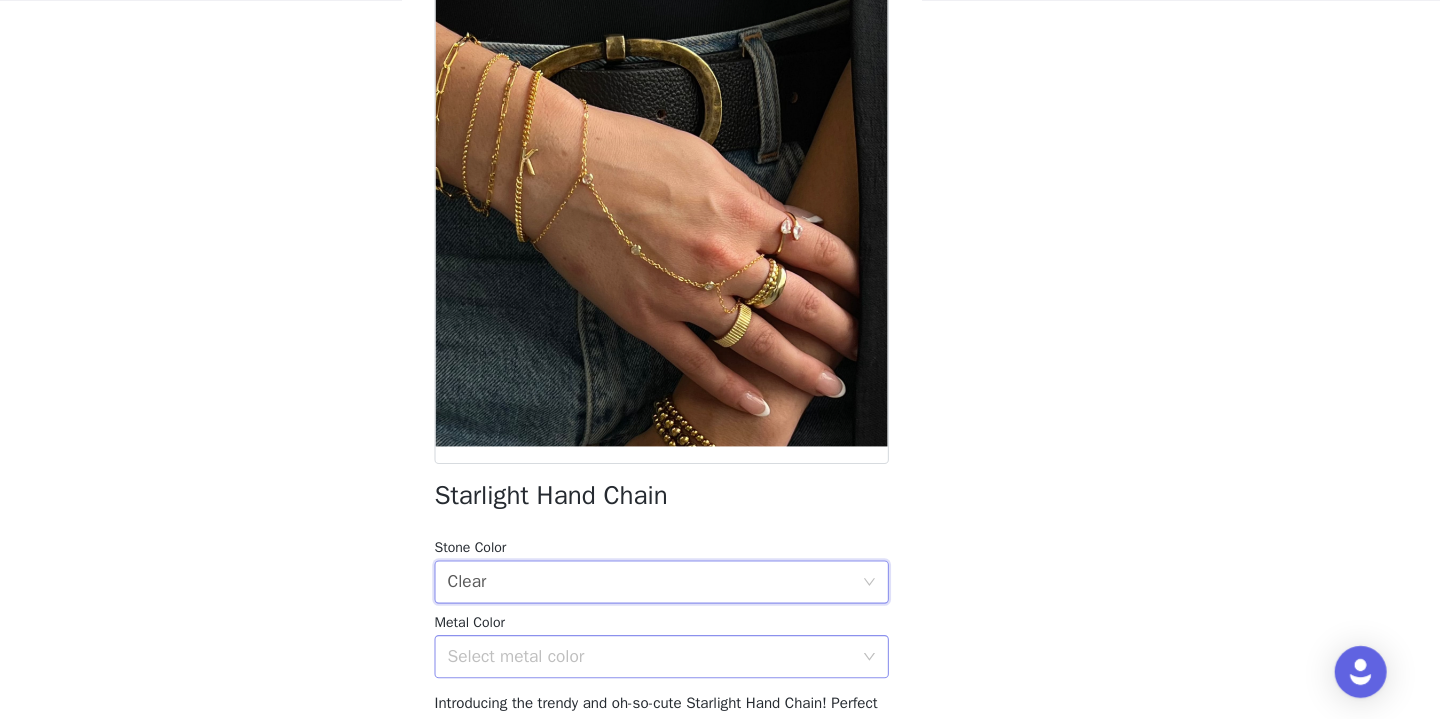 click on "Select metal color" at bounding box center [709, 661] 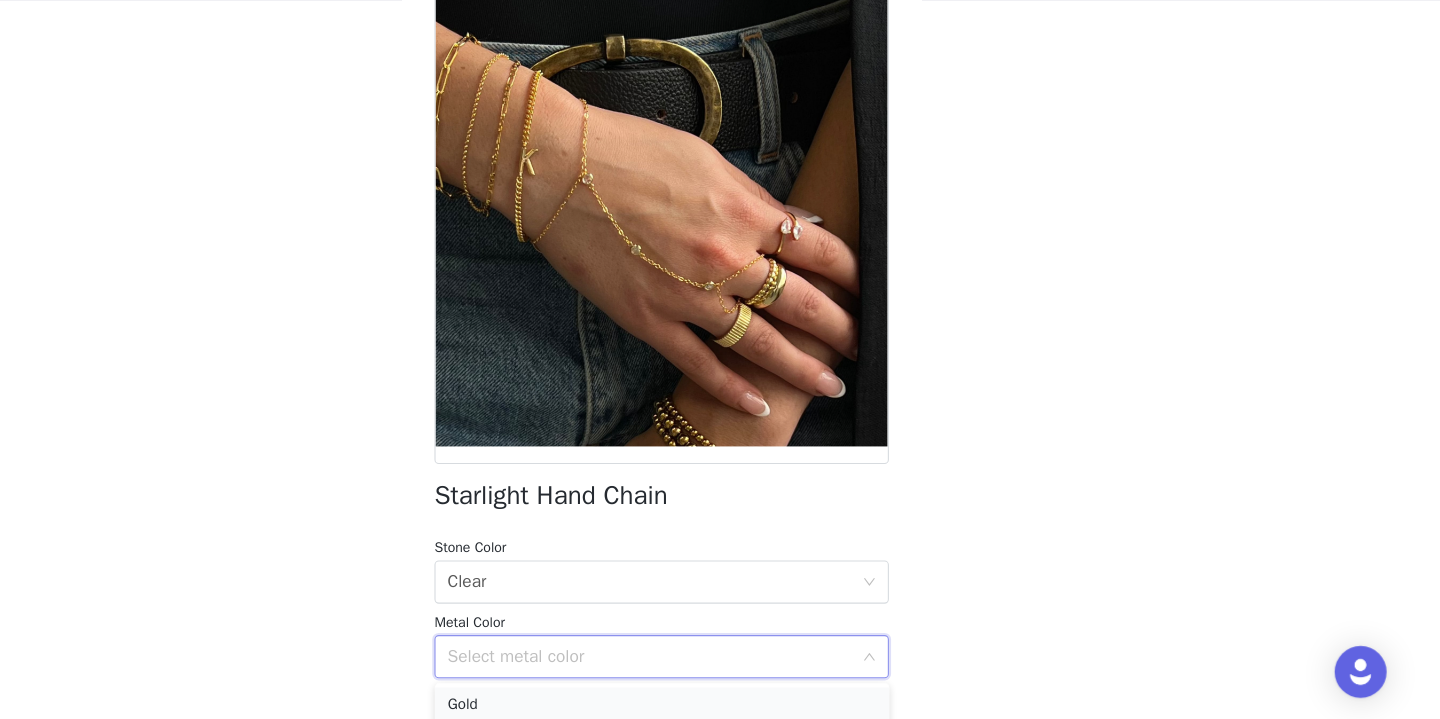 click on "Gold" at bounding box center (720, 705) 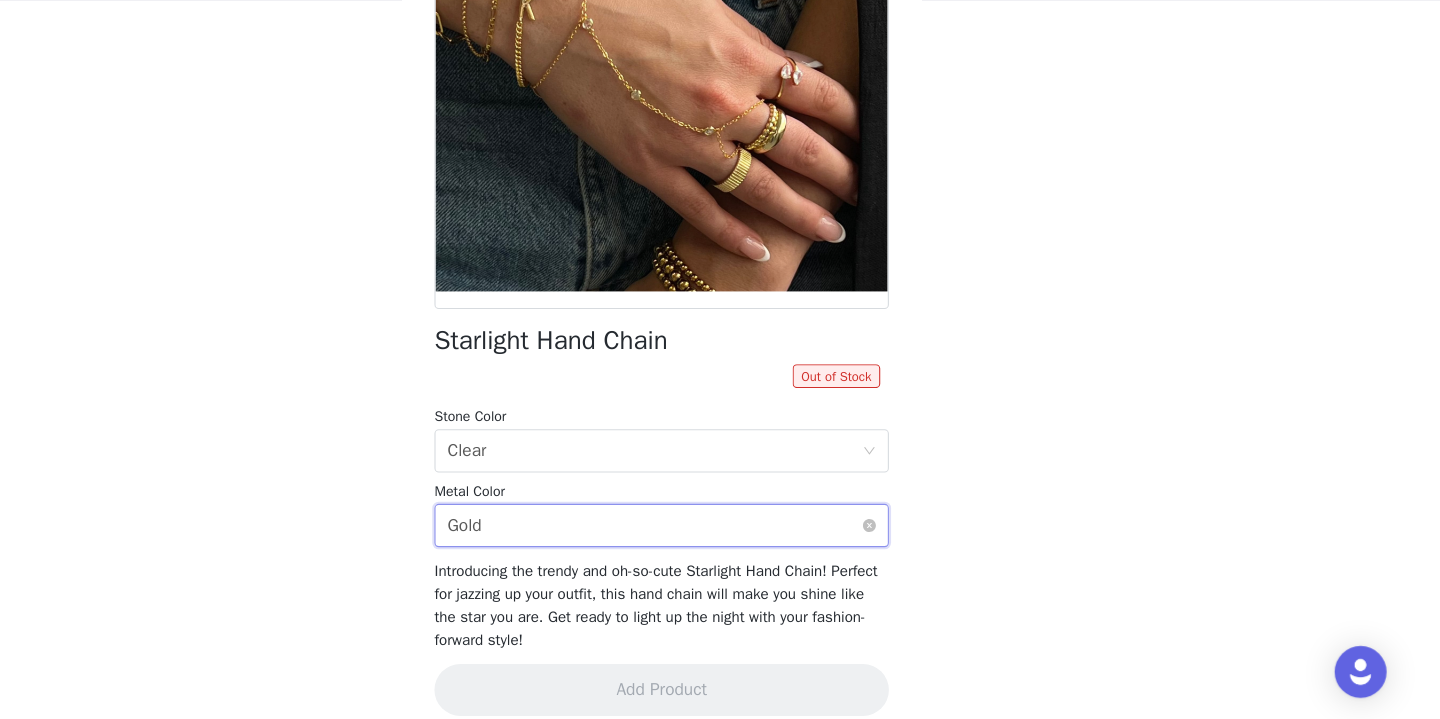 scroll, scrollTop: 231, scrollLeft: 0, axis: vertical 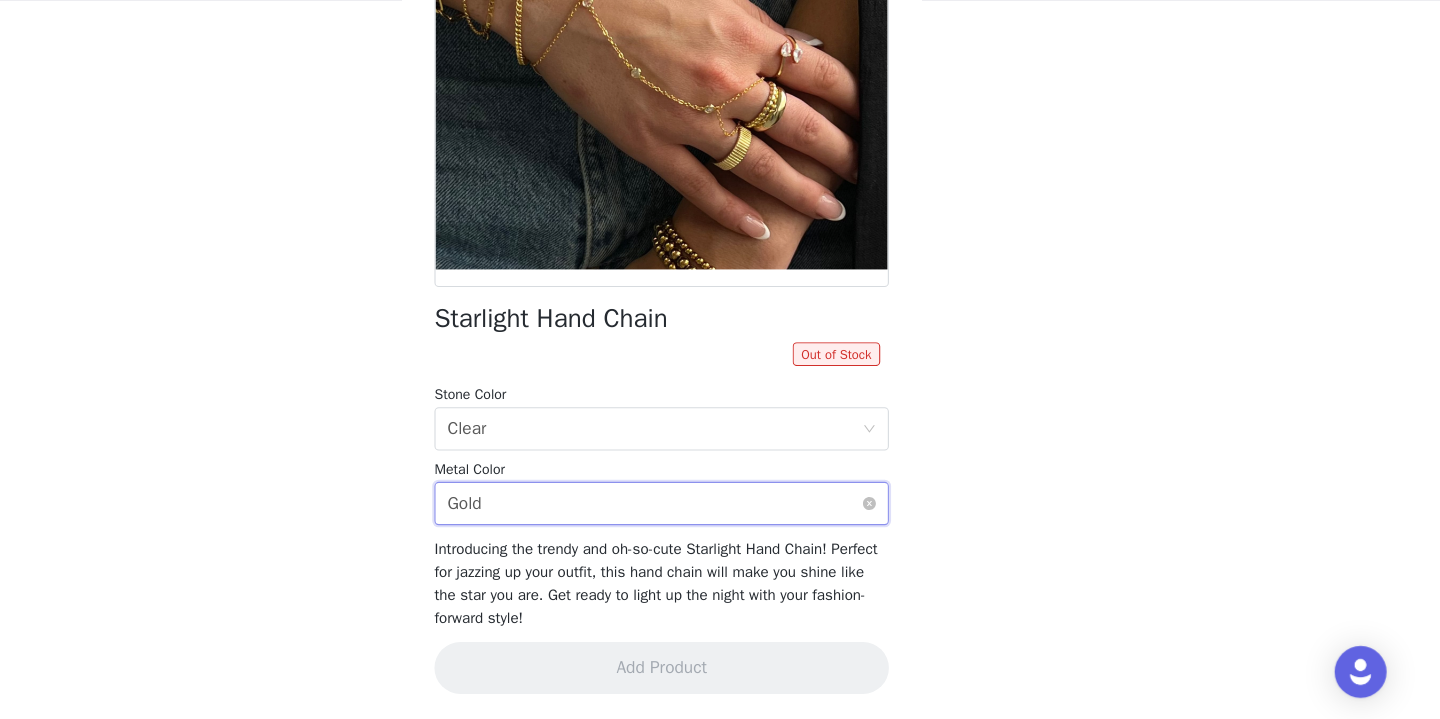 click on "Select metal color Gold" at bounding box center (713, 519) 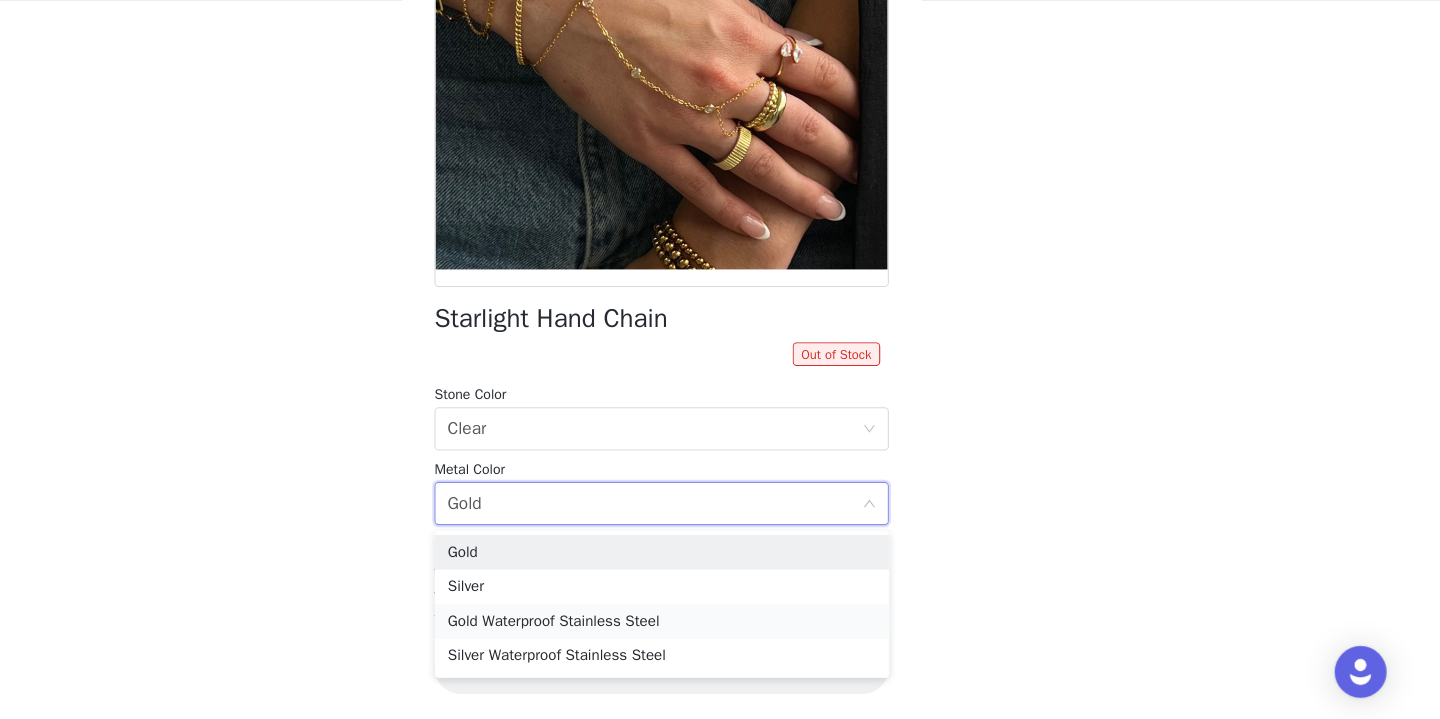 click on "Gold Waterproof Stainless Steel" at bounding box center [720, 628] 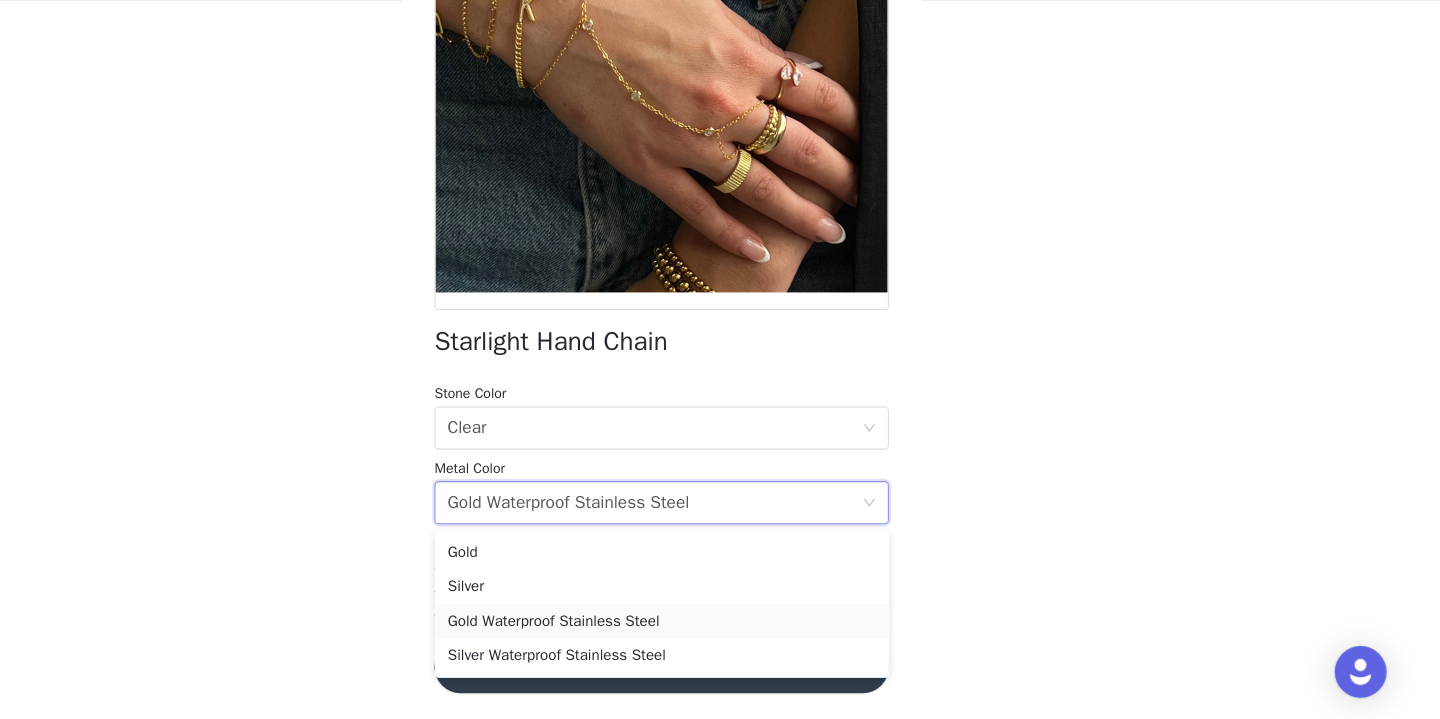 scroll, scrollTop: 209, scrollLeft: 0, axis: vertical 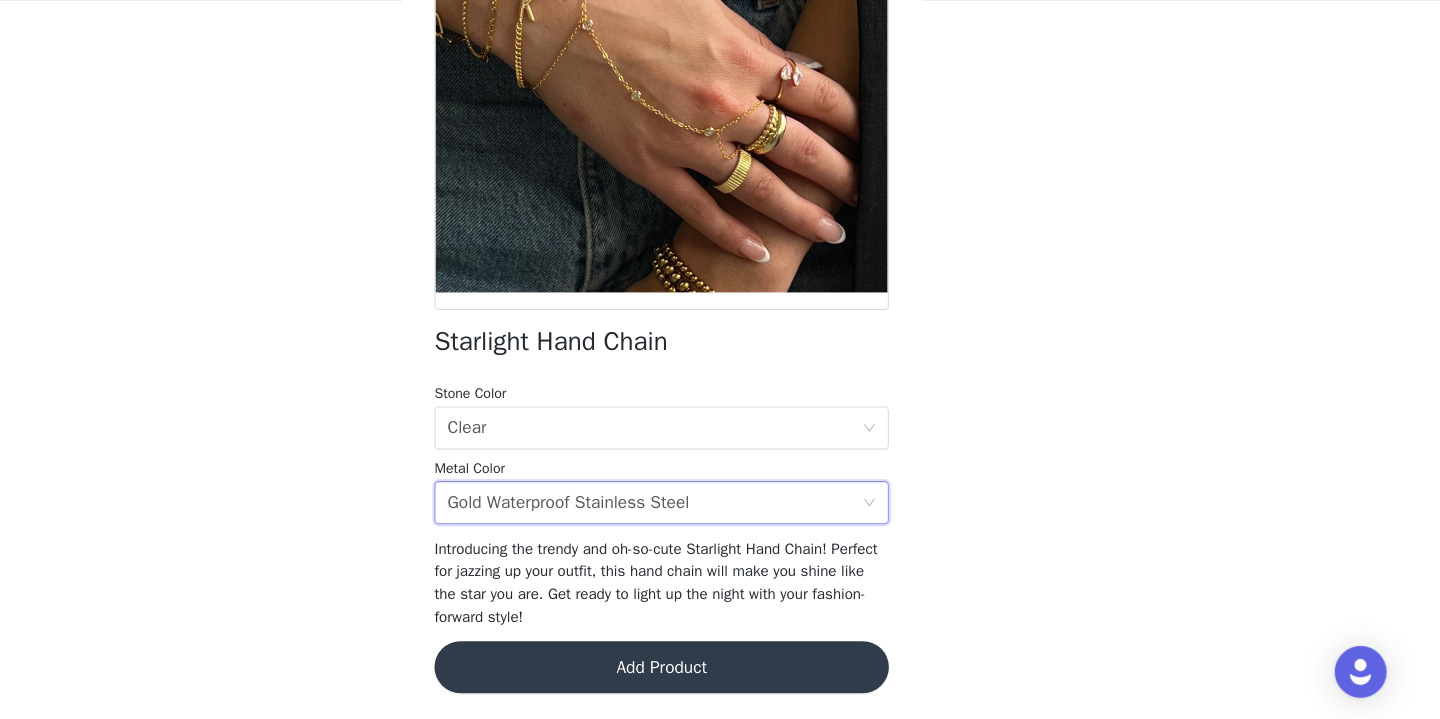click on "Add Product" at bounding box center [720, 671] 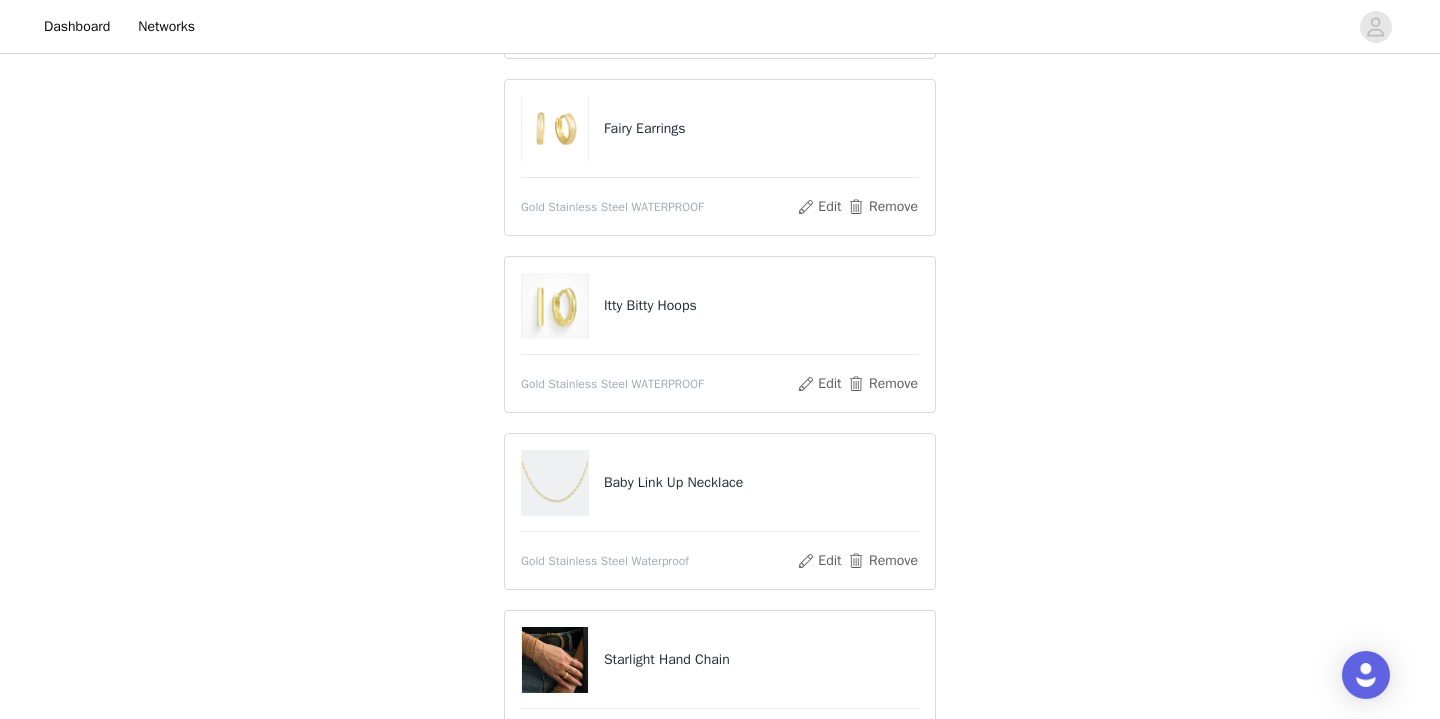 scroll, scrollTop: 380, scrollLeft: 0, axis: vertical 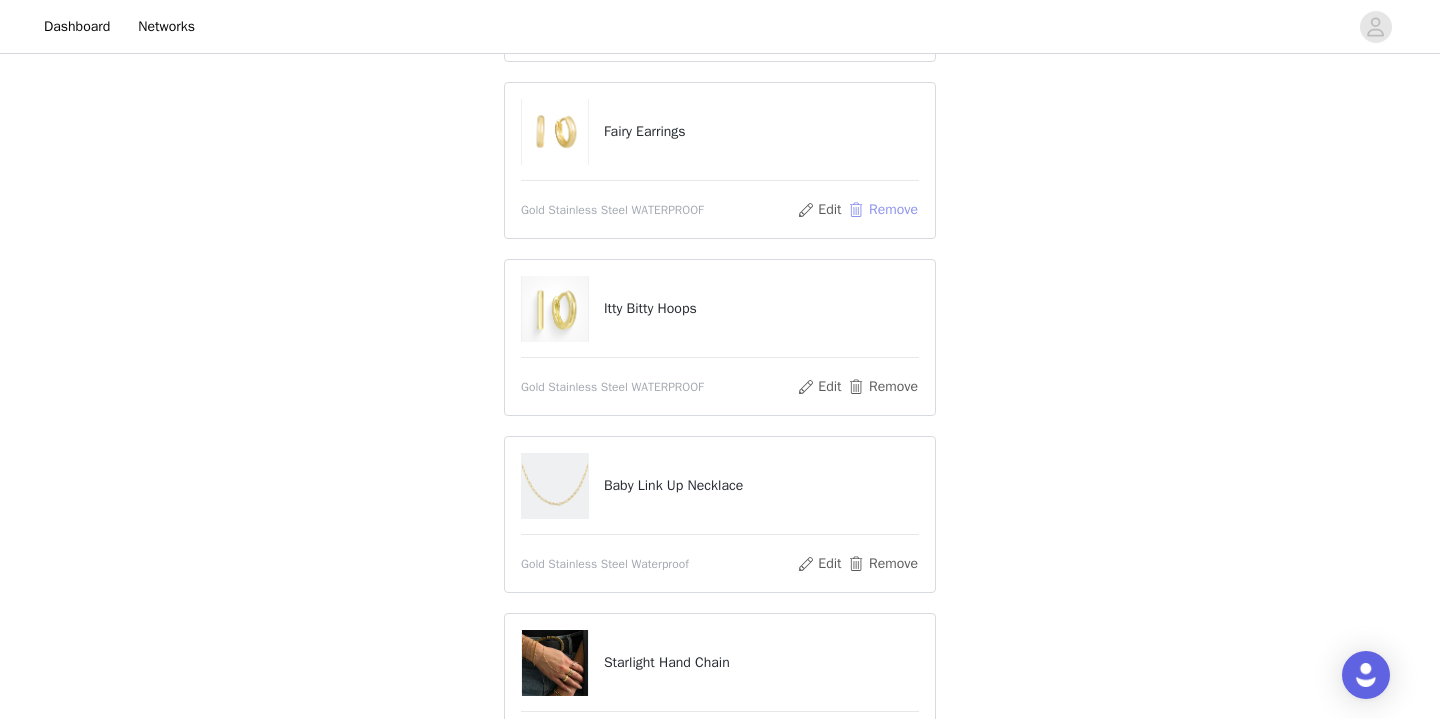 click on "Remove" at bounding box center (883, 210) 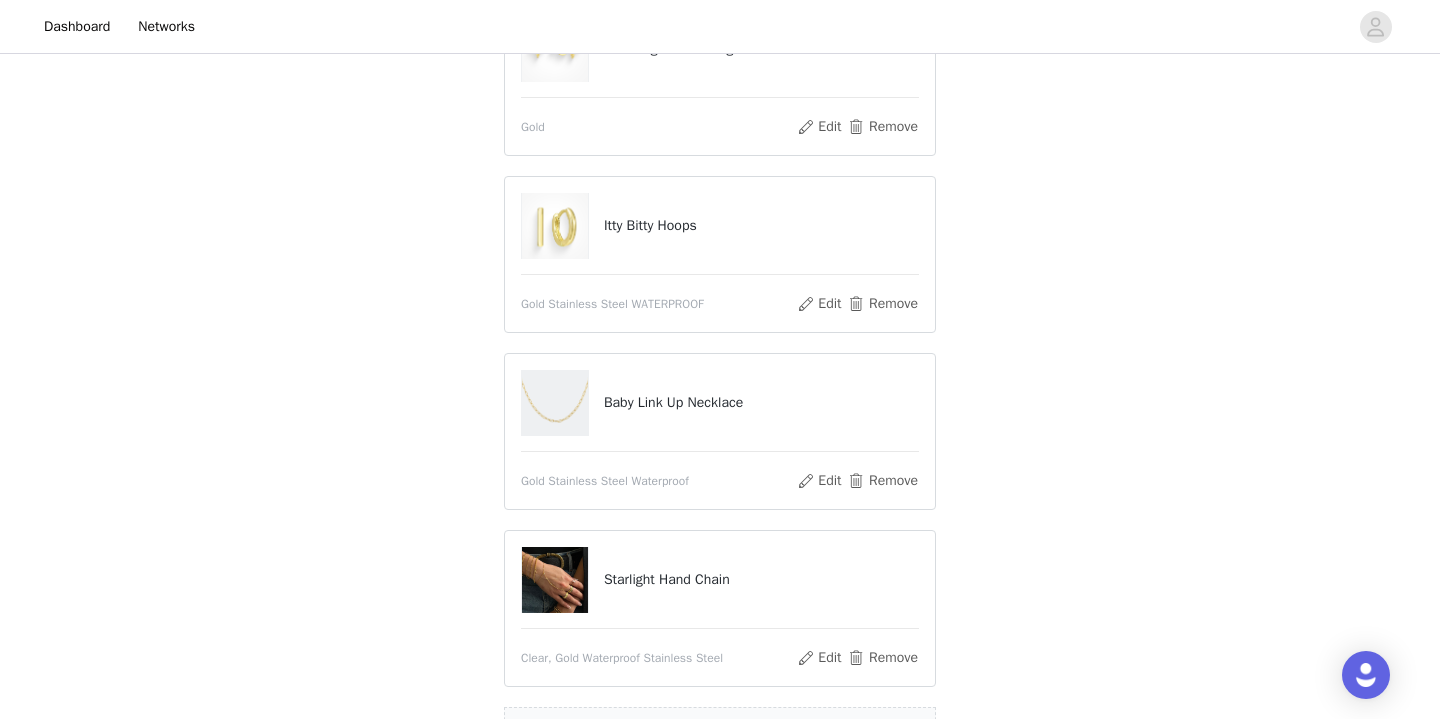 scroll, scrollTop: 549, scrollLeft: 0, axis: vertical 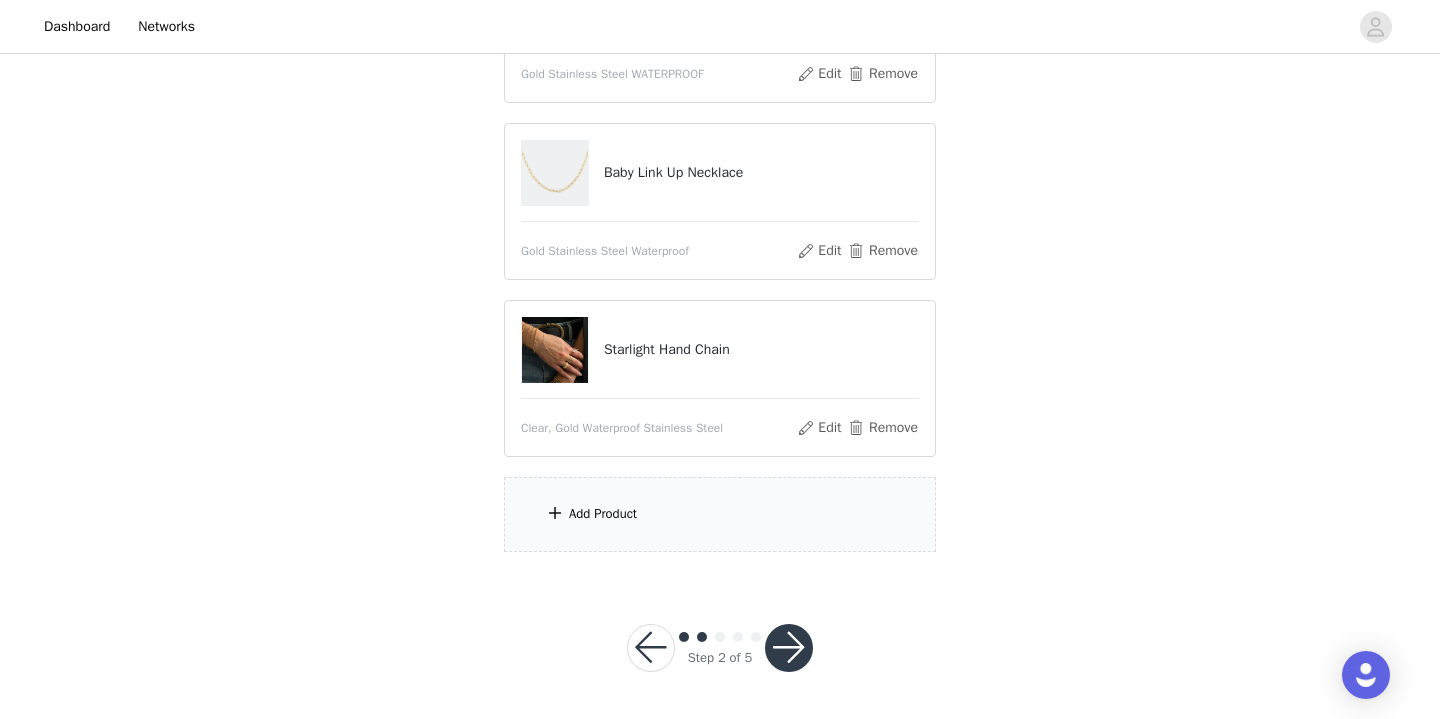 click on "Add Product" at bounding box center [720, 514] 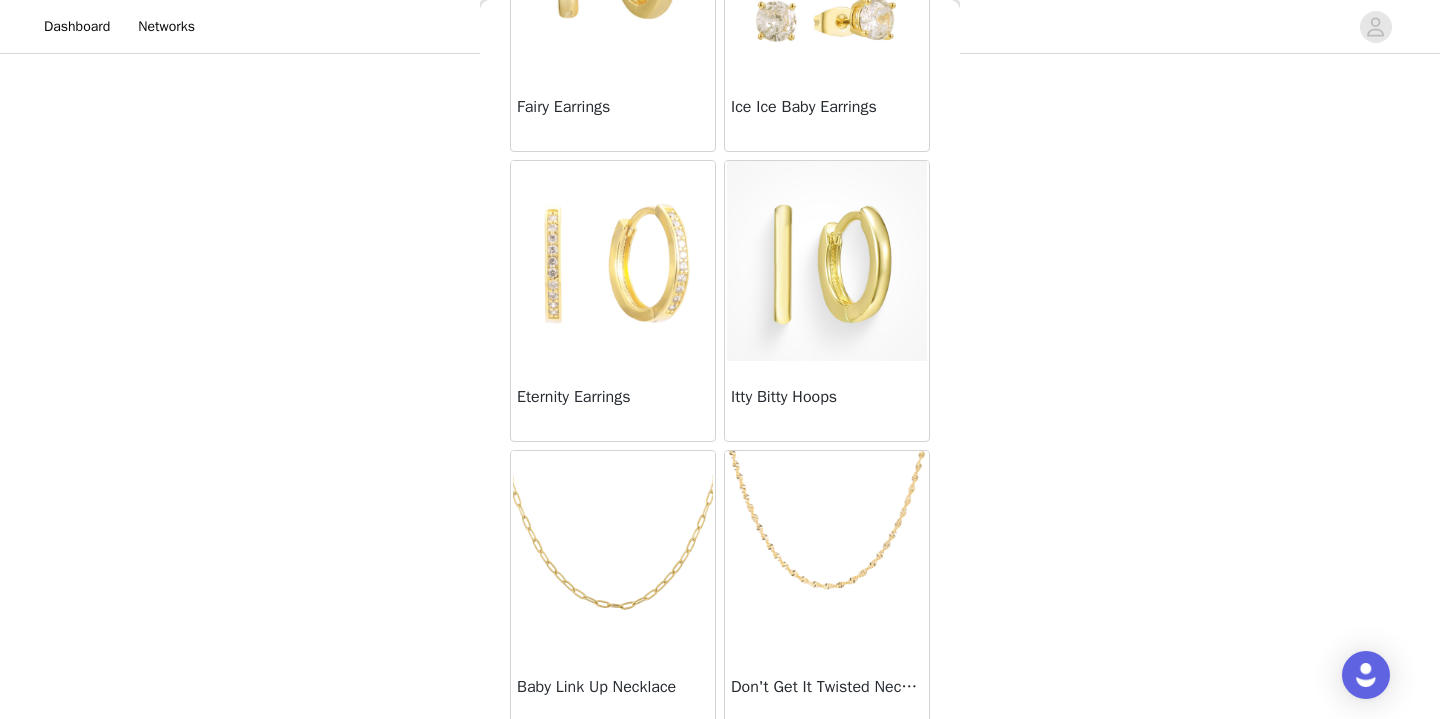 click at bounding box center [613, 261] 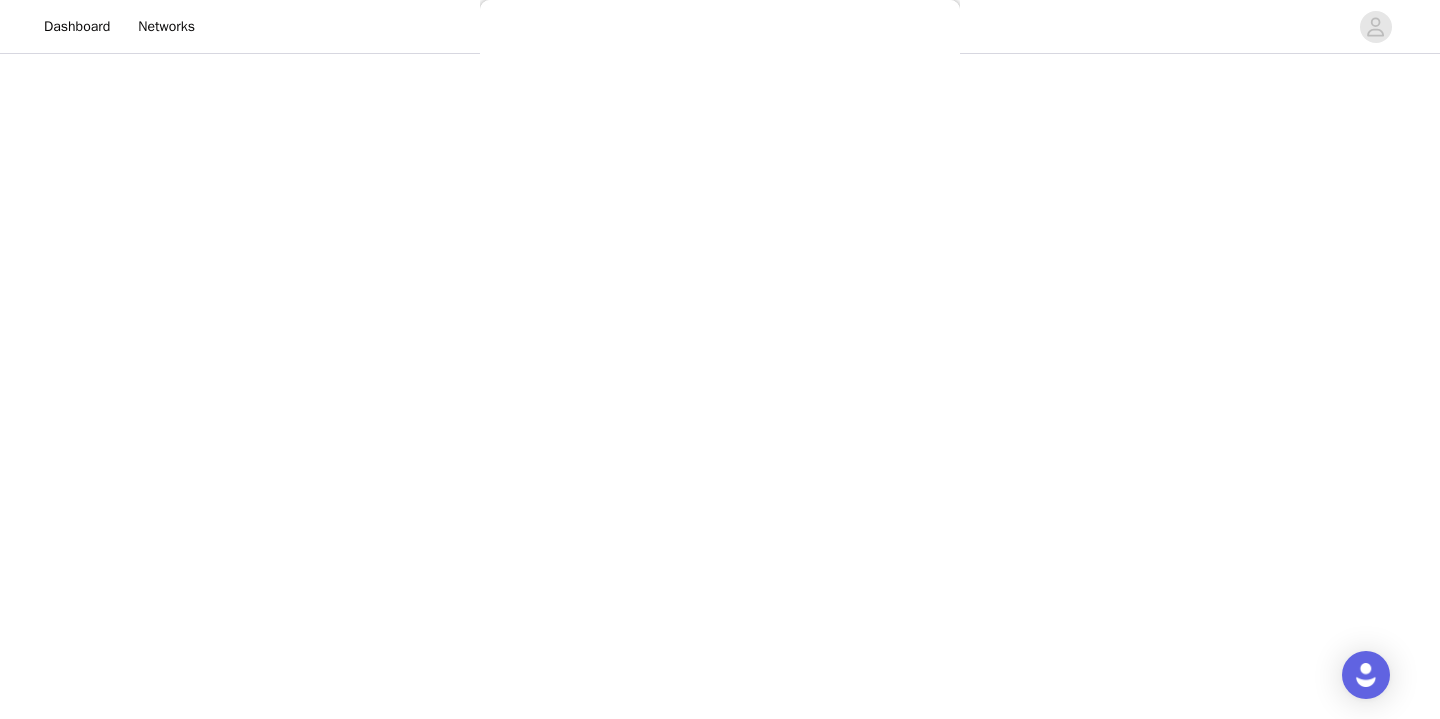 scroll, scrollTop: 278, scrollLeft: 0, axis: vertical 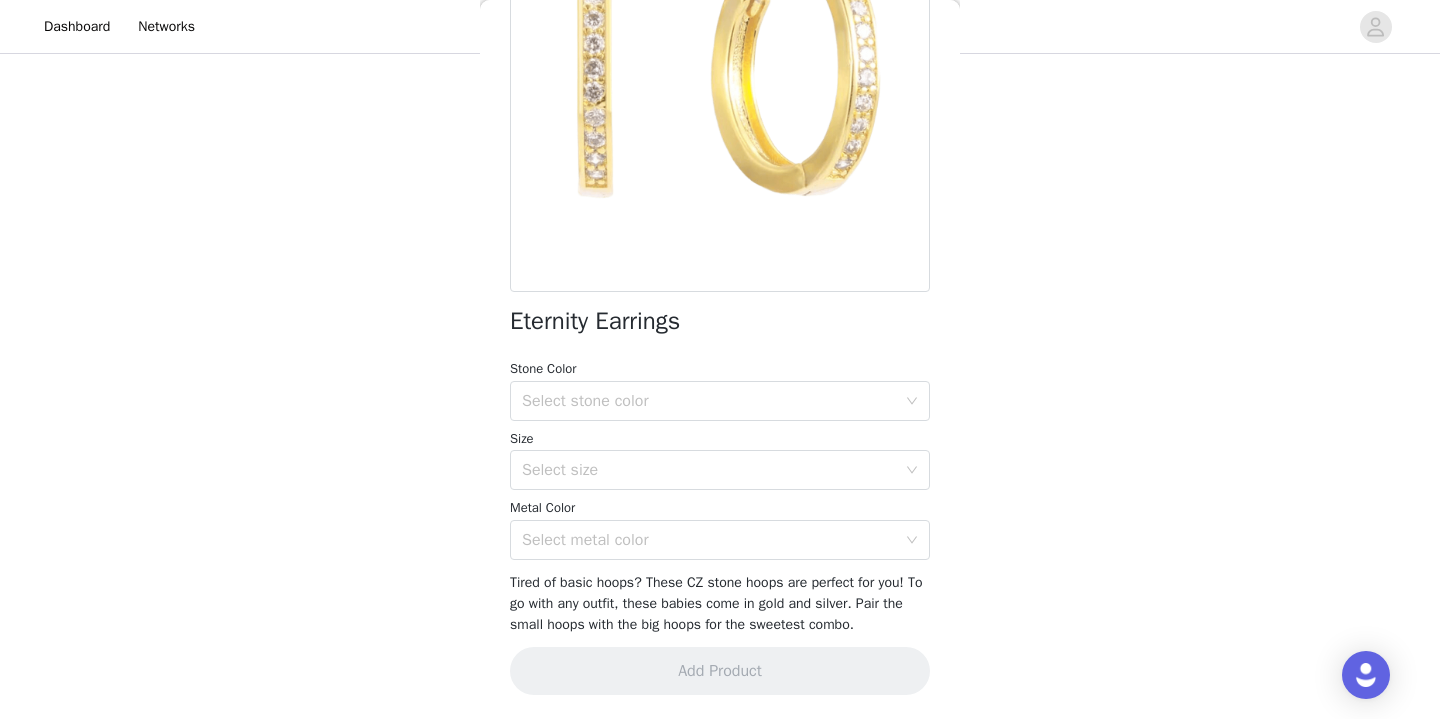 click on "Stone Color   Select stone color" at bounding box center (720, 390) 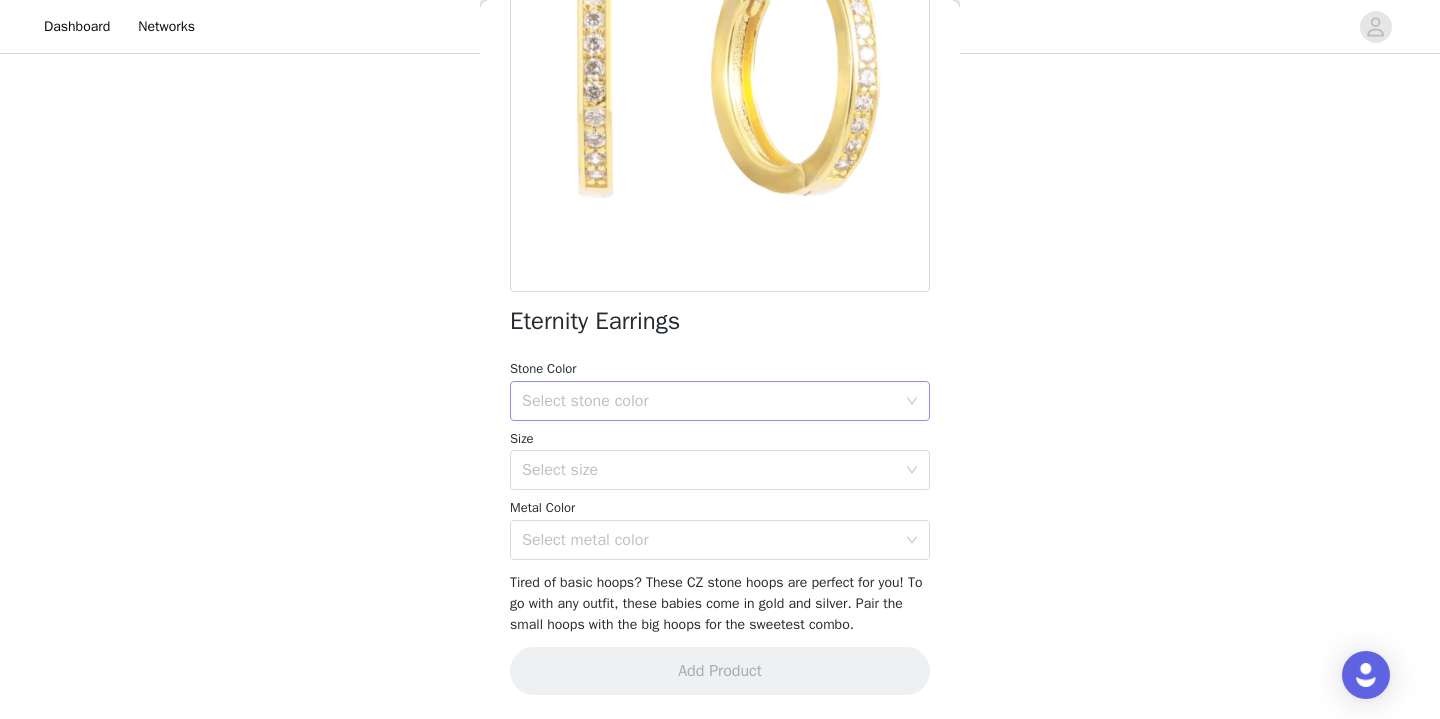 click on "Select stone color" at bounding box center (713, 401) 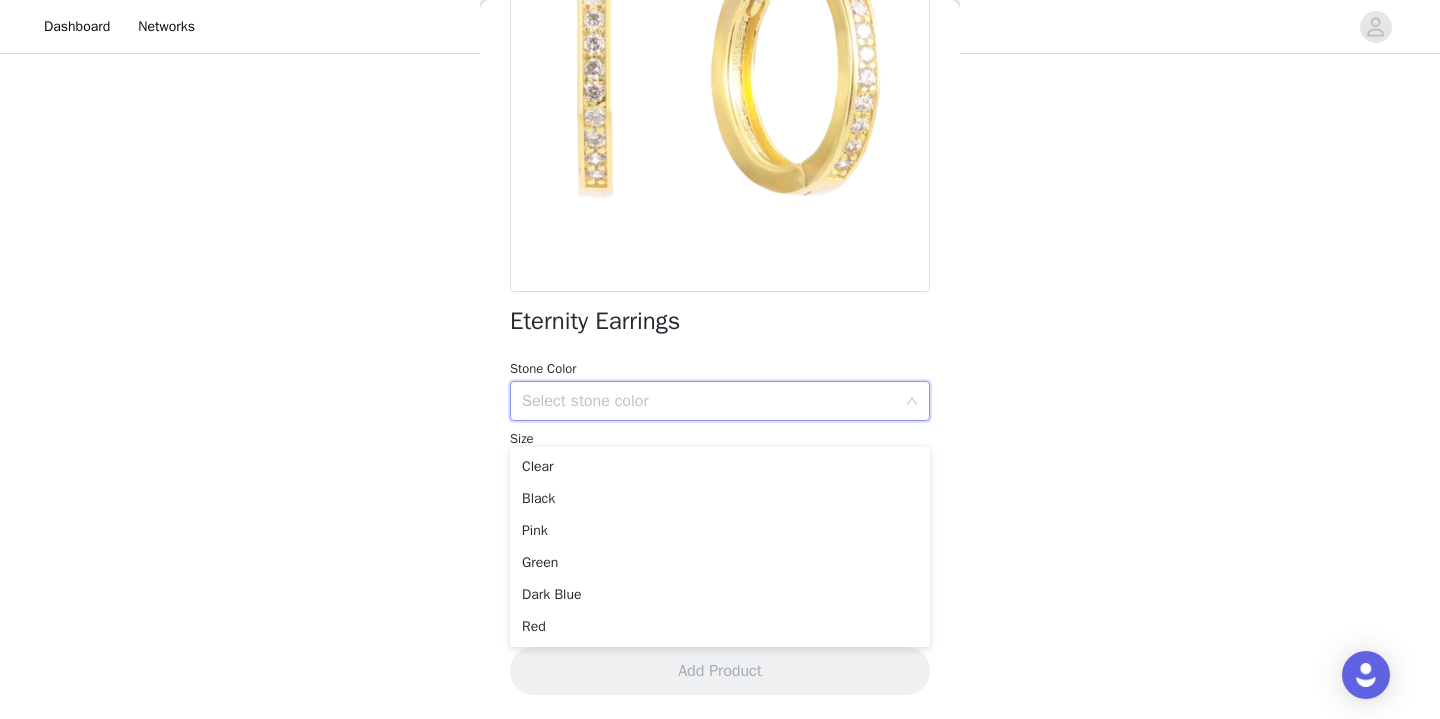 click on "STEP 2 OF 5
Pick Your Pieces!💎
Please take a look at our catalog and select 5 of your favs!❤️  If a product you selected is out of stock we will replace it with a best seller!       4/5 Selected           Shooting Star Earrings           Gold       Edit   Remove     Itty Bitty Hoops           Gold Stainless Steel WATERPROOF       Edit   Remove     Baby Link Up Necklace           Gold Stainless Steel Waterproof       Edit   Remove     Starlight Hand Chain           Clear, Gold Waterproof Stainless Steel       Edit   Remove     Add Product       Back     Eternity Earrings               Stone Color   Select stone color Size   Select size Metal Color   Select metal color     Tired of basic hoops? These CZ stone hoops are perfect for you! To go with any outfit, these babies come in gold and silver. Pair the small hoops with the big hoops for the sweetest combo.     Add Product" at bounding box center (720, 84) 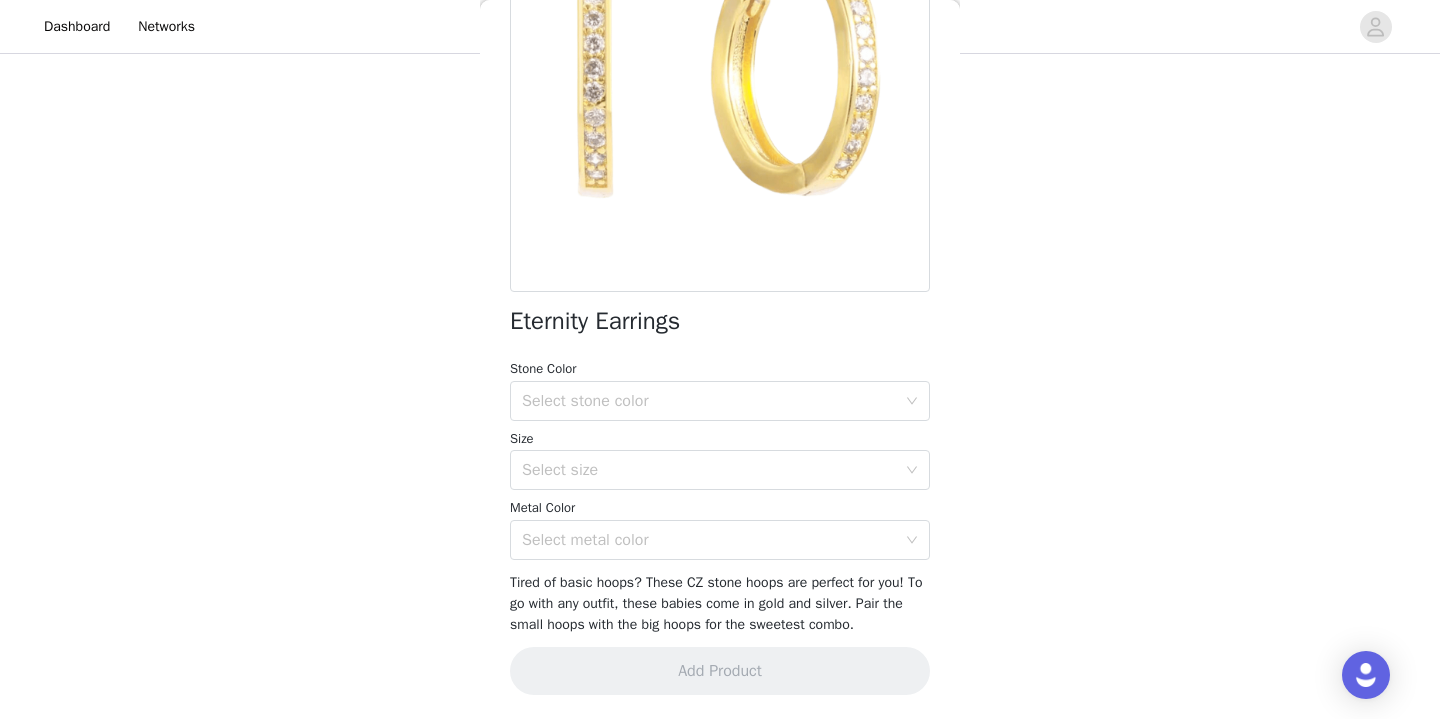 scroll, scrollTop: 408, scrollLeft: 0, axis: vertical 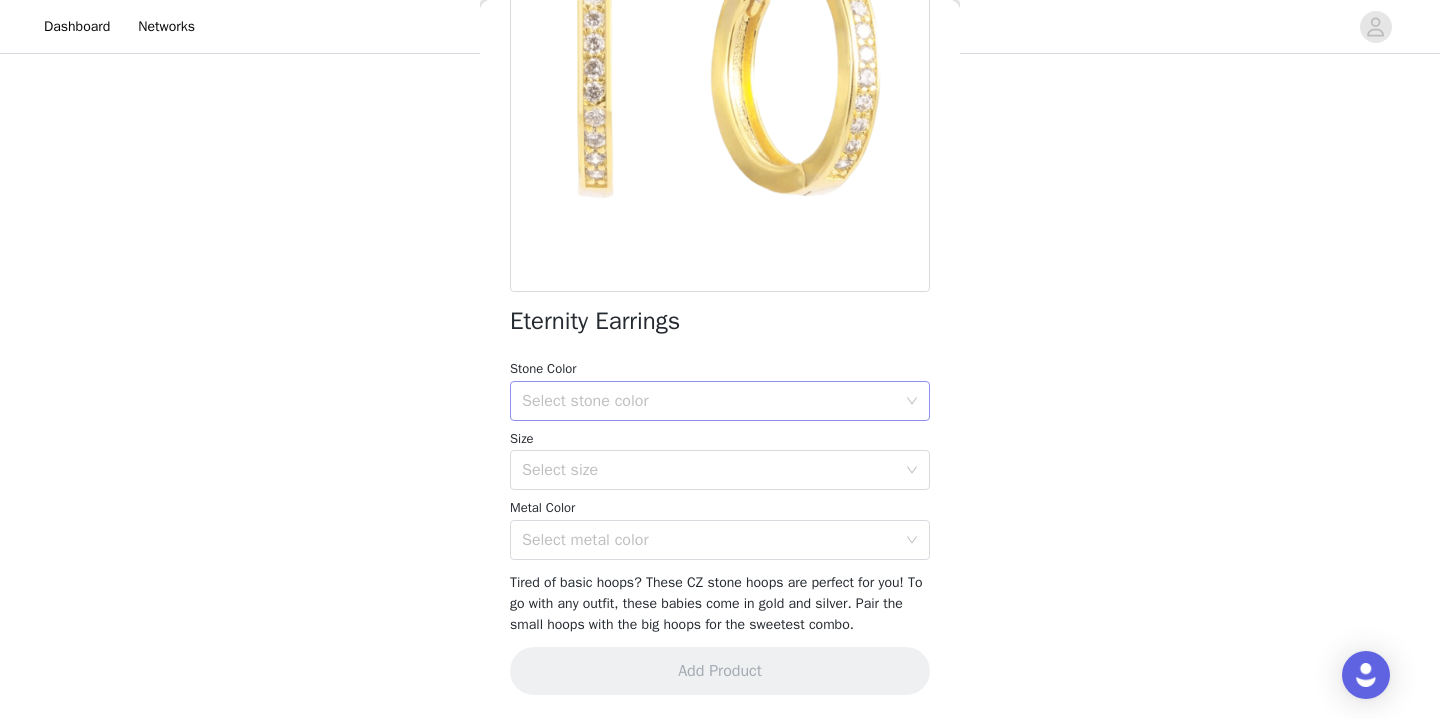 click on "Select stone color" at bounding box center [713, 401] 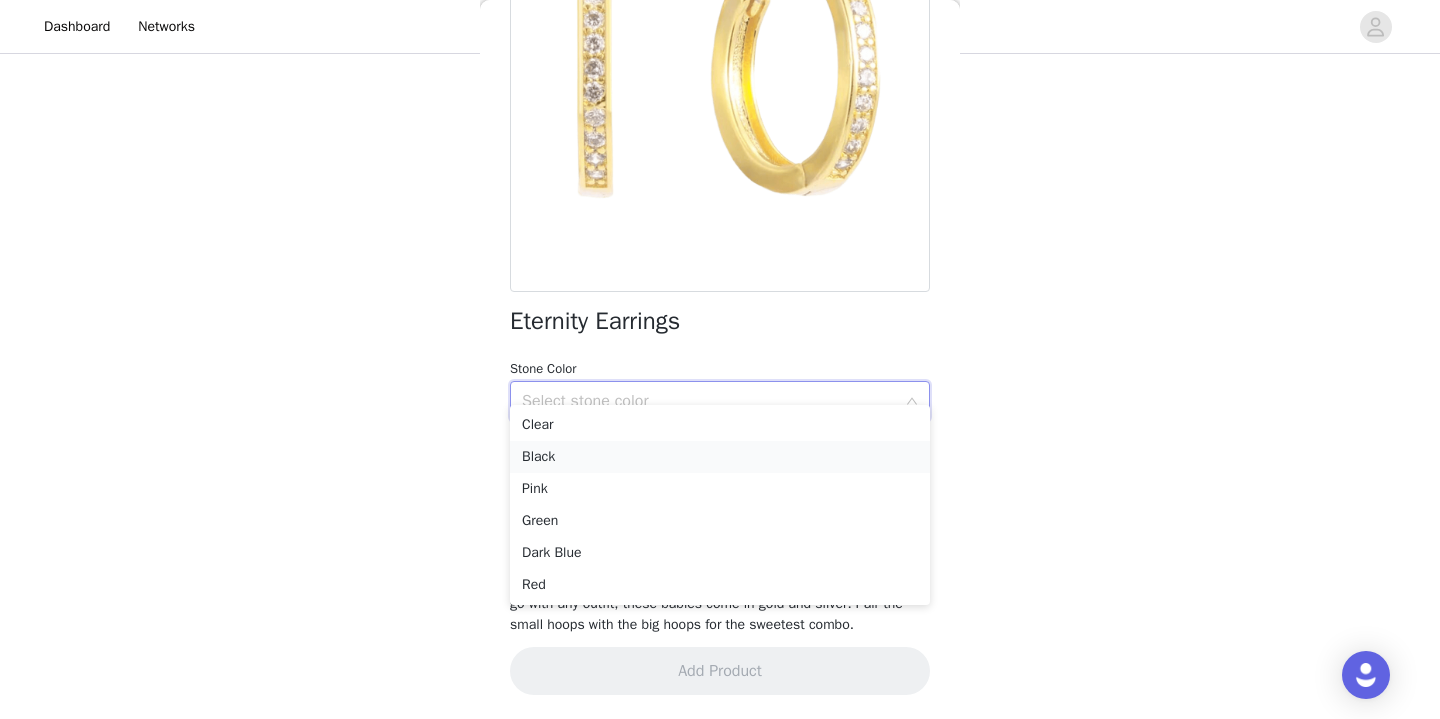 click on "Black" at bounding box center [720, 457] 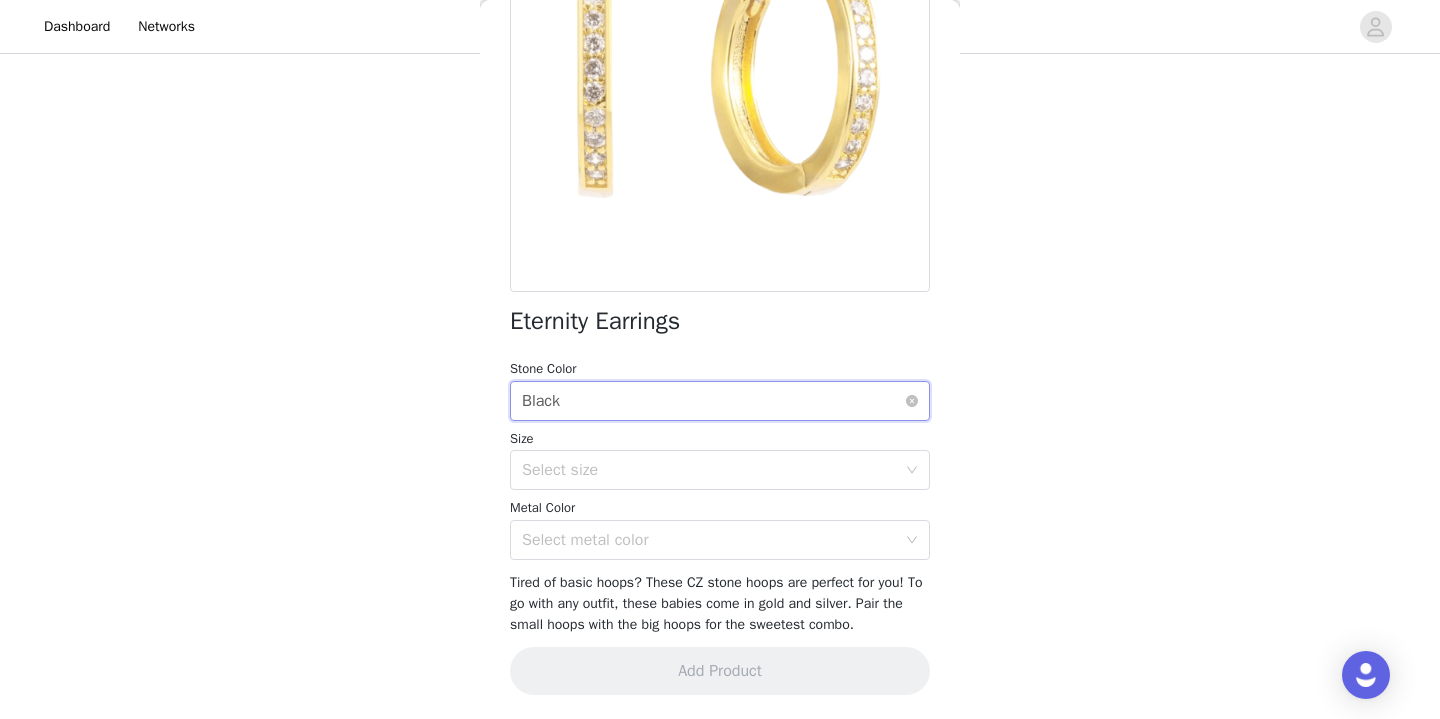 click on "Select stone color Black" at bounding box center (713, 401) 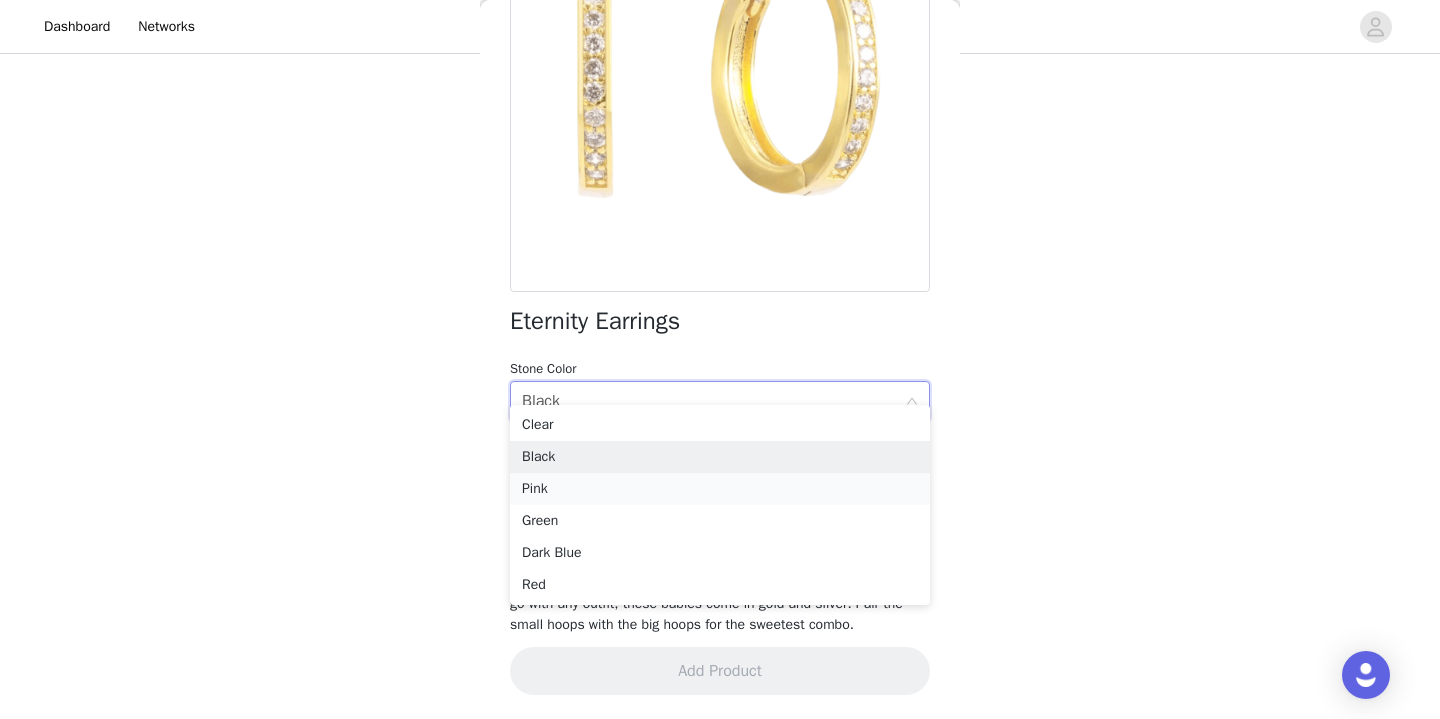 click on "Pink" at bounding box center (720, 489) 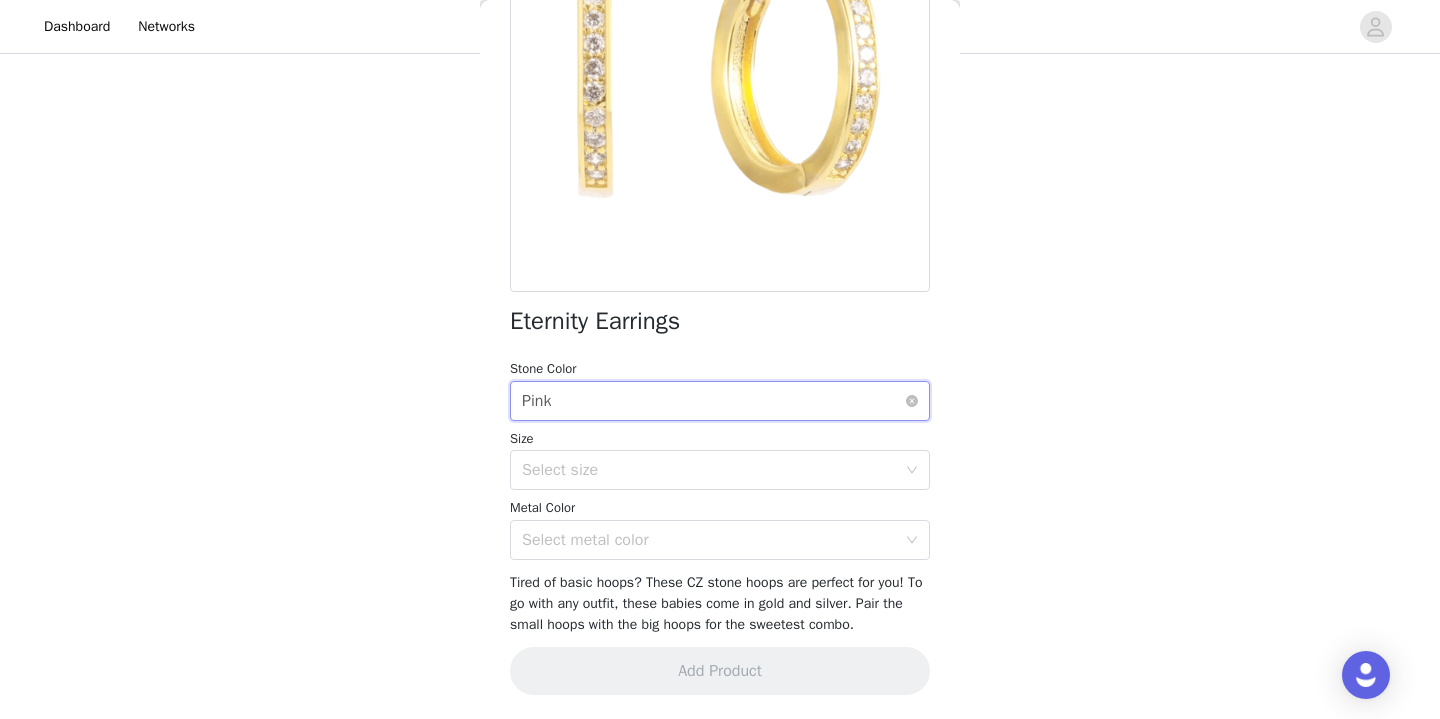 click on "Select stone color Pink" at bounding box center [713, 401] 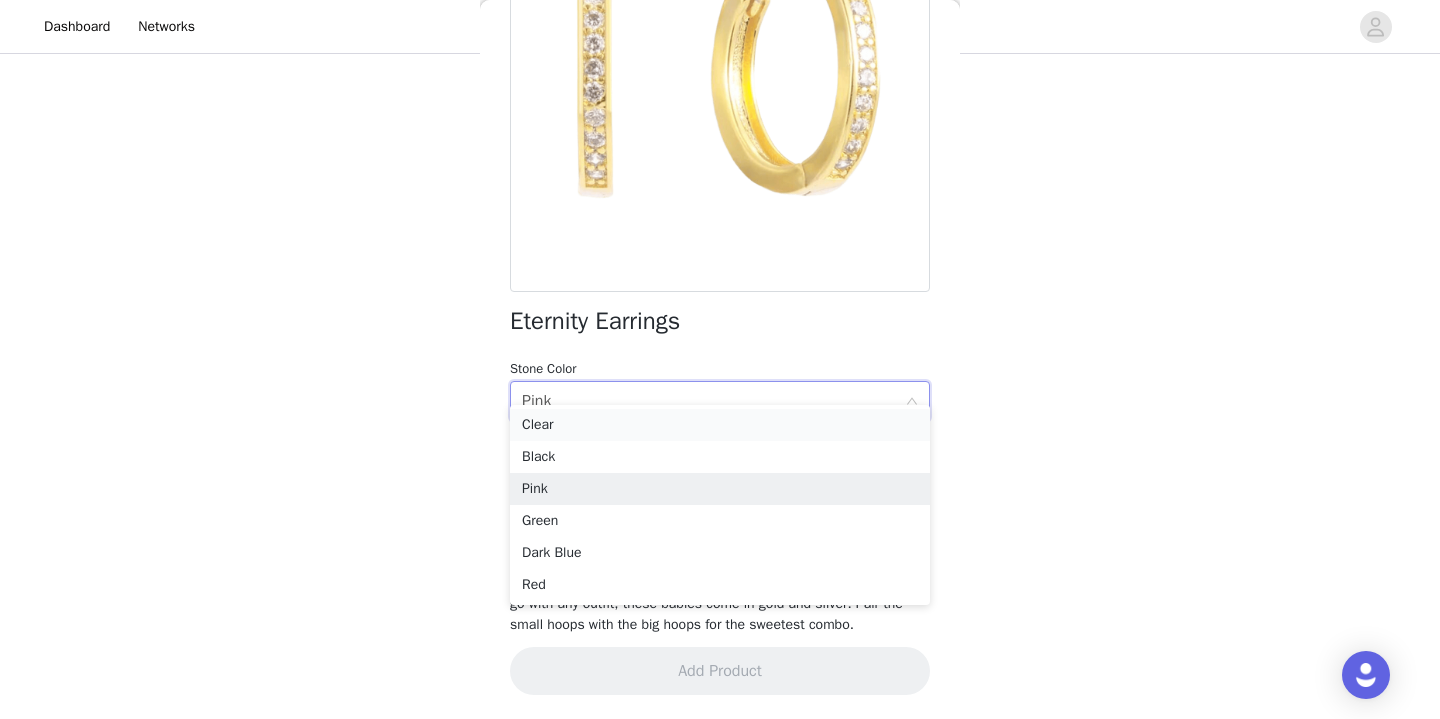 click on "Clear" at bounding box center [720, 425] 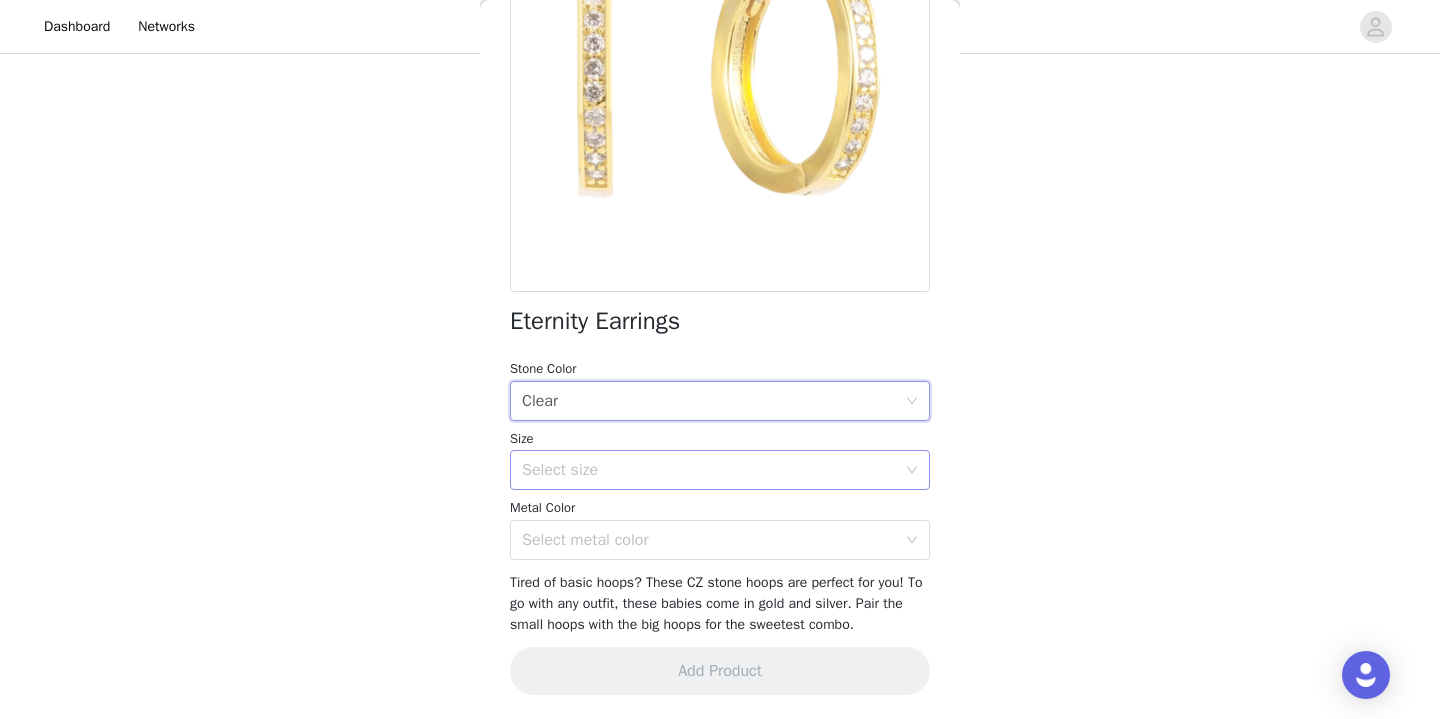 click on "Select size" at bounding box center [709, 470] 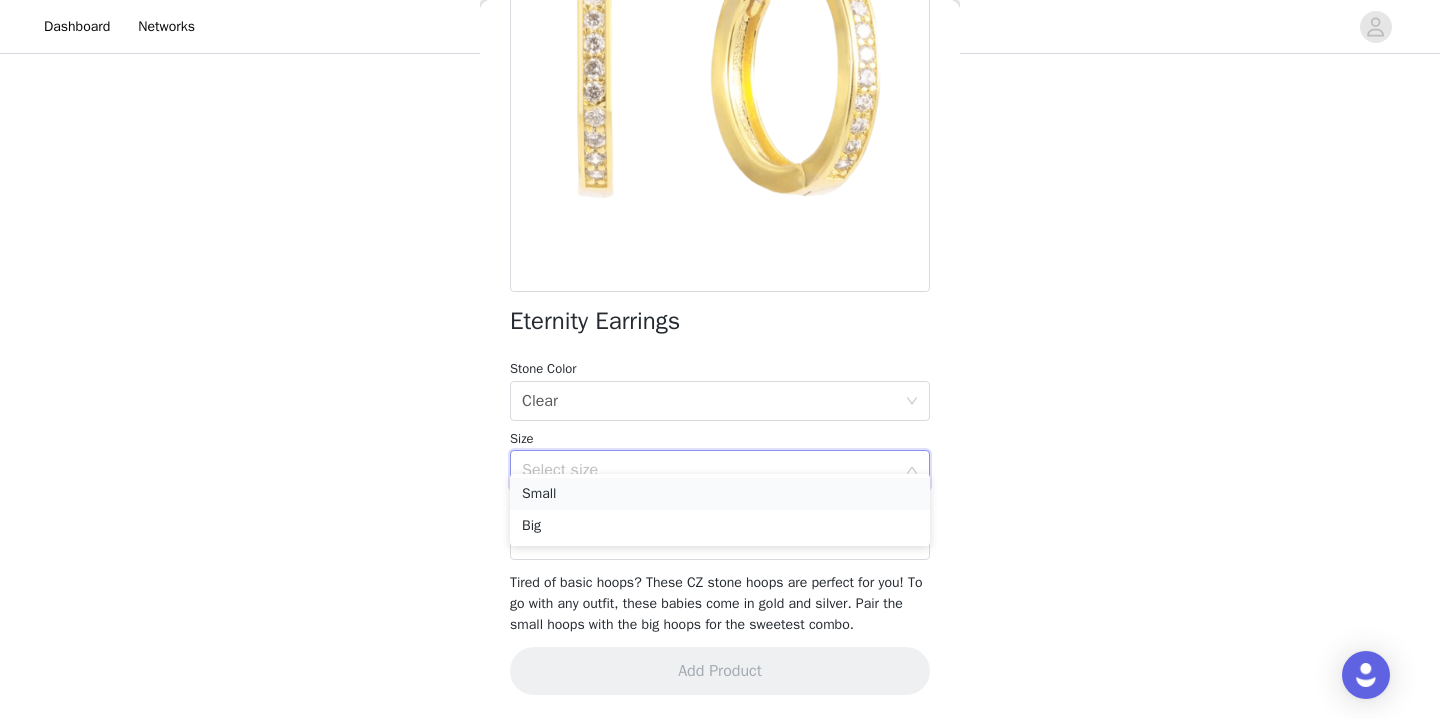 click on "Small" at bounding box center [720, 494] 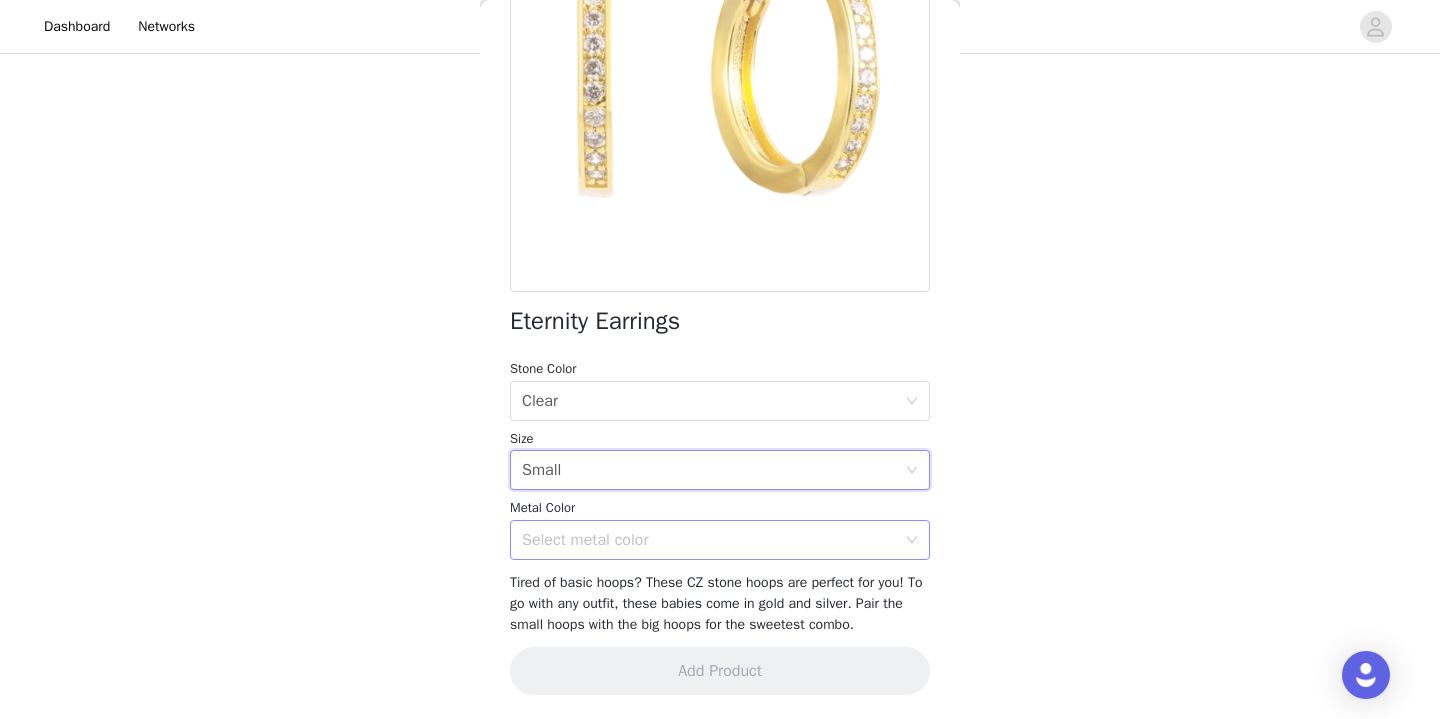 click on "Select metal color" at bounding box center [709, 540] 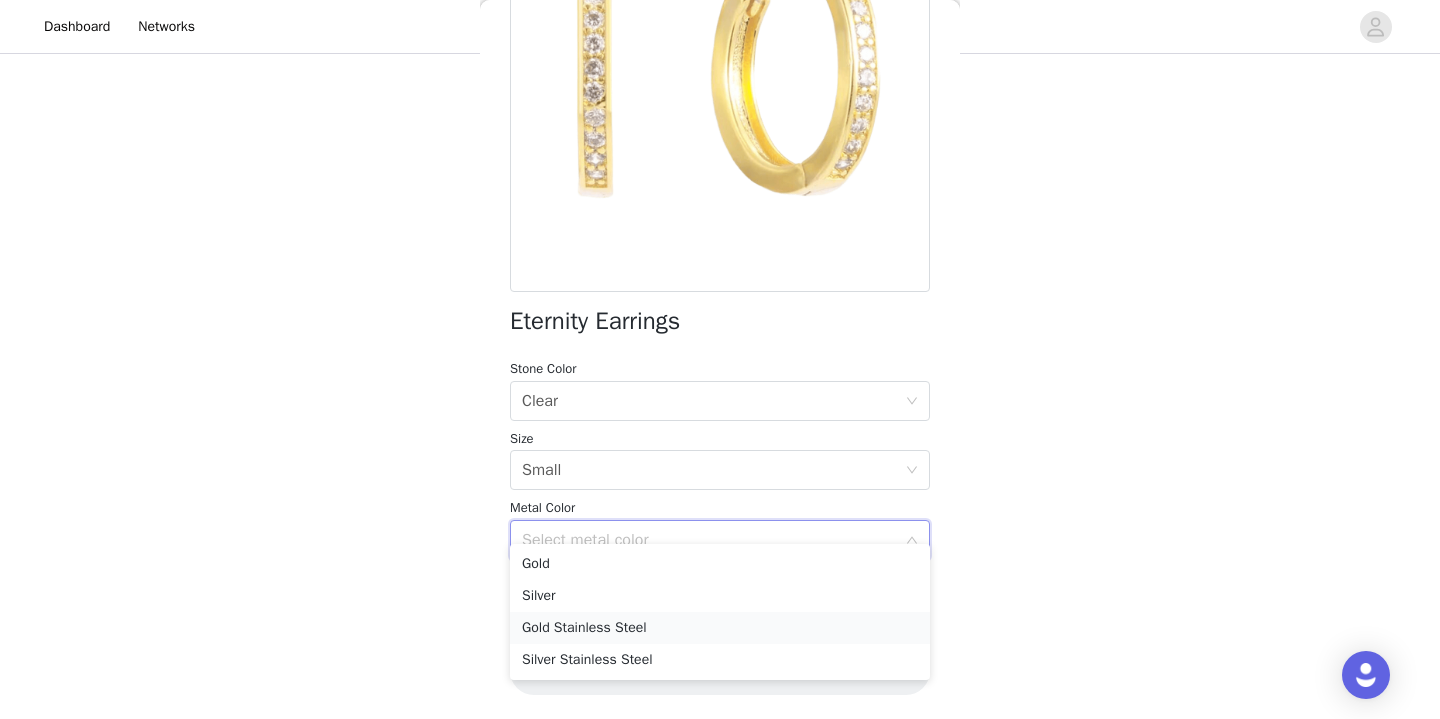 click on "Gold Stainless Steel" at bounding box center (720, 628) 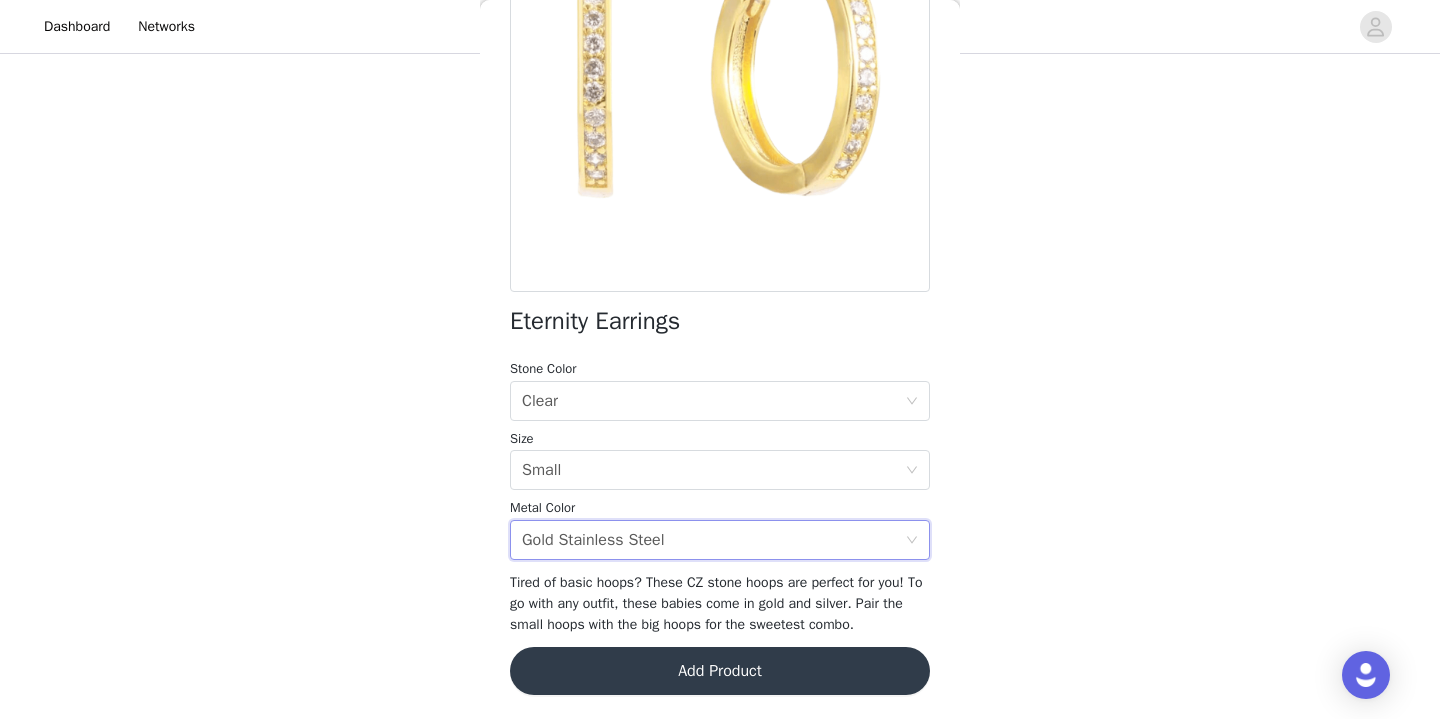 click on "Add Product" at bounding box center [720, 671] 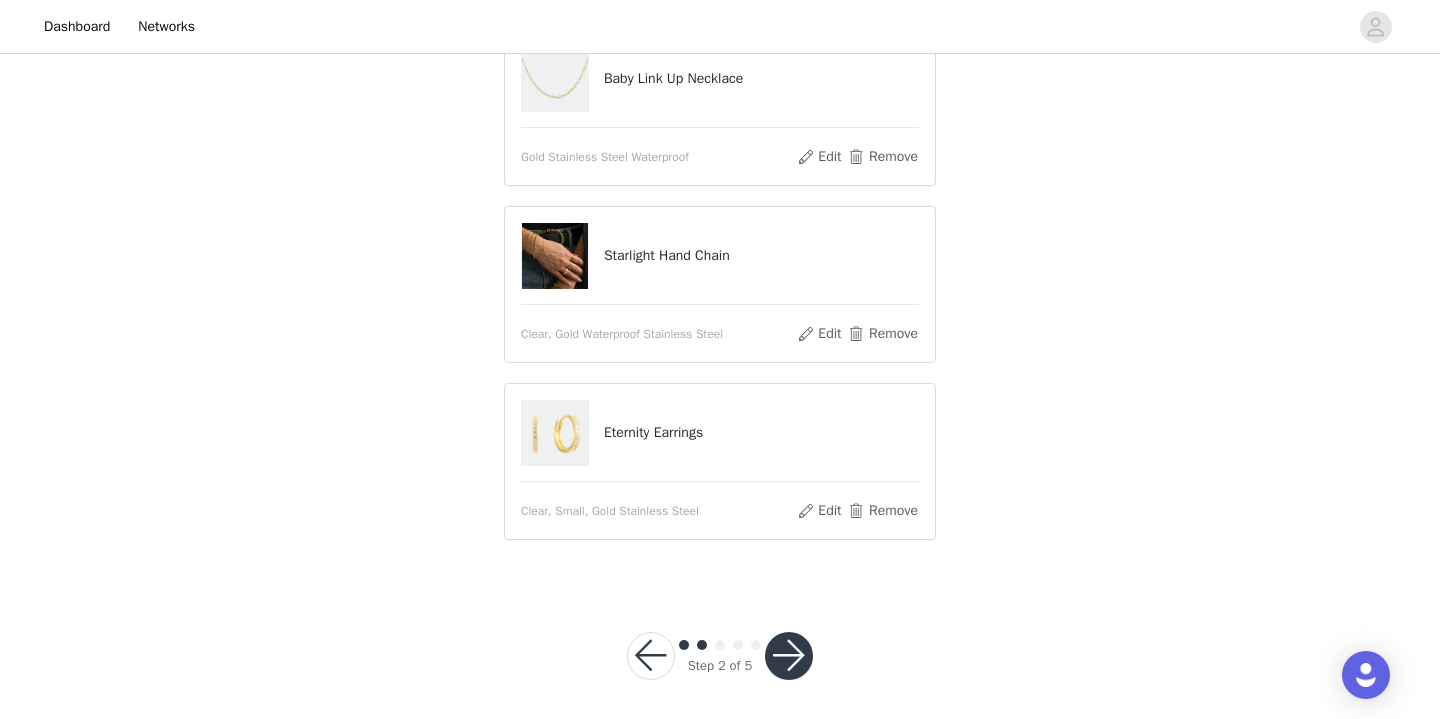 scroll, scrollTop: 618, scrollLeft: 0, axis: vertical 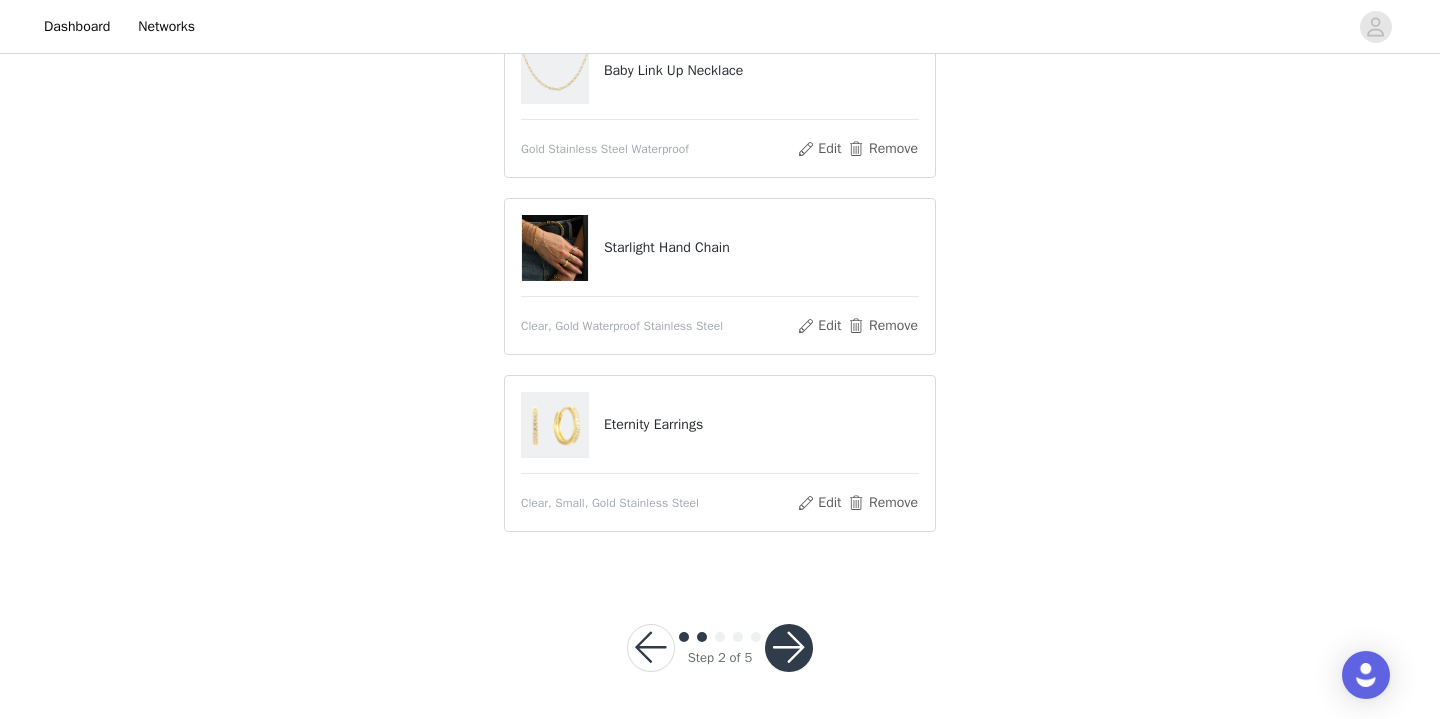 click at bounding box center (789, 648) 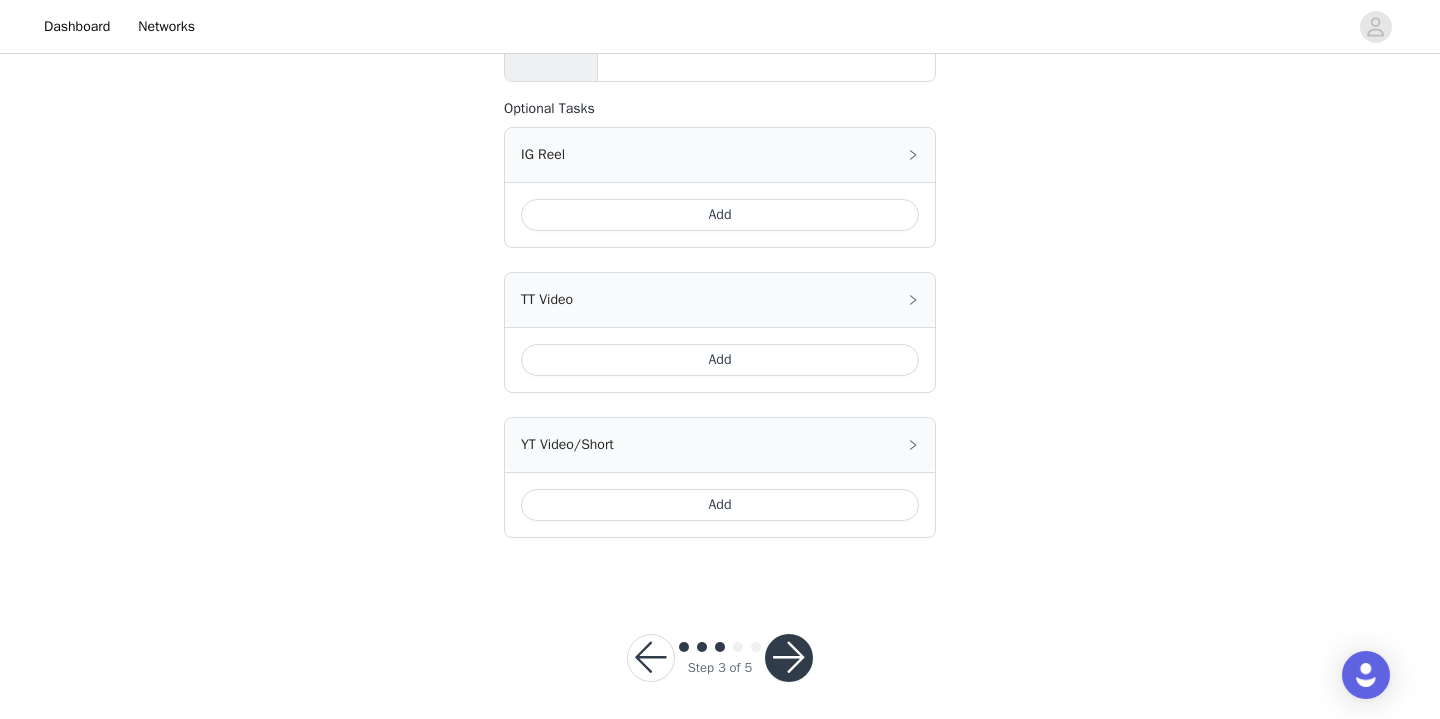 scroll, scrollTop: 782, scrollLeft: 0, axis: vertical 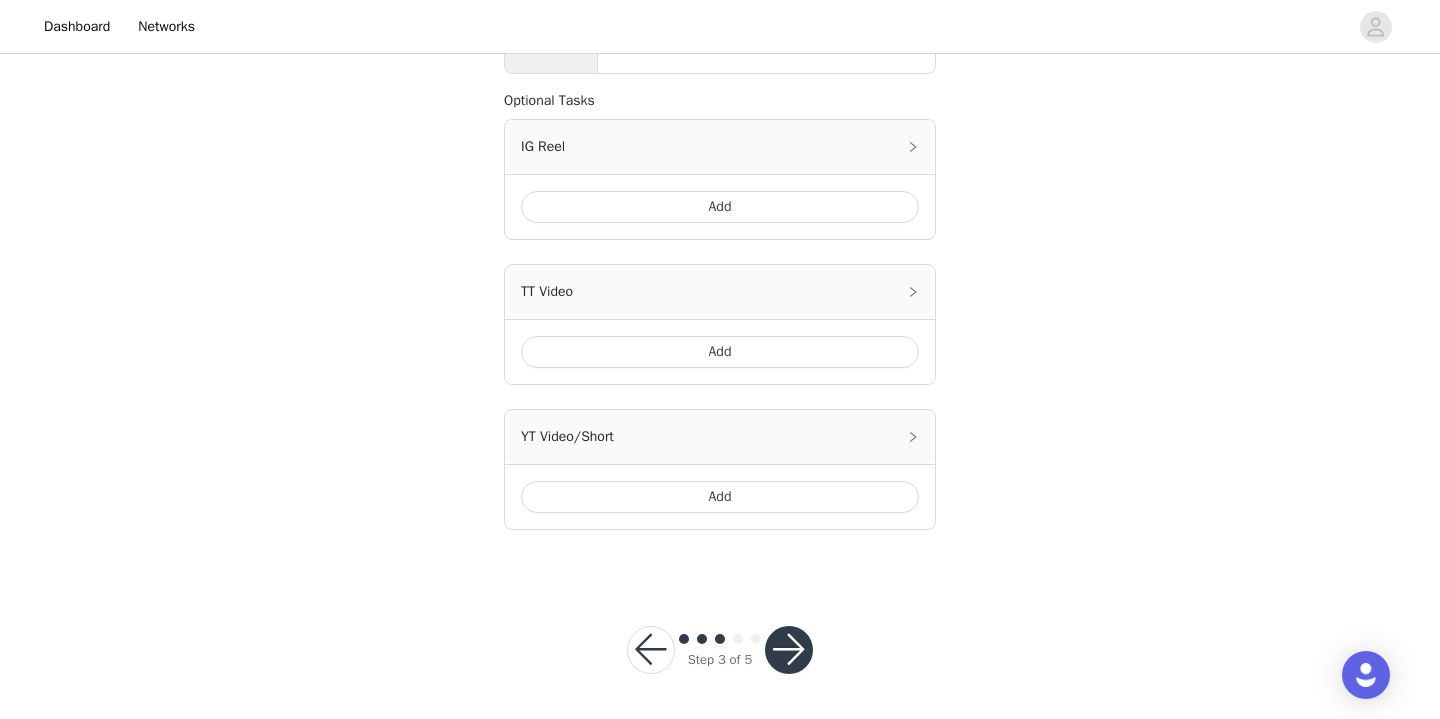 click on "Add" at bounding box center (720, 352) 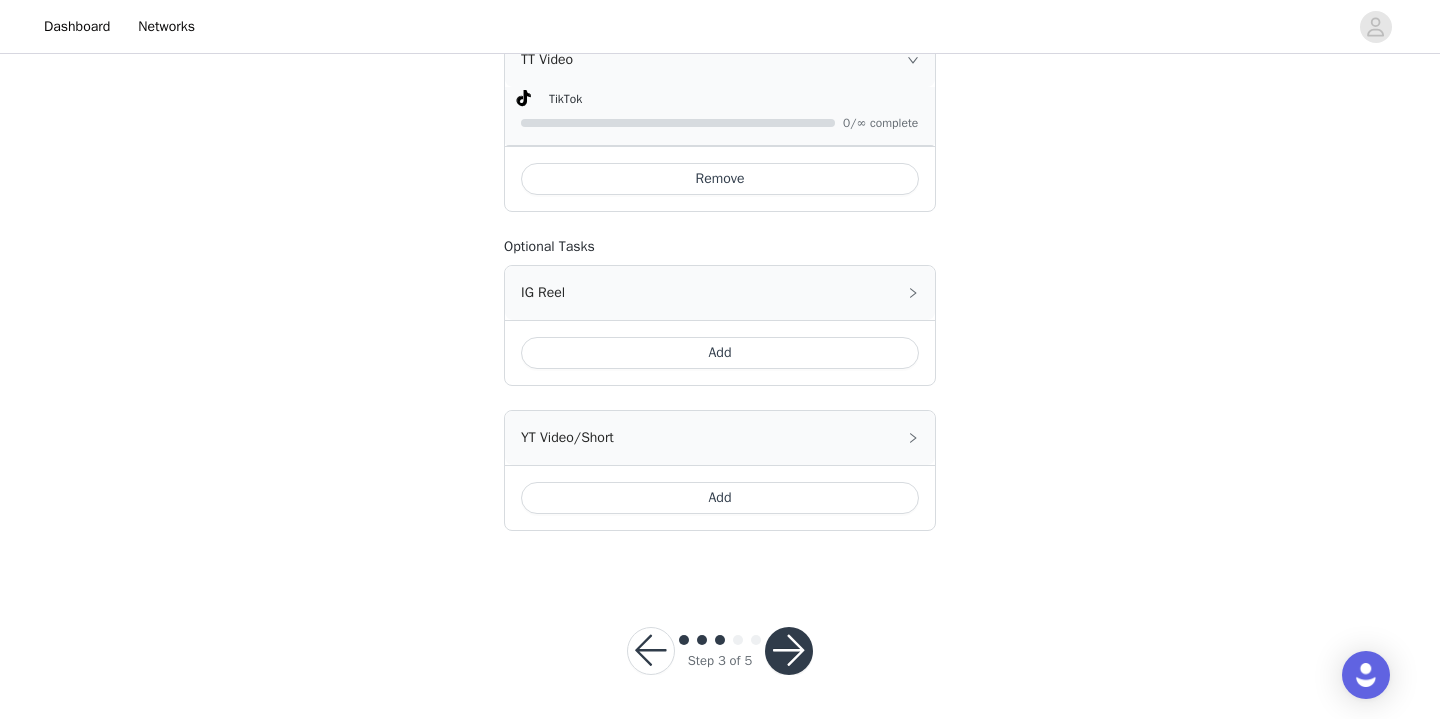 scroll, scrollTop: 892, scrollLeft: 0, axis: vertical 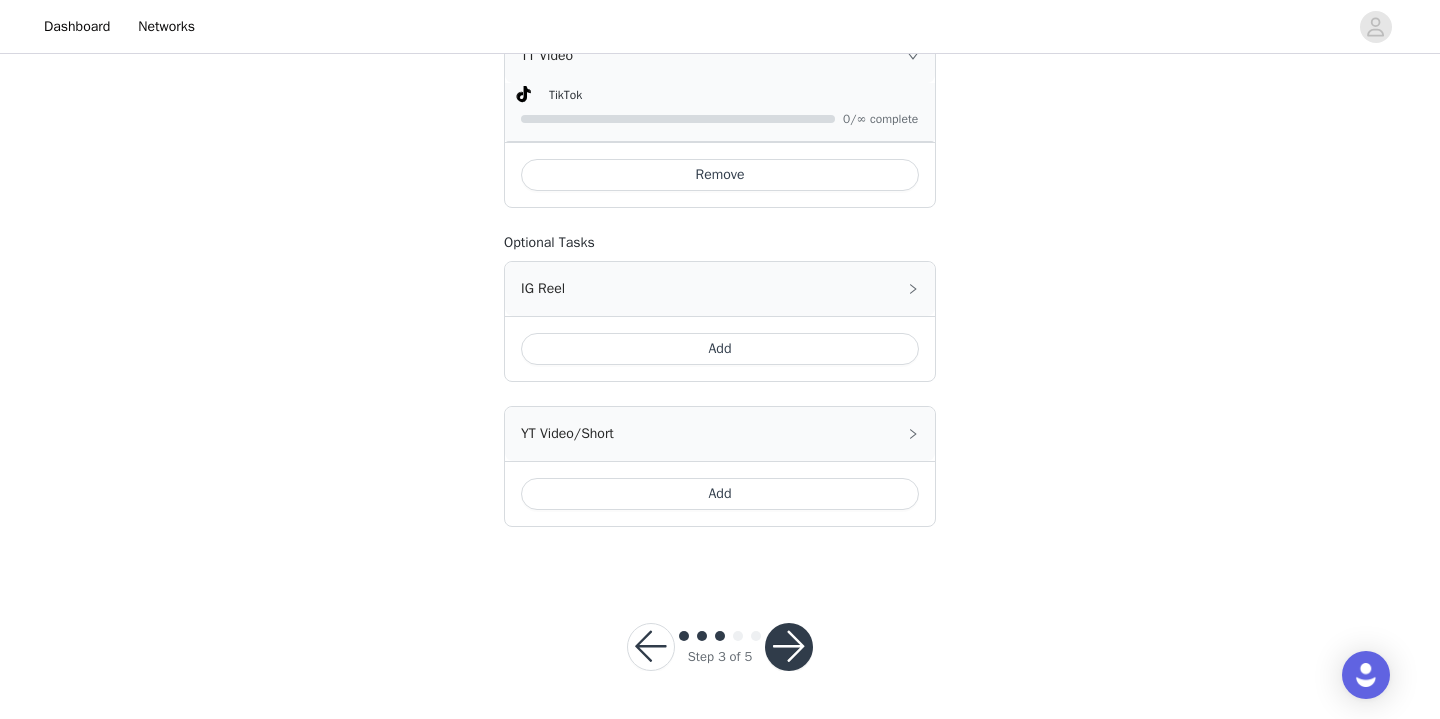 click at bounding box center (789, 647) 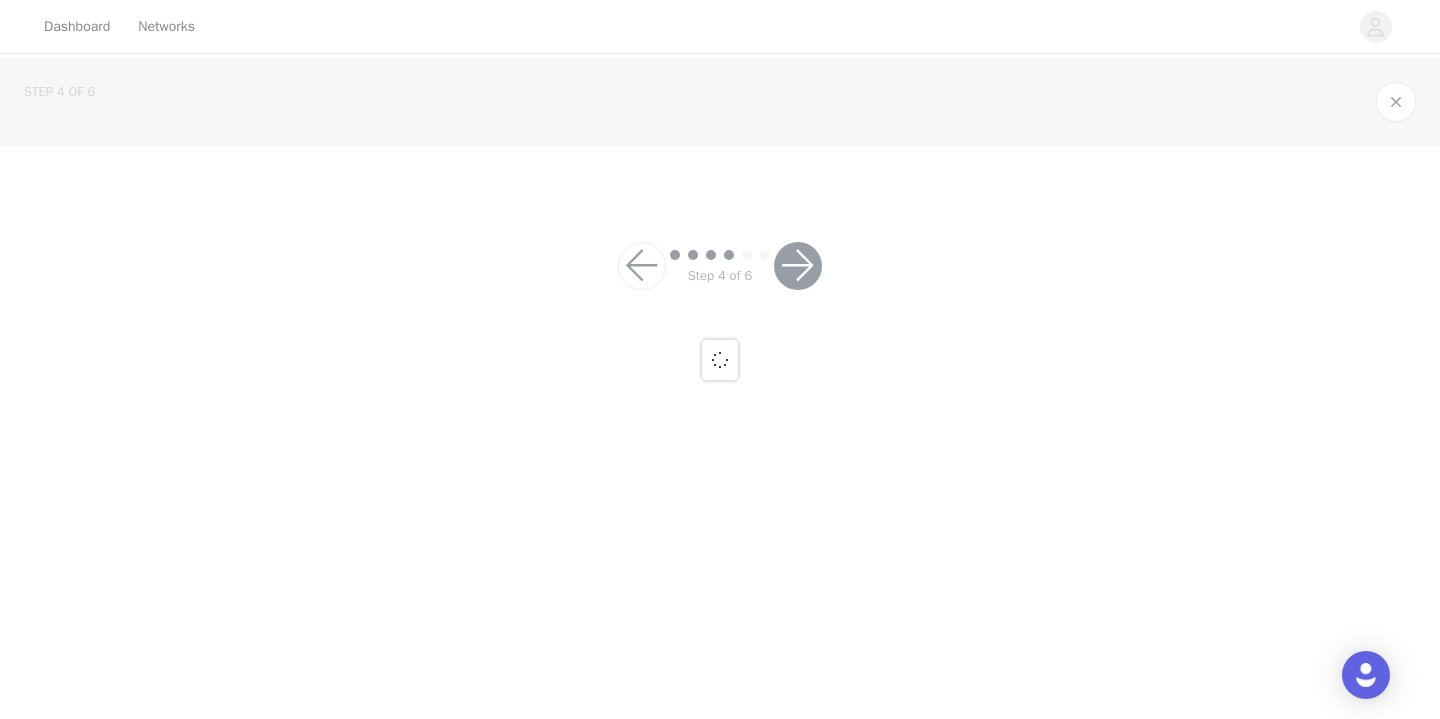 scroll, scrollTop: 0, scrollLeft: 0, axis: both 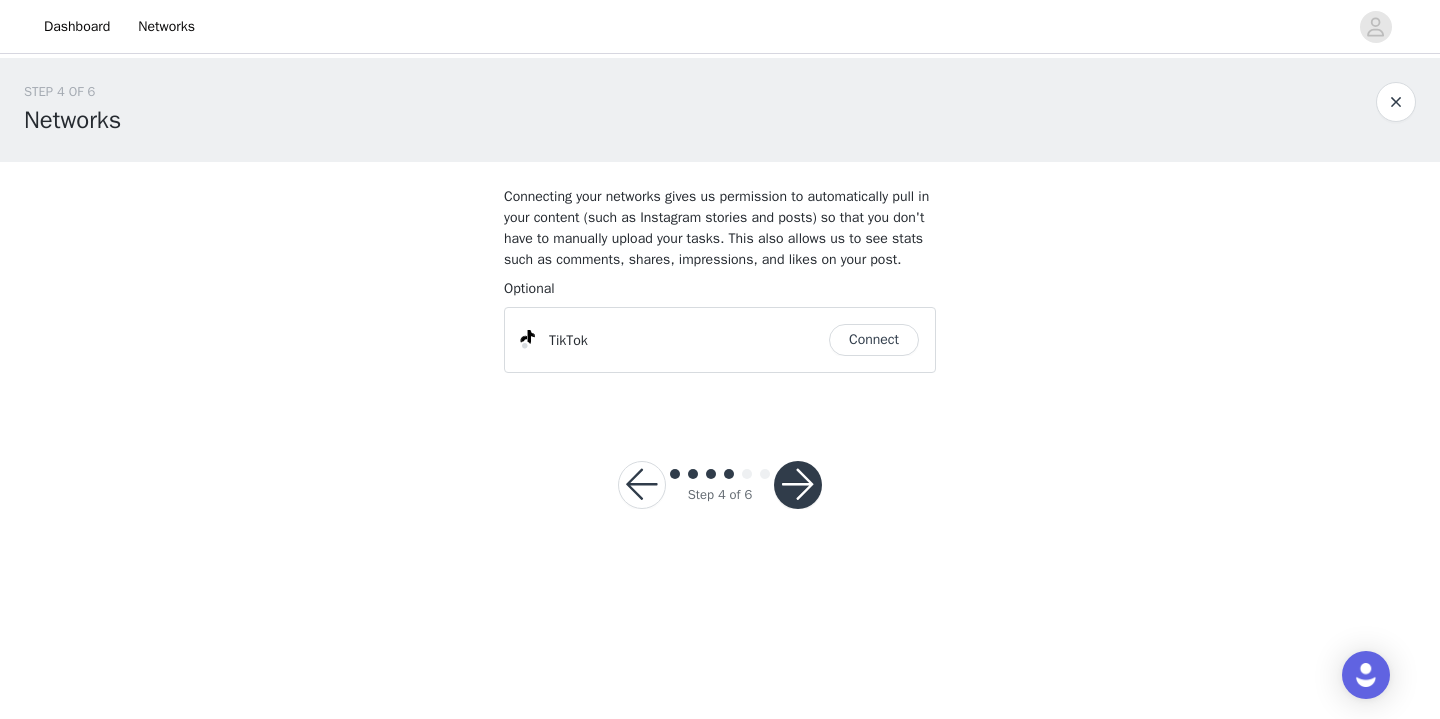 click on "Connect" at bounding box center (874, 340) 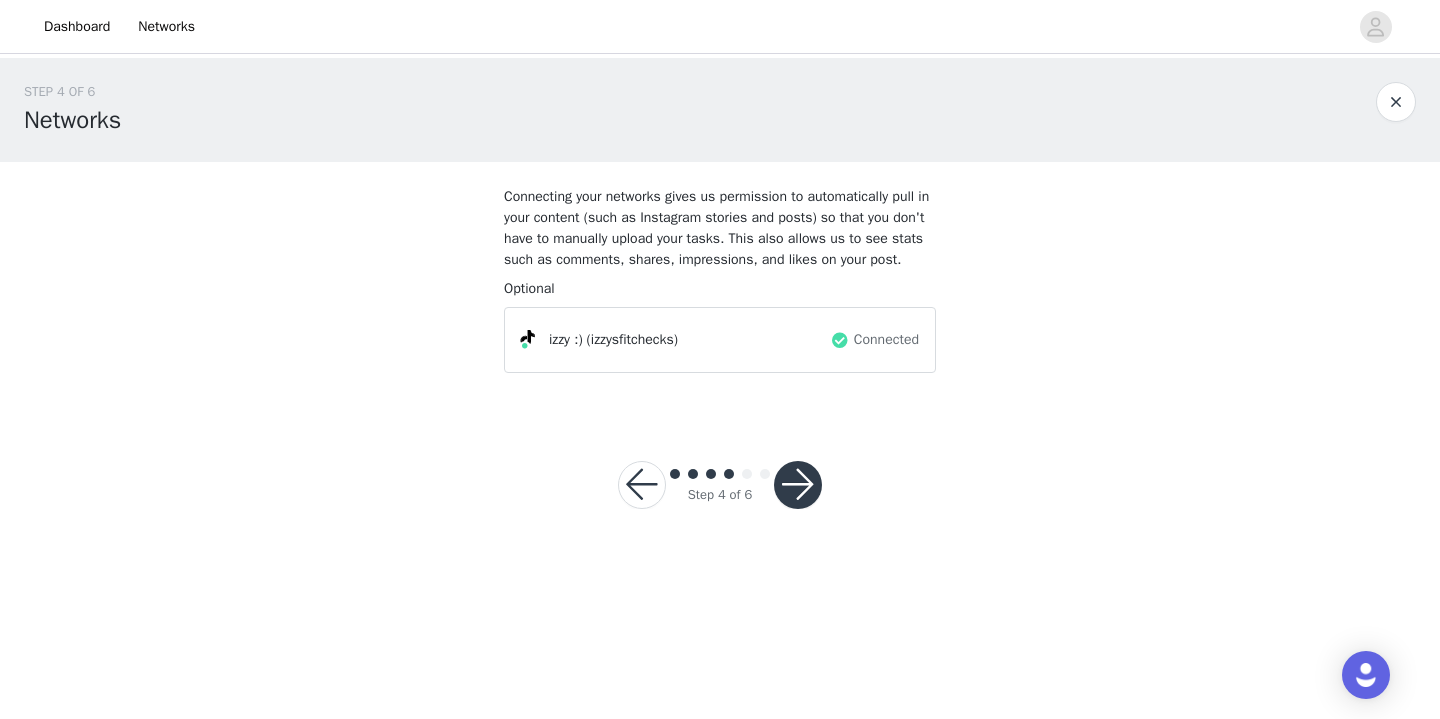click at bounding box center (798, 485) 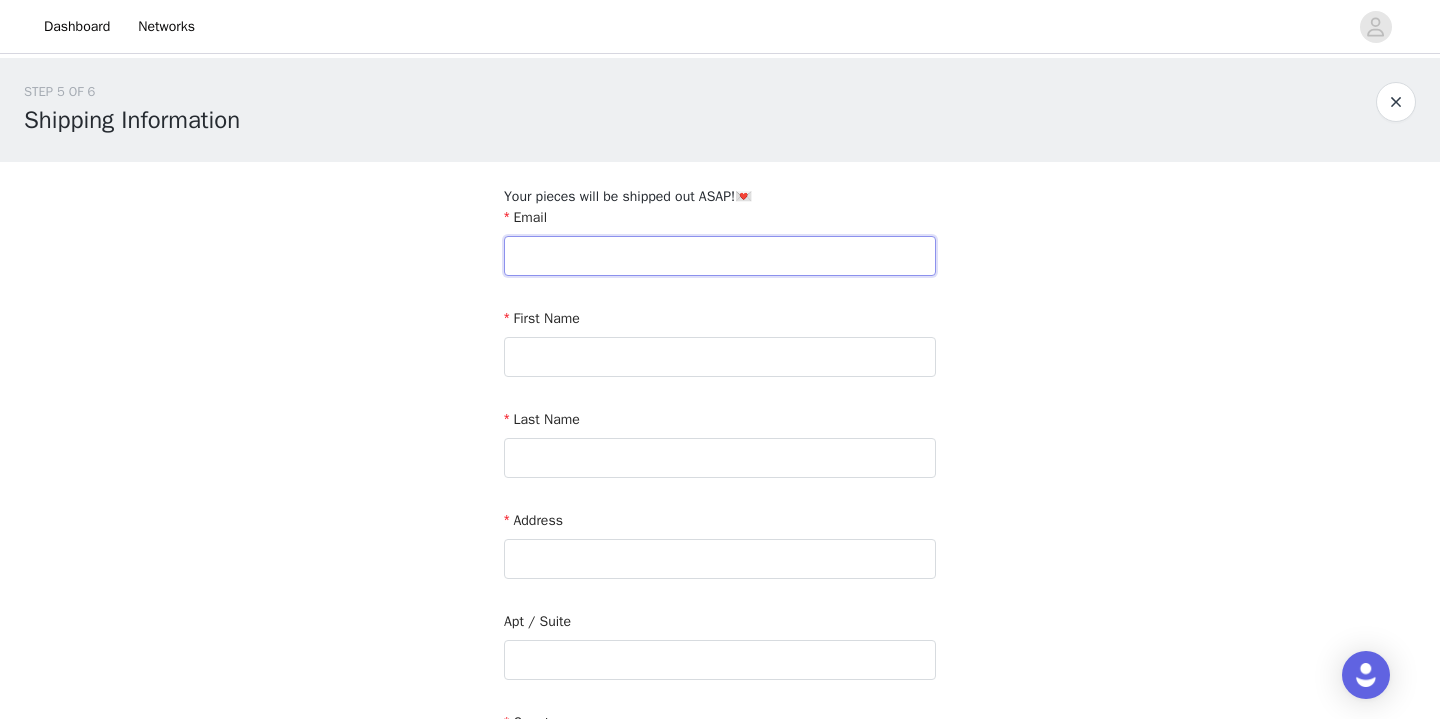 click at bounding box center (720, 256) 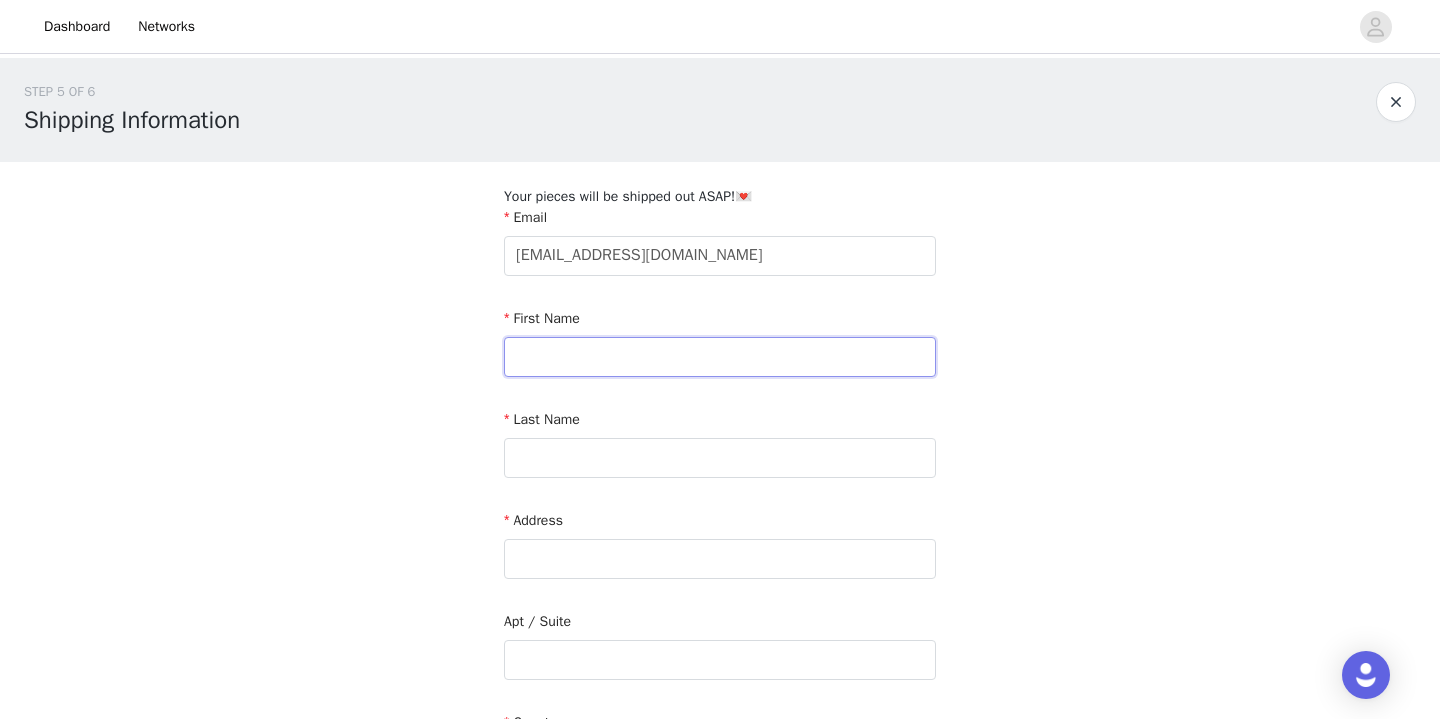type on "[PERSON_NAME]" 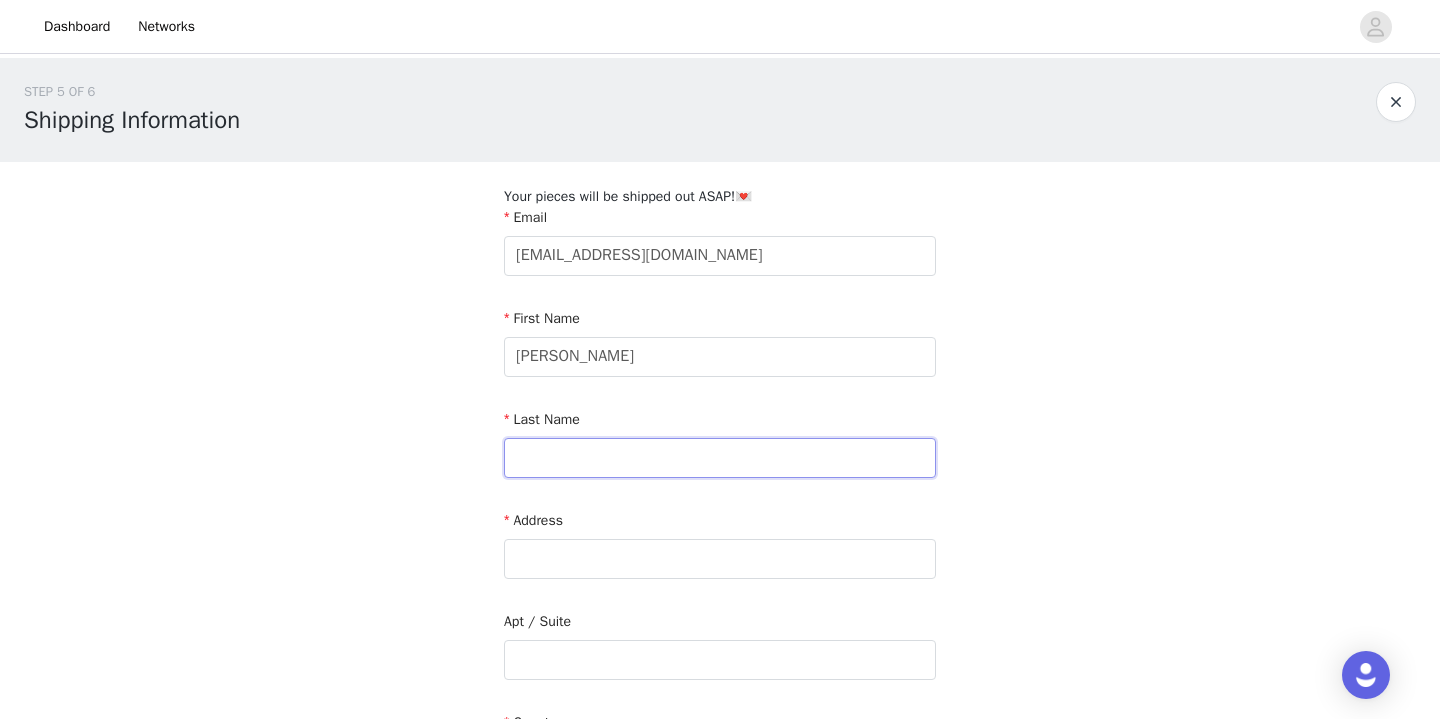 type on "[PERSON_NAME]" 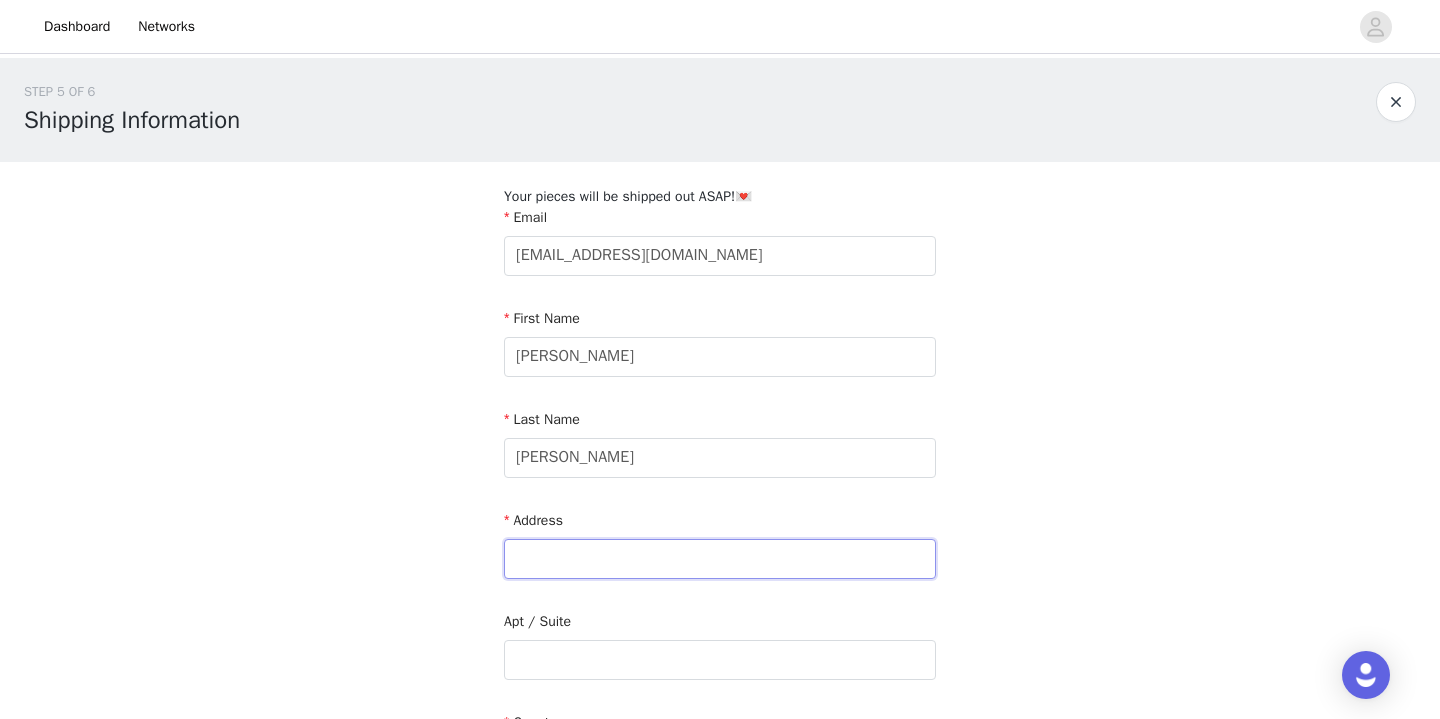 type on "411 W 4020 N" 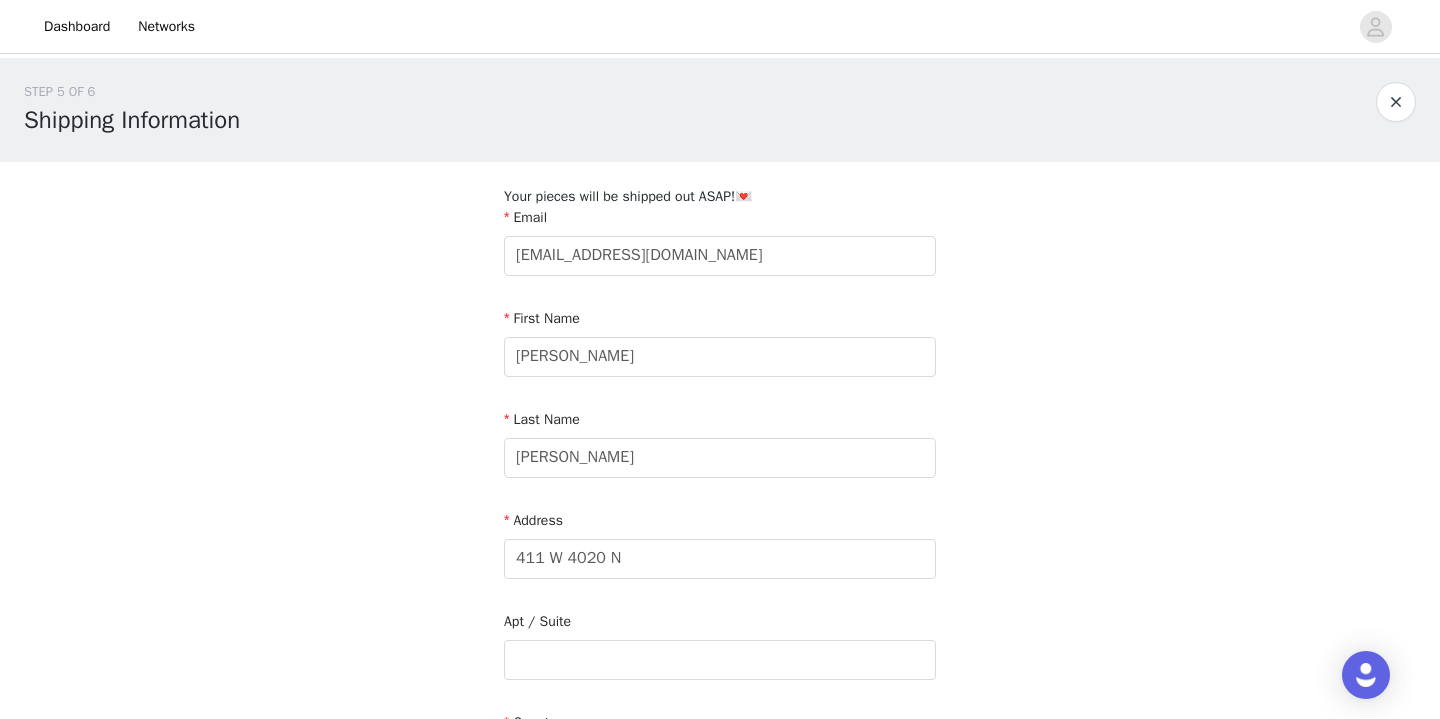 type on "Provo" 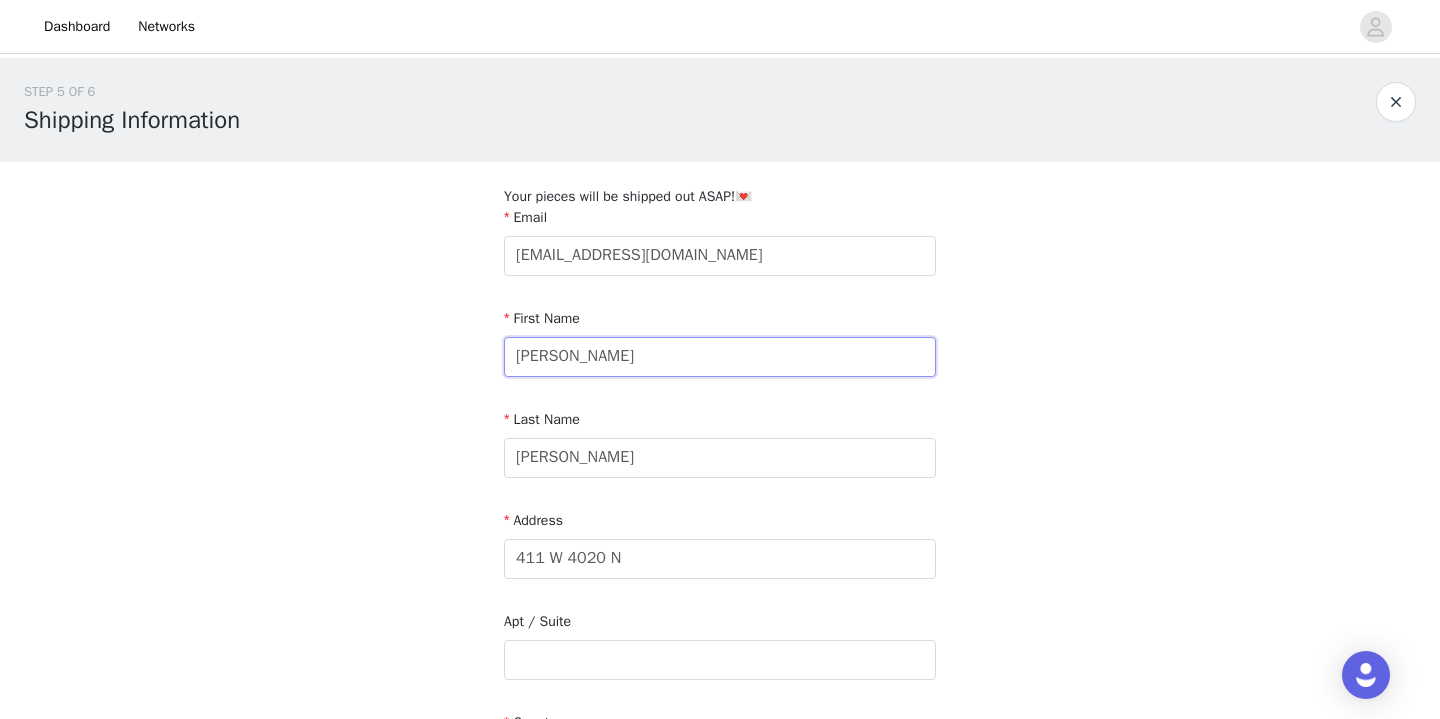 drag, startPoint x: 694, startPoint y: 360, endPoint x: 431, endPoint y: 304, distance: 268.8959 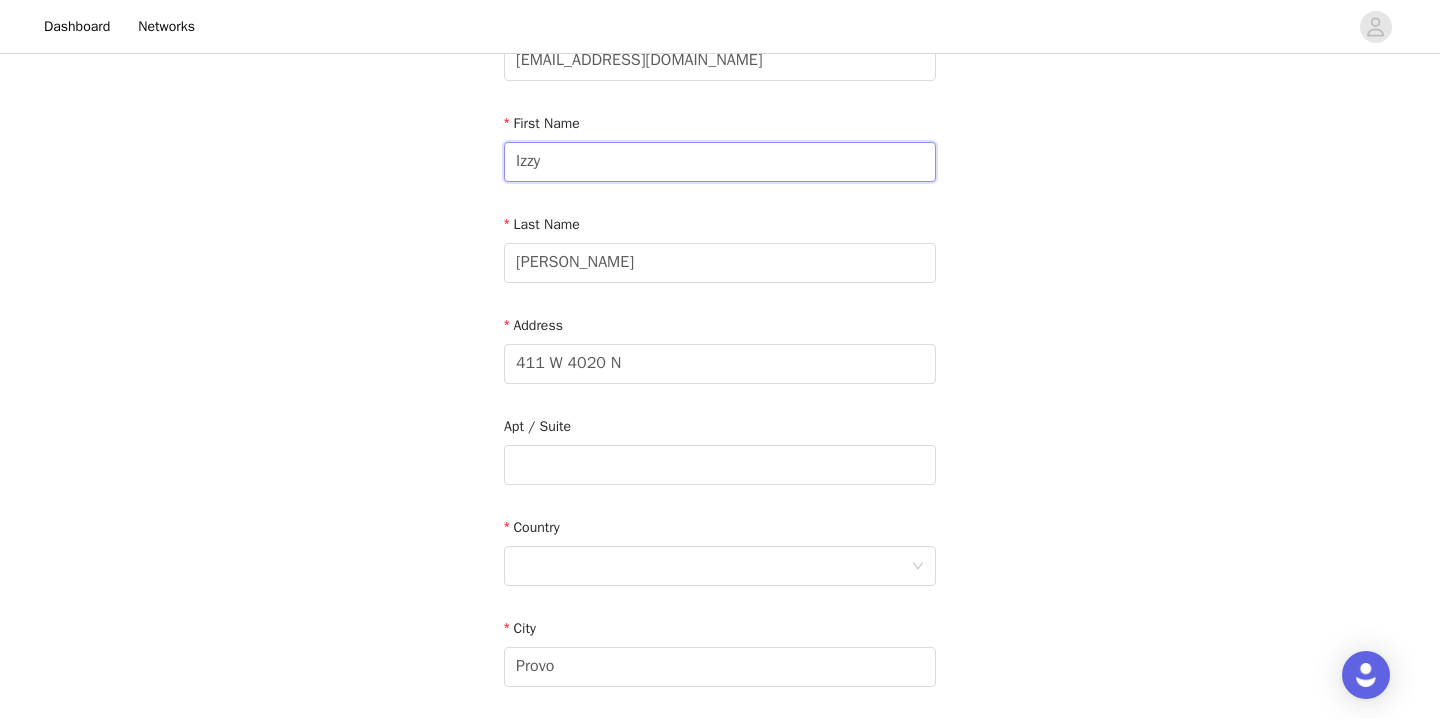 scroll, scrollTop: 198, scrollLeft: 0, axis: vertical 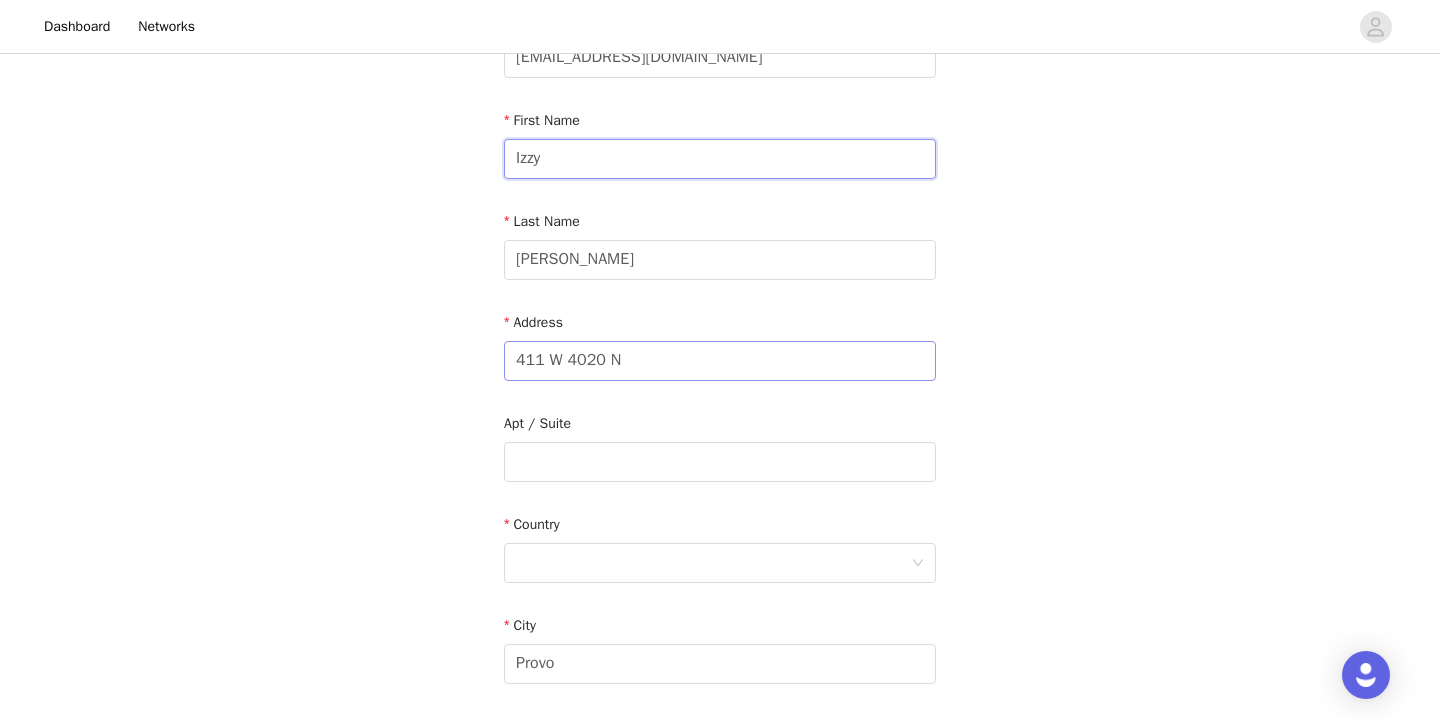 type on "Izzy" 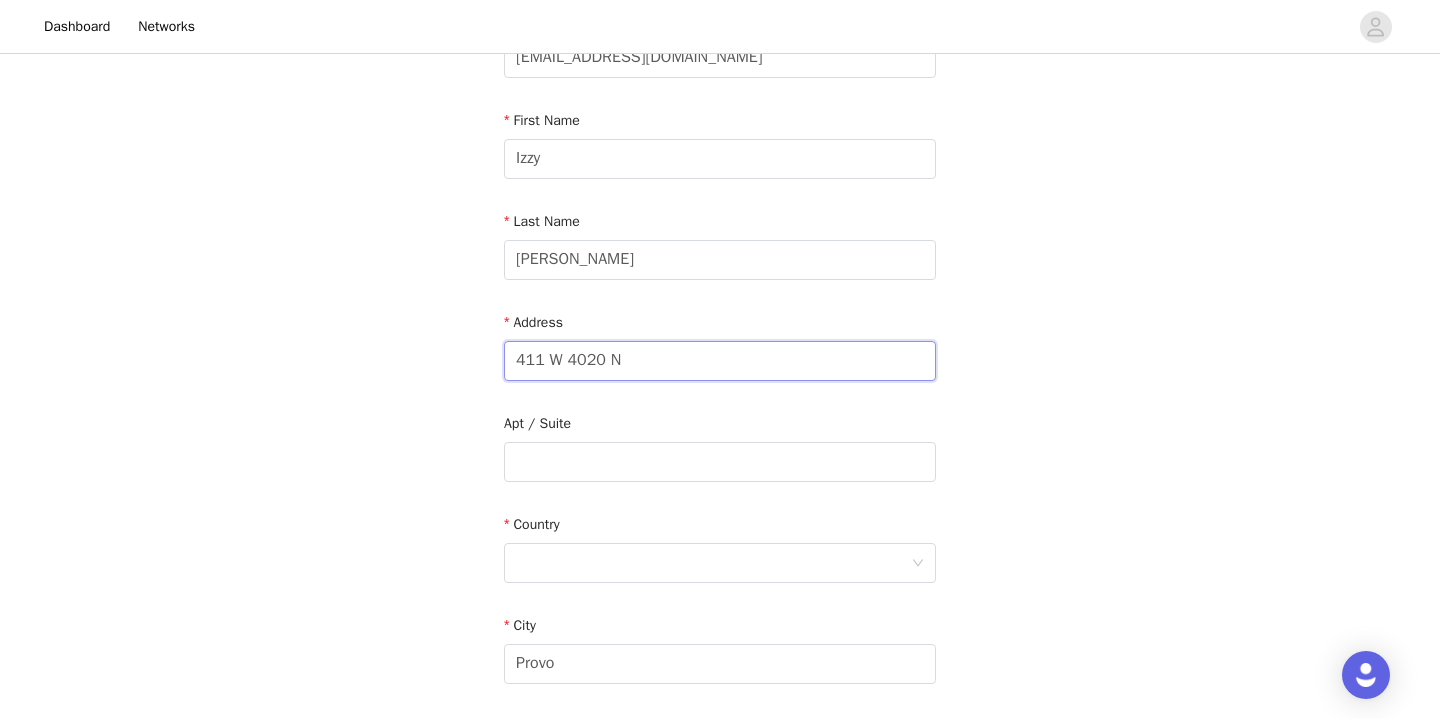 drag, startPoint x: 656, startPoint y: 365, endPoint x: 497, endPoint y: 314, distance: 166.97903 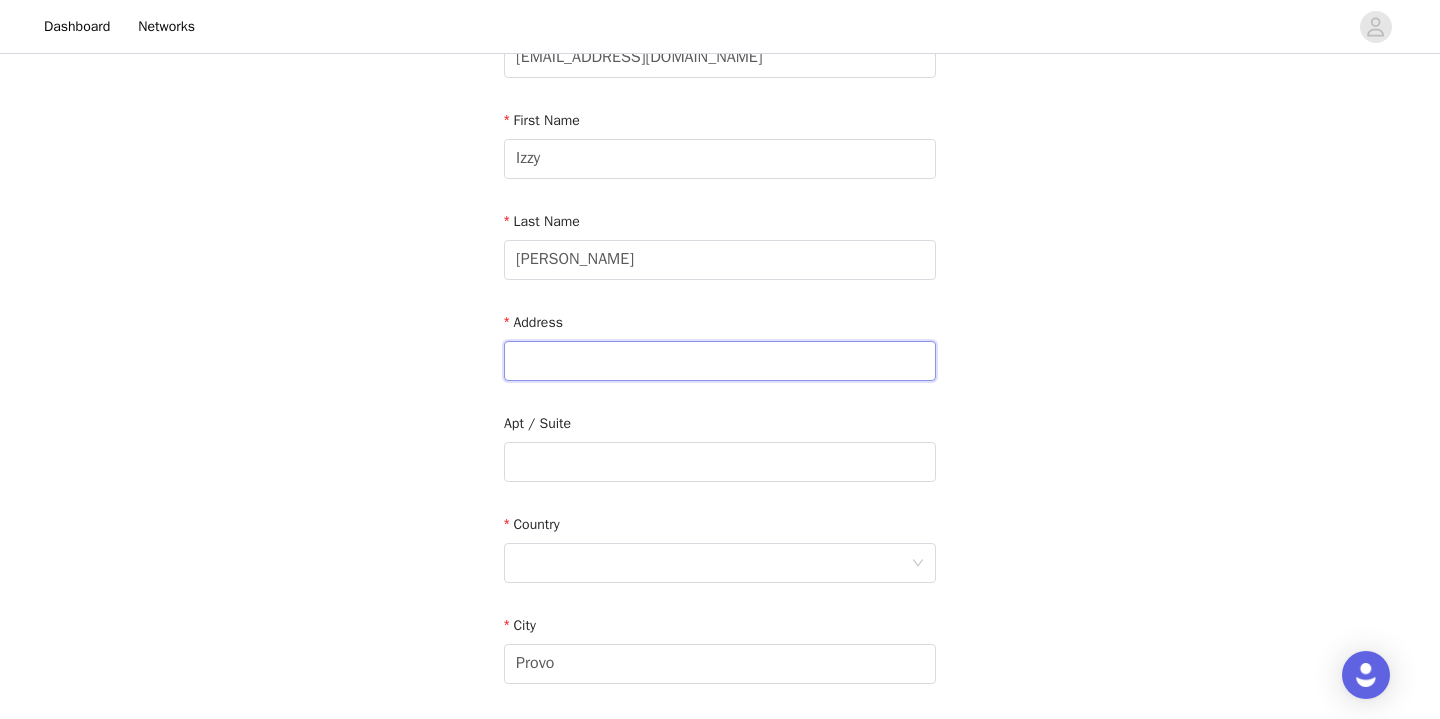 type on "4" 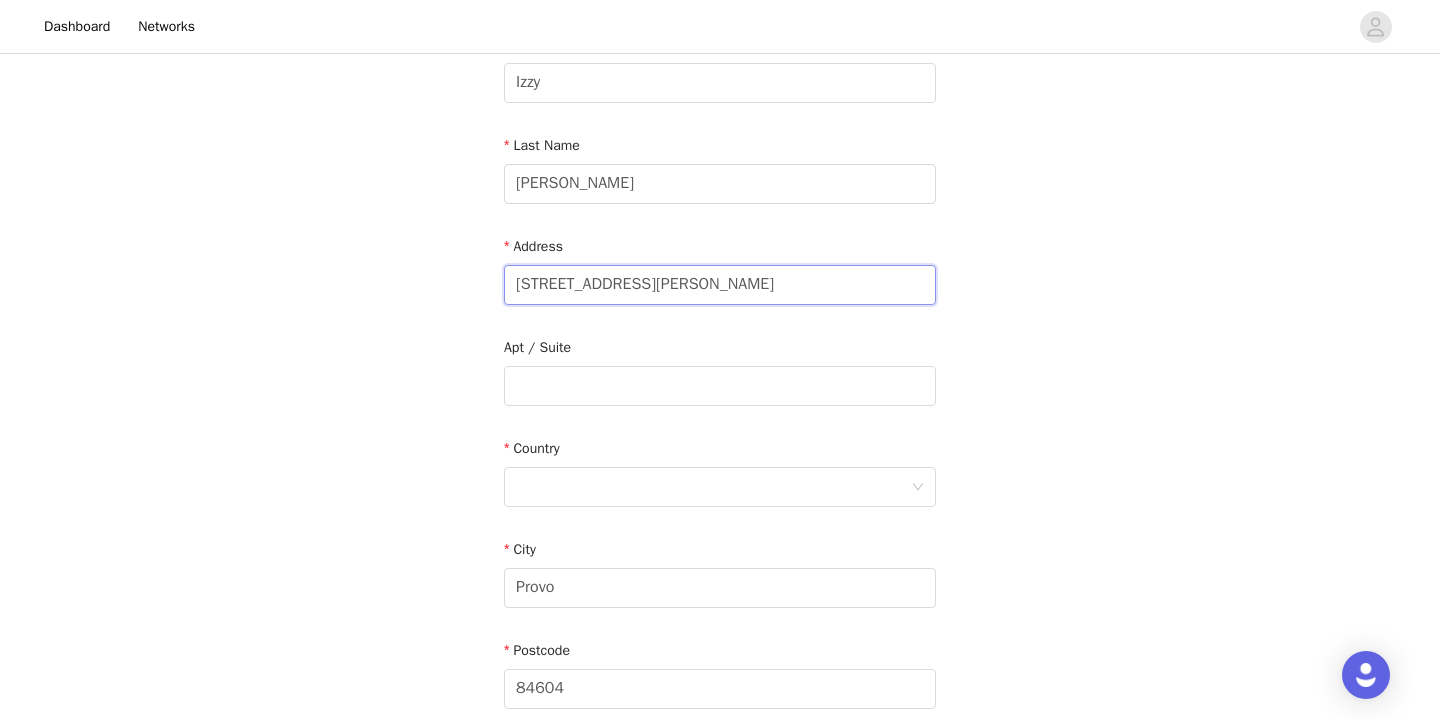 scroll, scrollTop: 275, scrollLeft: 0, axis: vertical 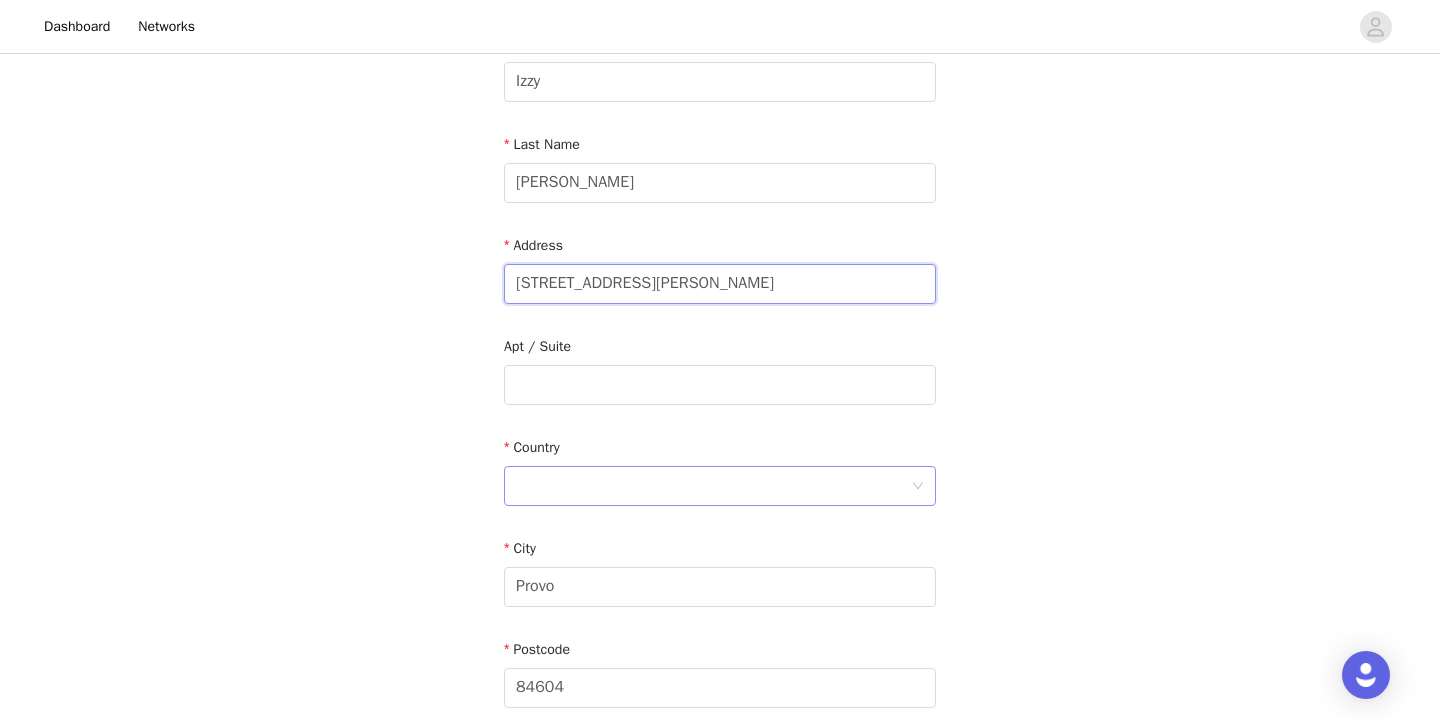 type on "[STREET_ADDRESS][PERSON_NAME]" 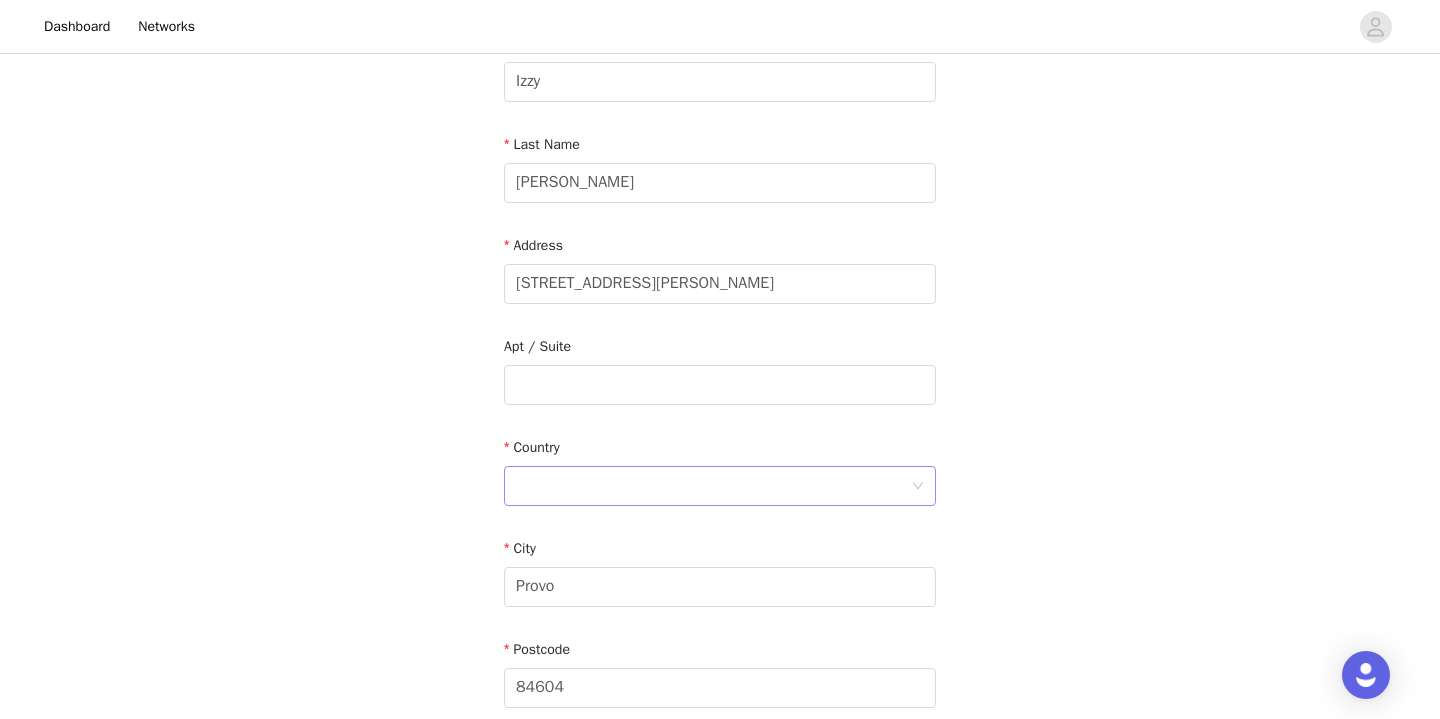 click at bounding box center (713, 486) 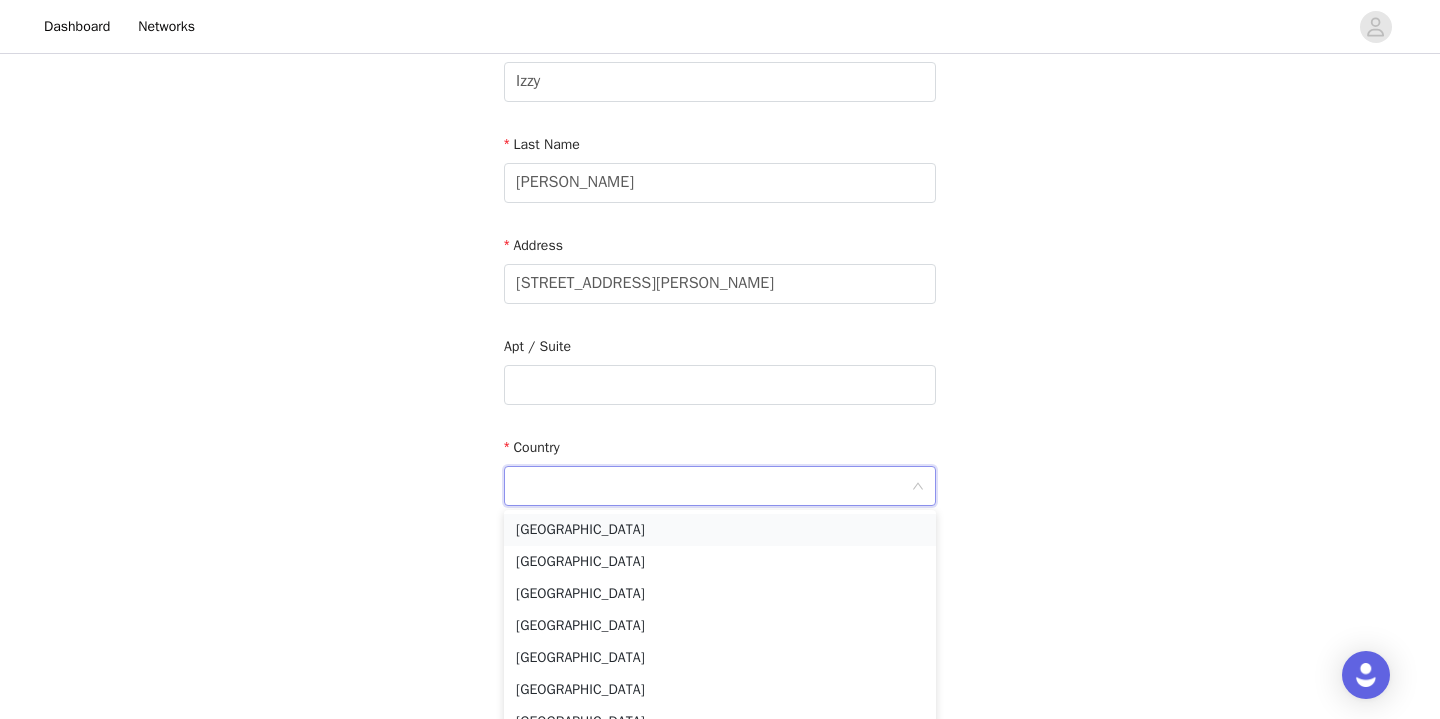 click on "[GEOGRAPHIC_DATA]" at bounding box center (720, 530) 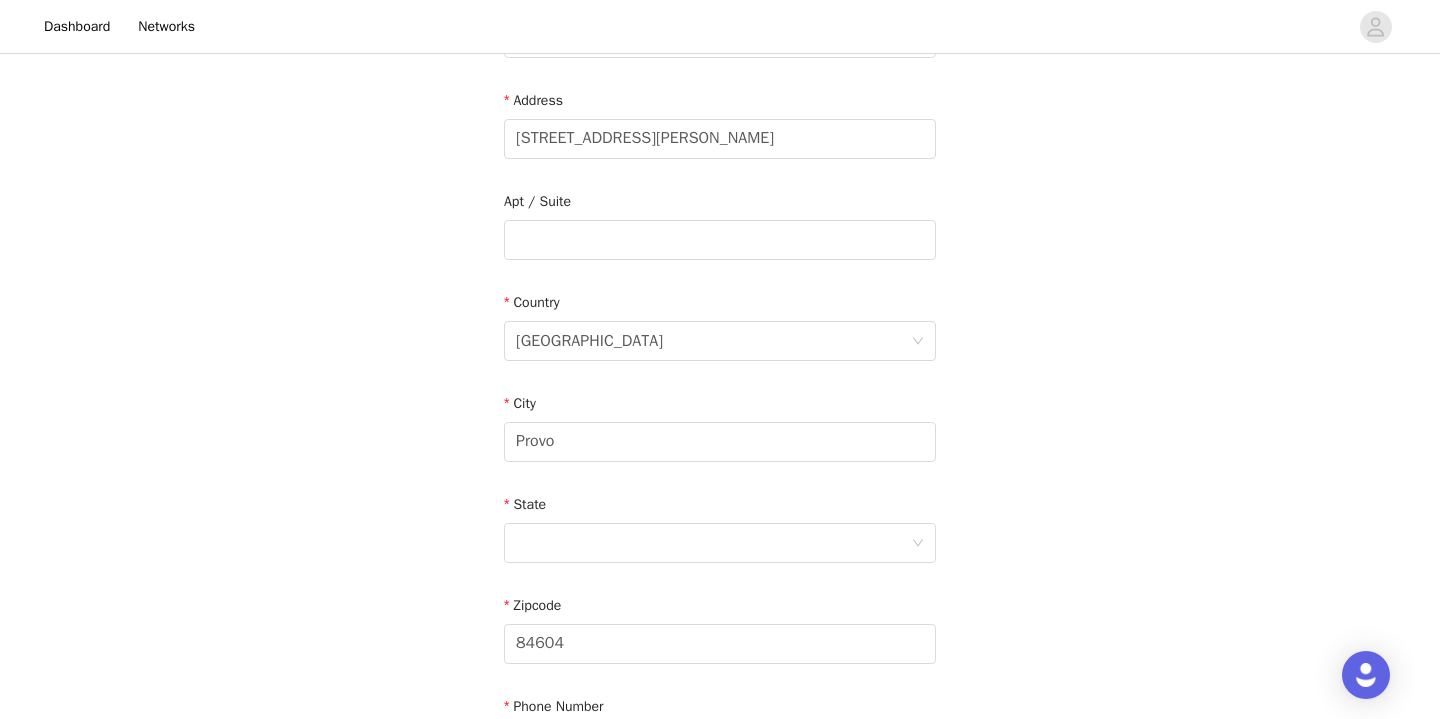 scroll, scrollTop: 432, scrollLeft: 0, axis: vertical 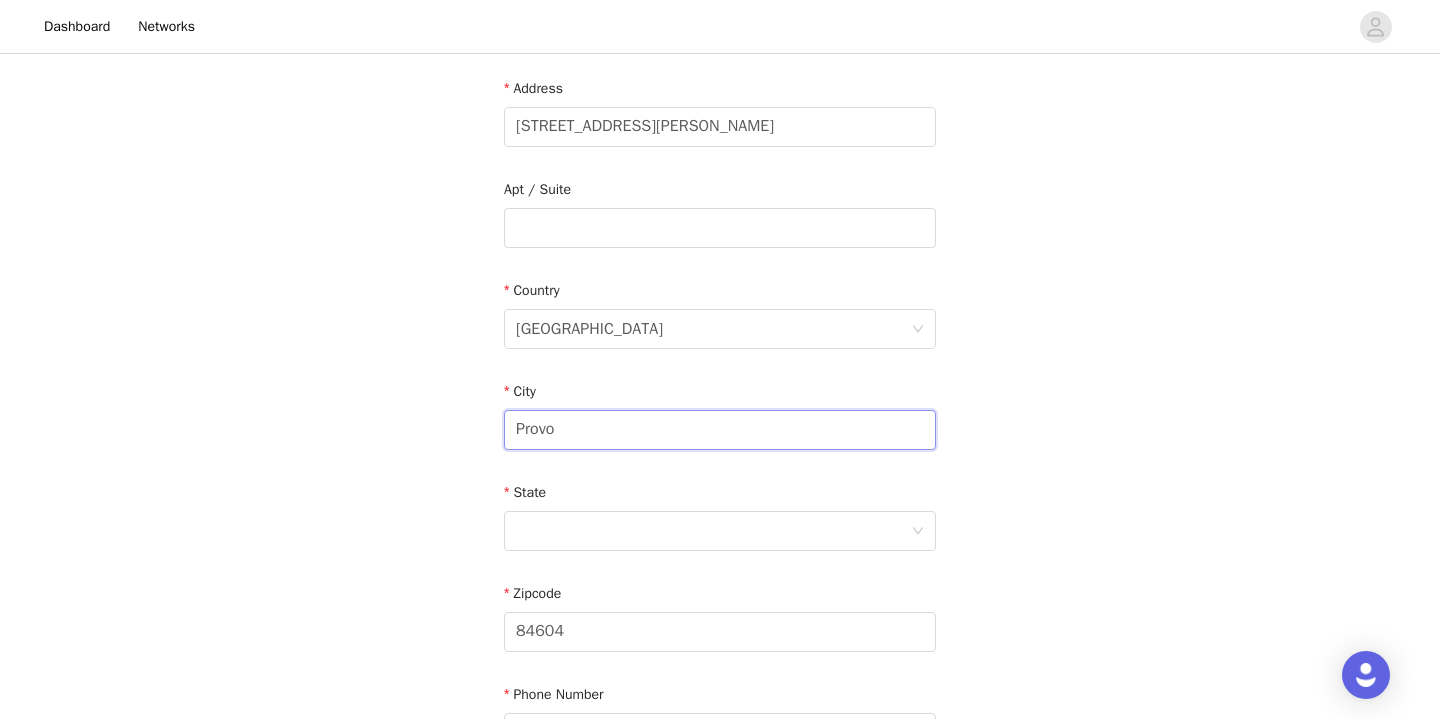 drag, startPoint x: 612, startPoint y: 432, endPoint x: 459, endPoint y: 432, distance: 153 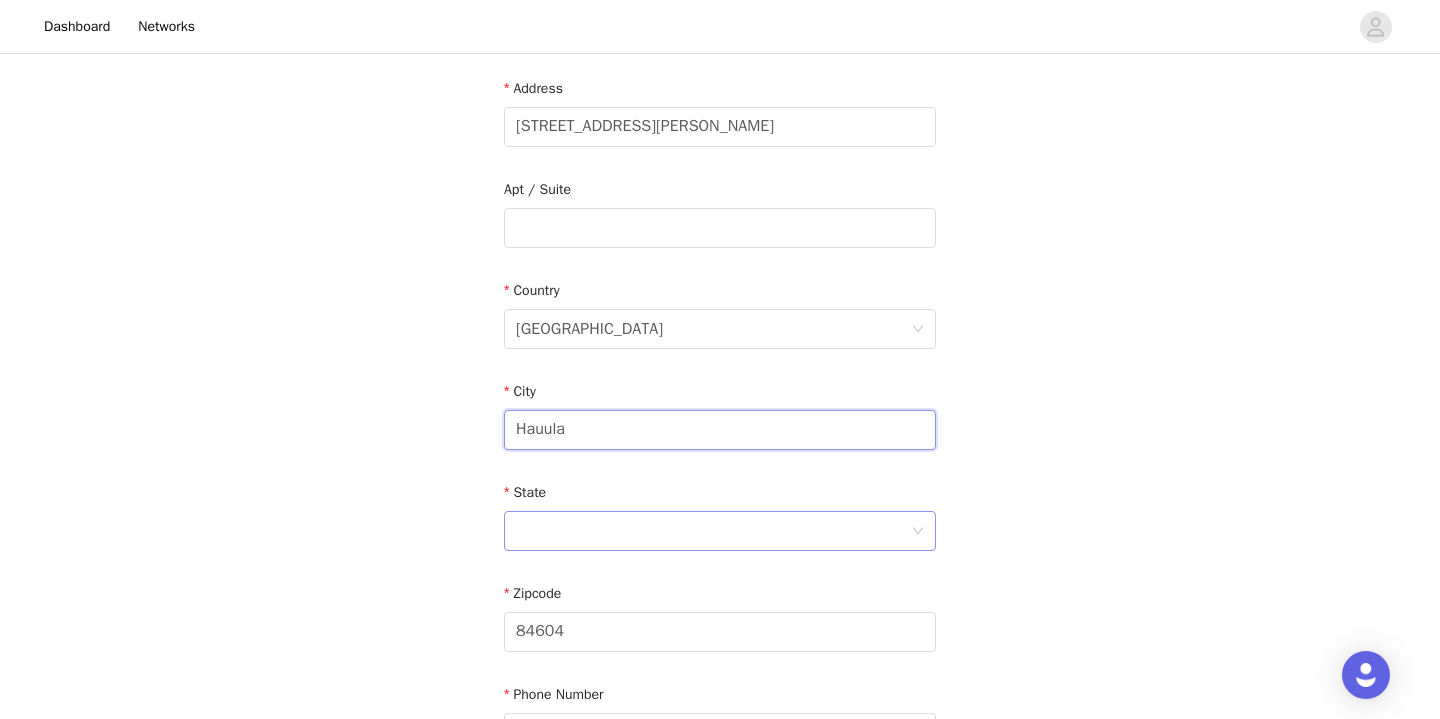 type on "Hauula" 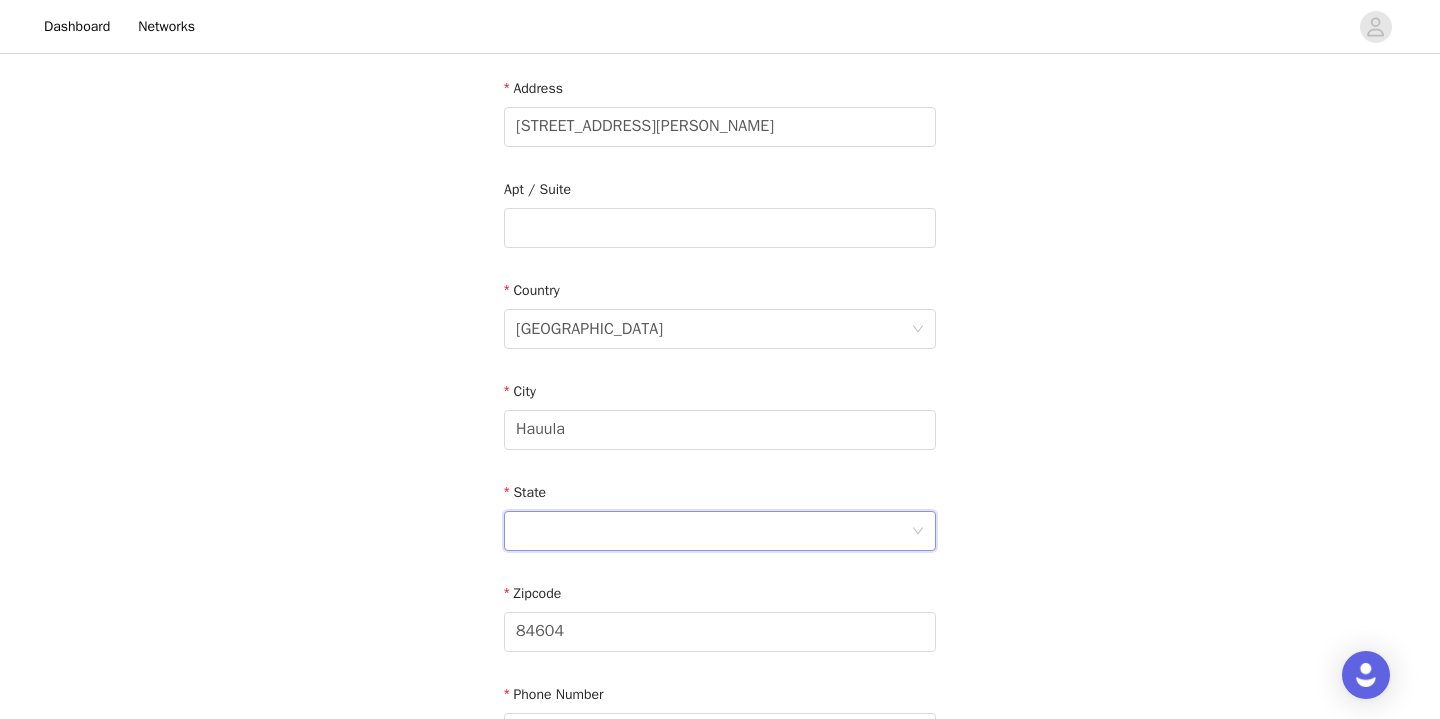 click at bounding box center [713, 531] 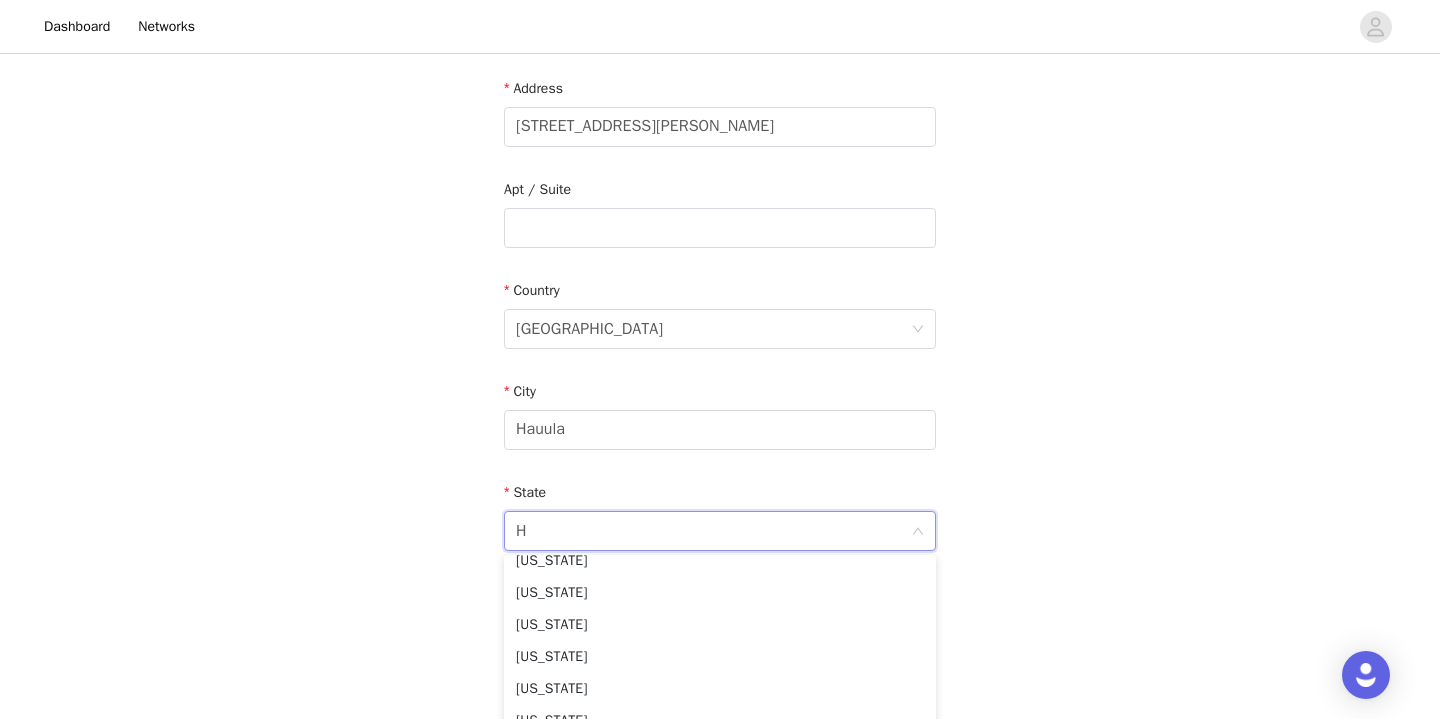 scroll, scrollTop: 4, scrollLeft: 0, axis: vertical 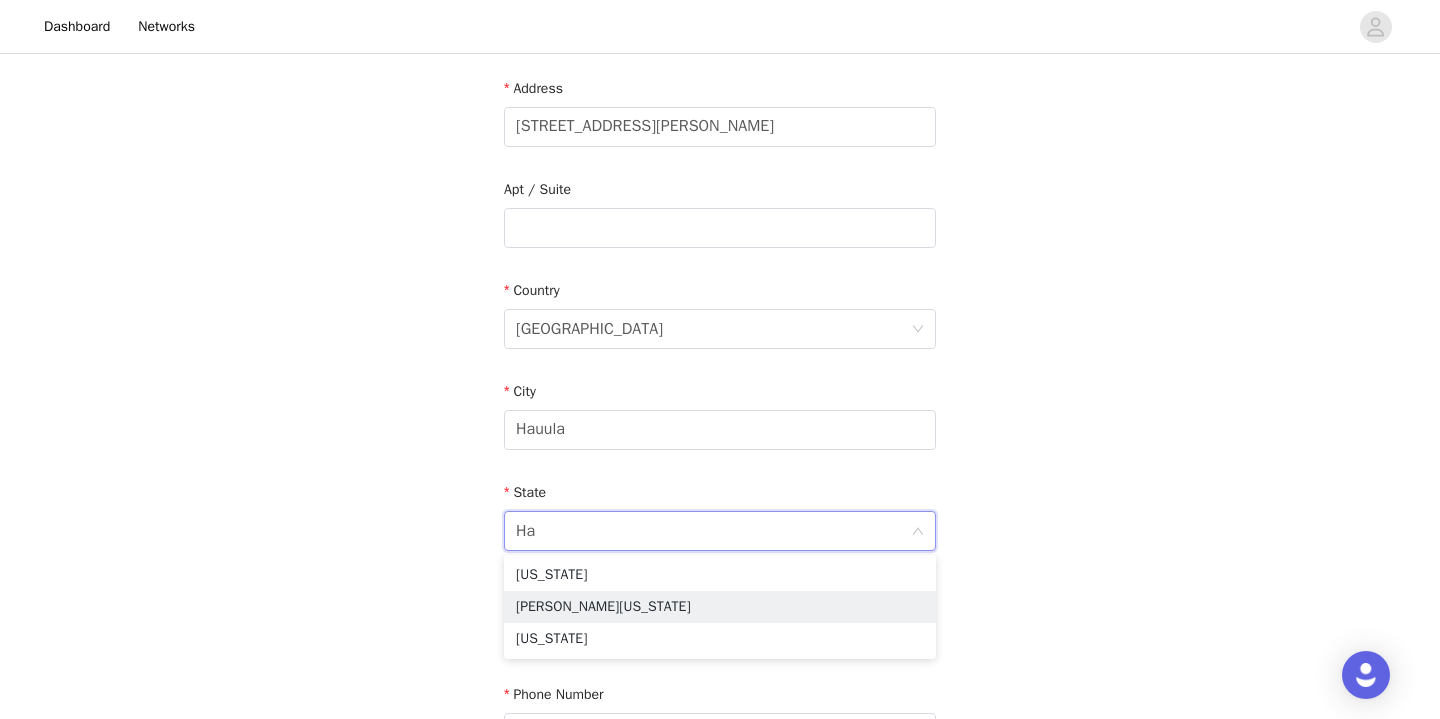 type on "Haw" 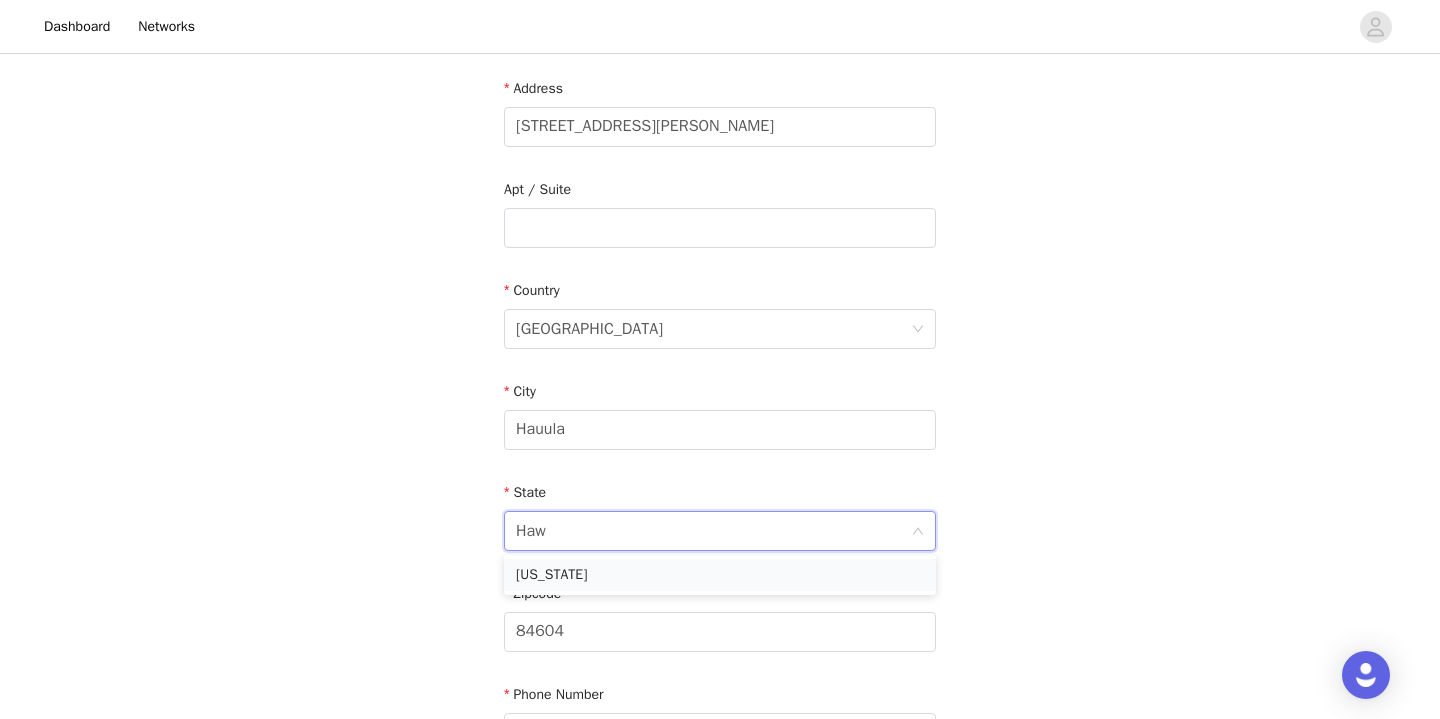 click on "[US_STATE]" at bounding box center [720, 575] 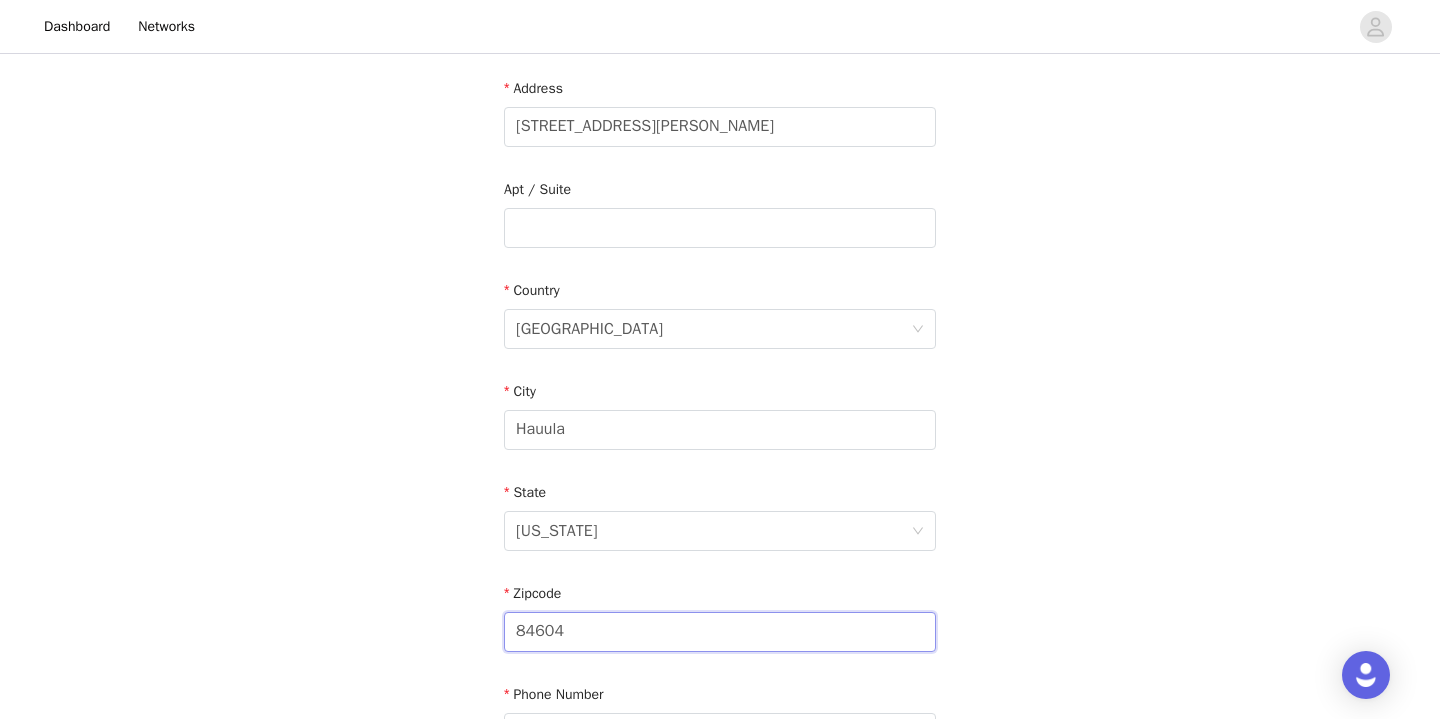 drag, startPoint x: 588, startPoint y: 634, endPoint x: 341, endPoint y: 620, distance: 247.39644 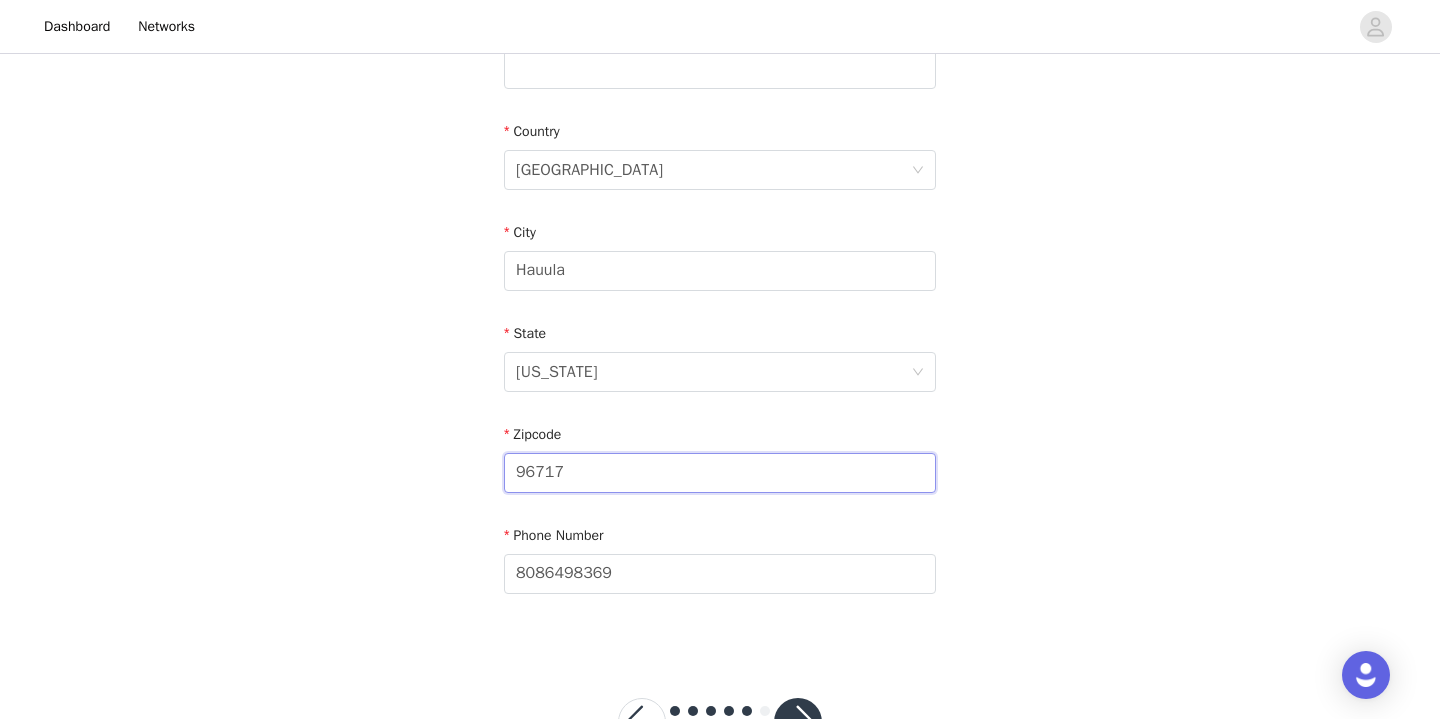 scroll, scrollTop: 629, scrollLeft: 0, axis: vertical 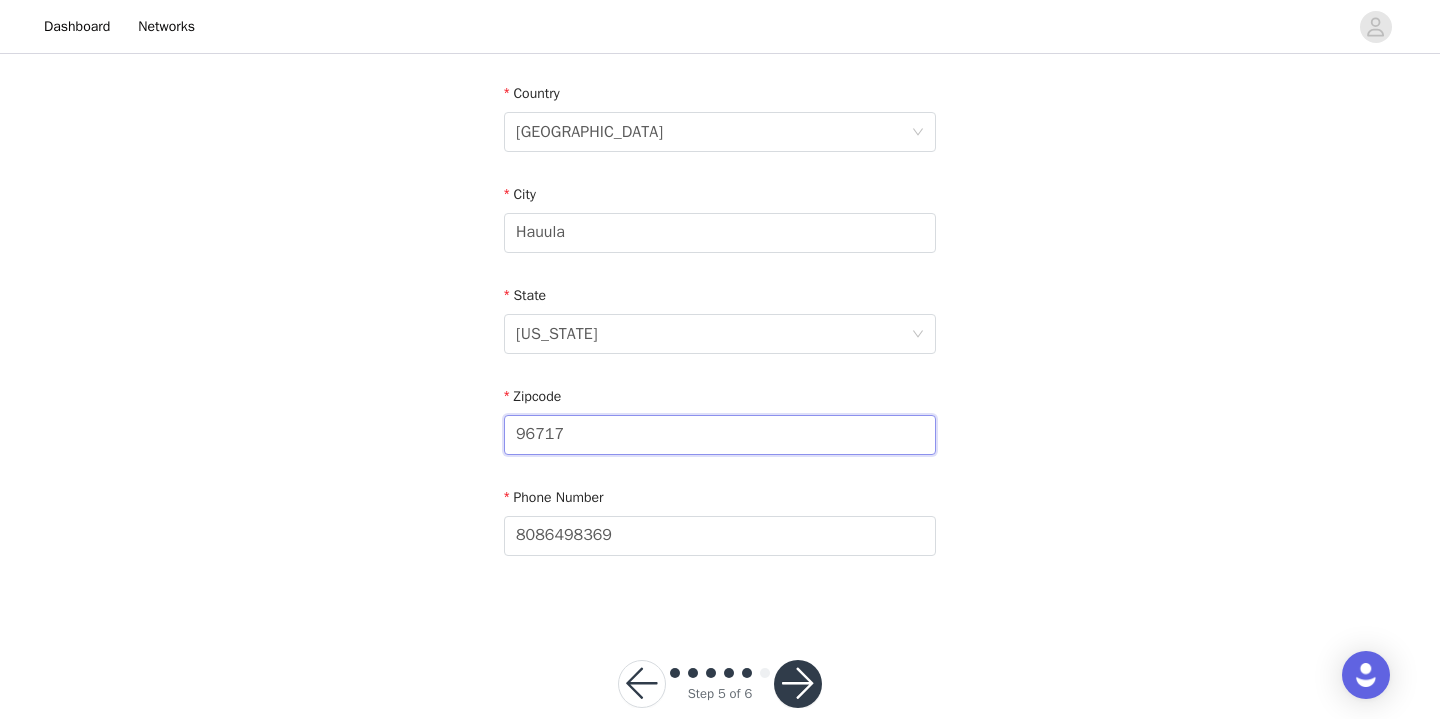 type on "96717" 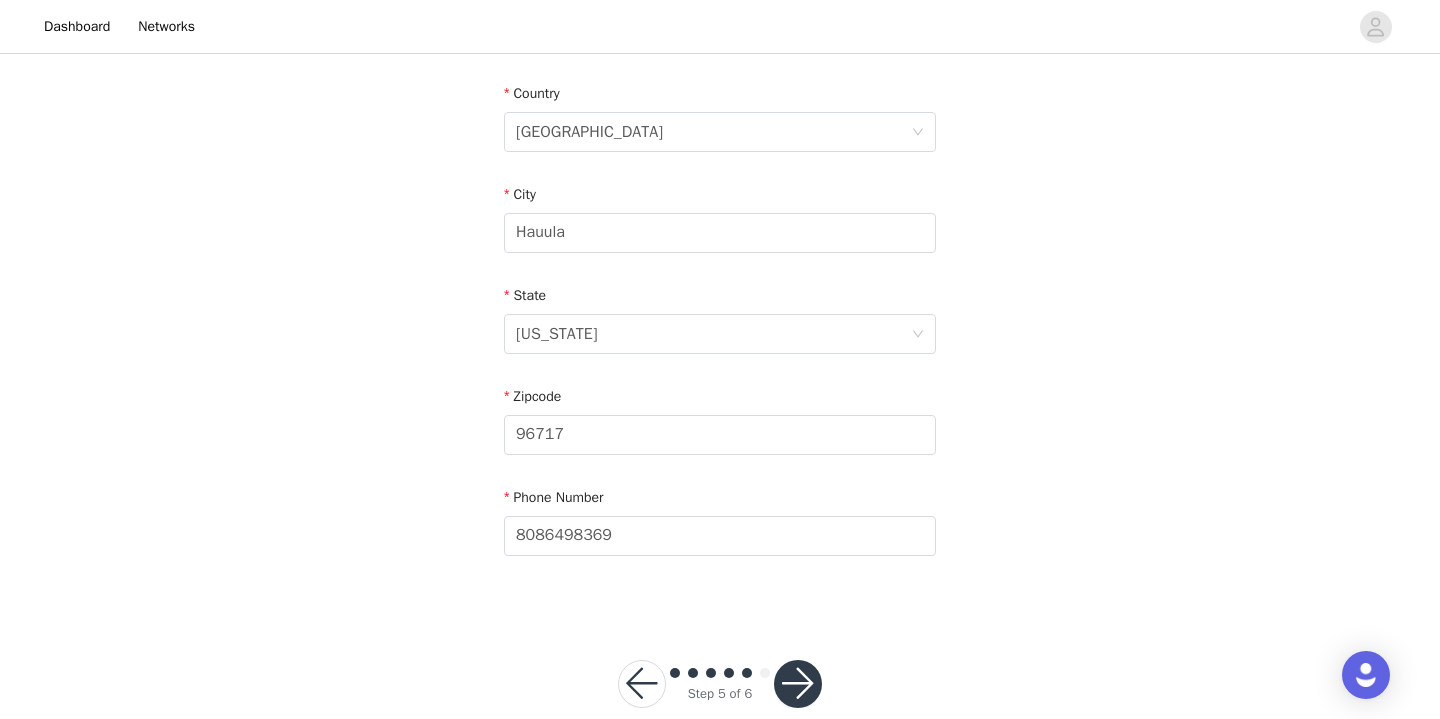 click at bounding box center (798, 684) 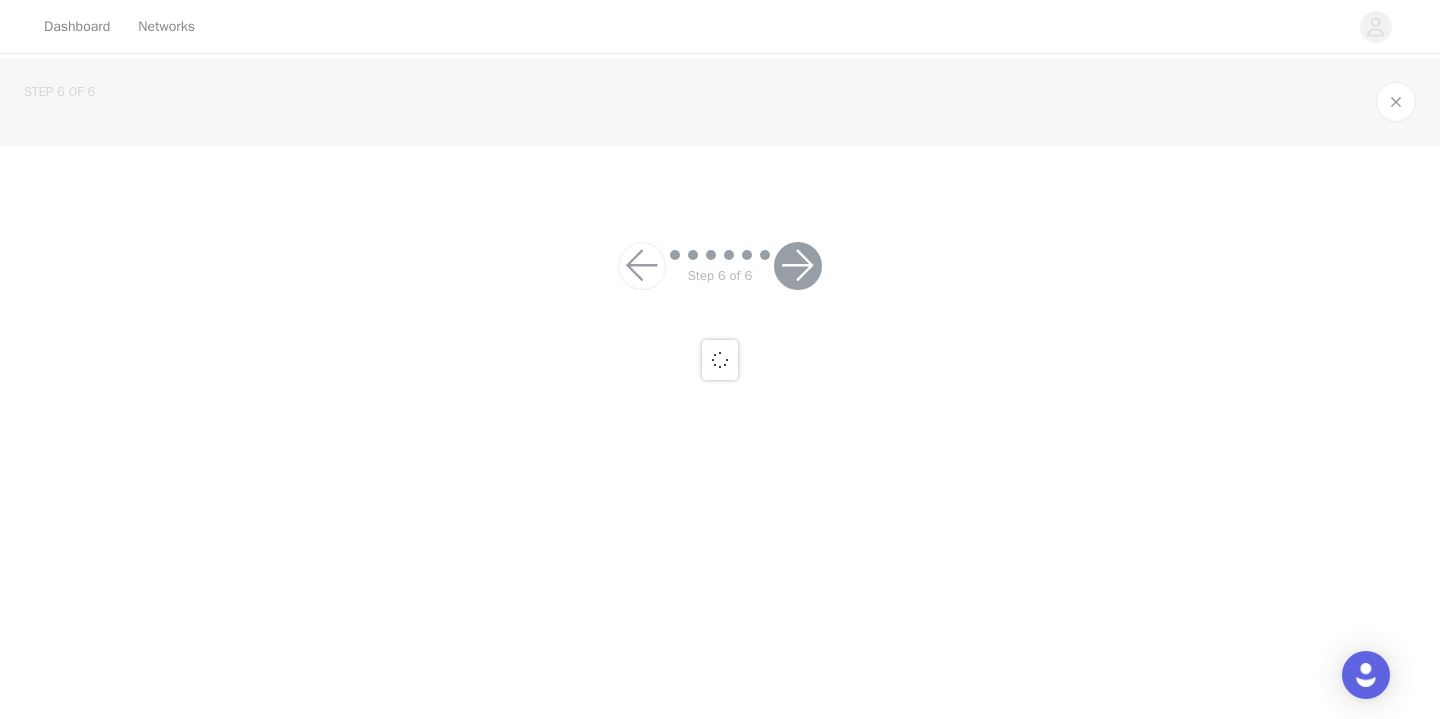 scroll, scrollTop: 0, scrollLeft: 0, axis: both 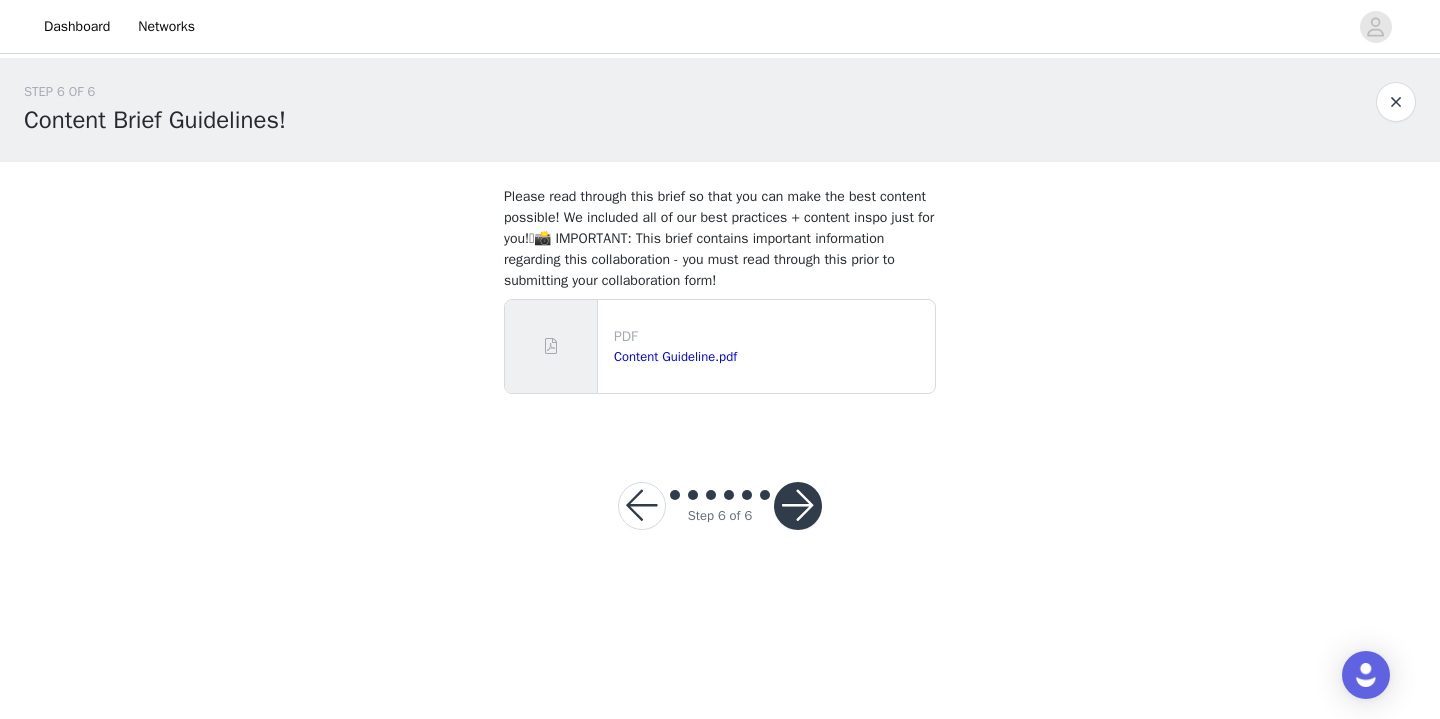click at bounding box center [798, 506] 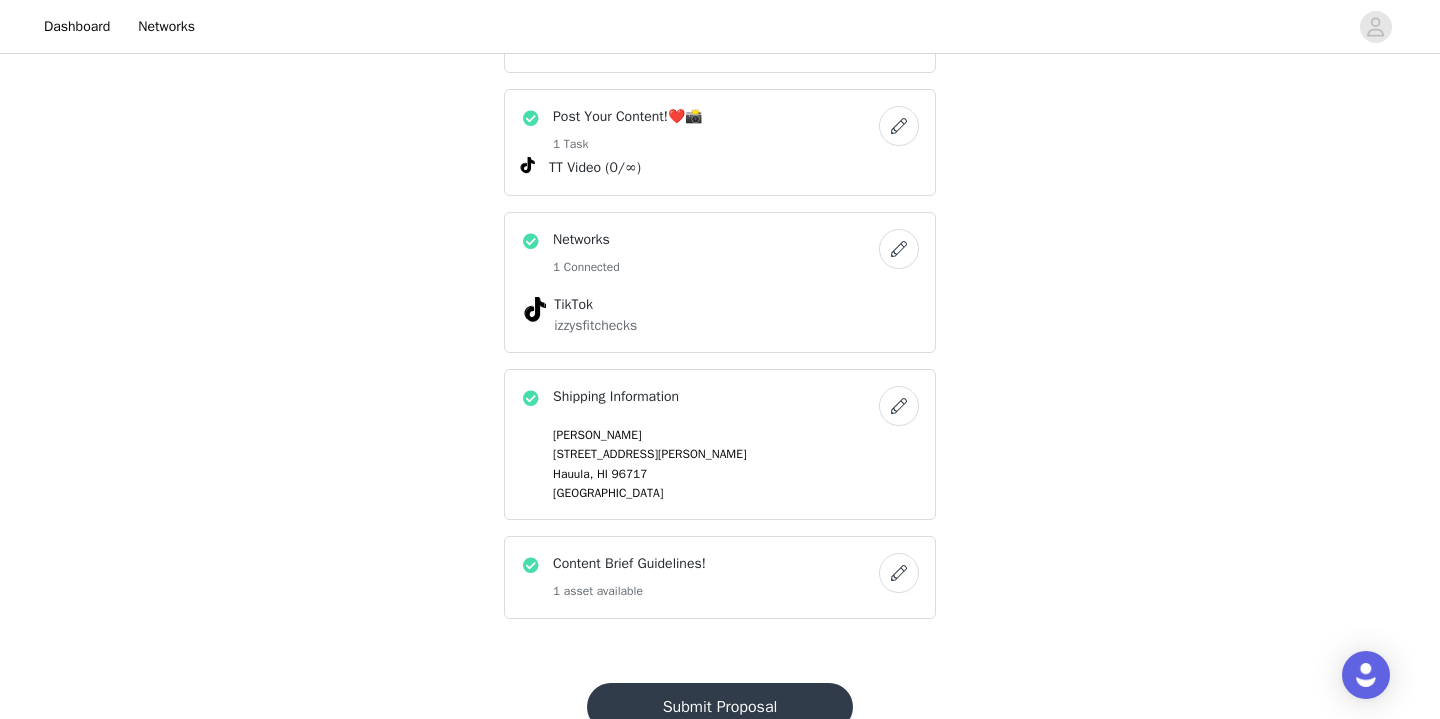 scroll, scrollTop: 871, scrollLeft: 0, axis: vertical 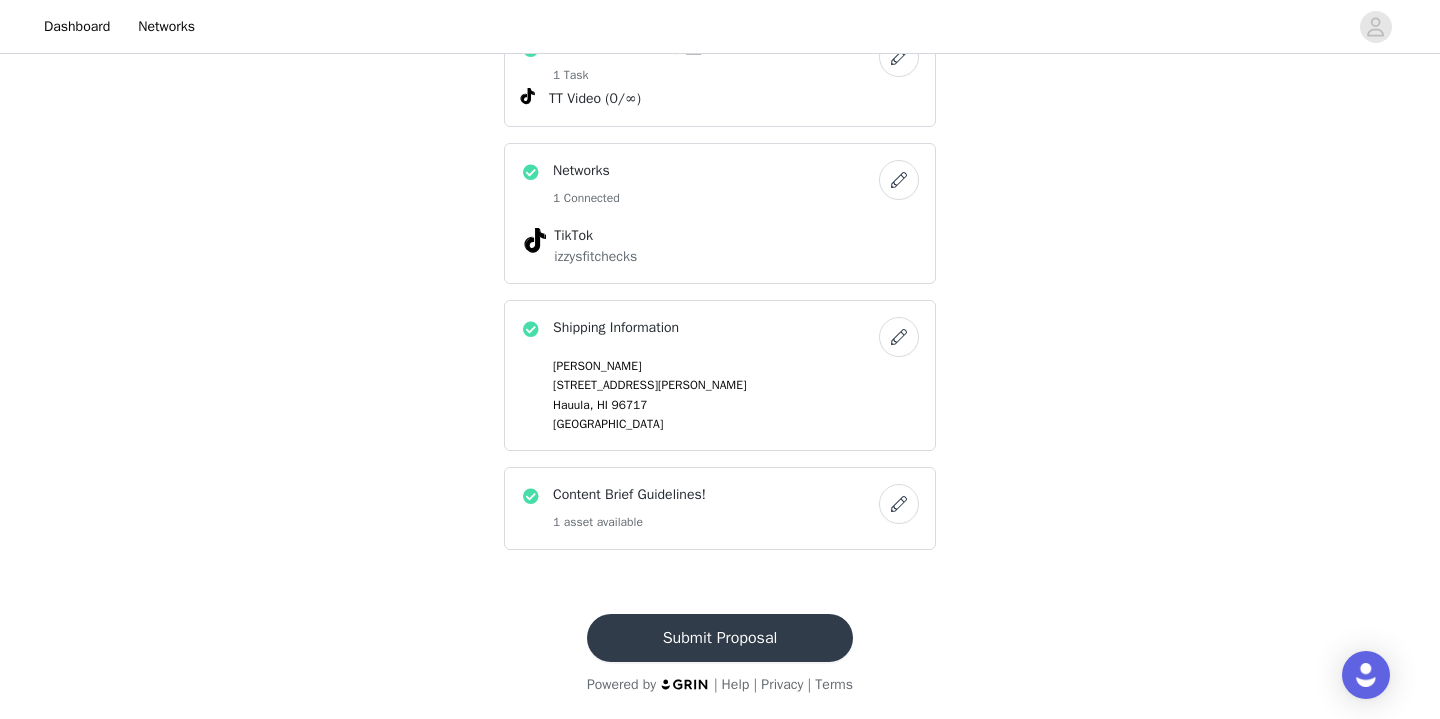 click on "Submit Proposal" at bounding box center (720, 638) 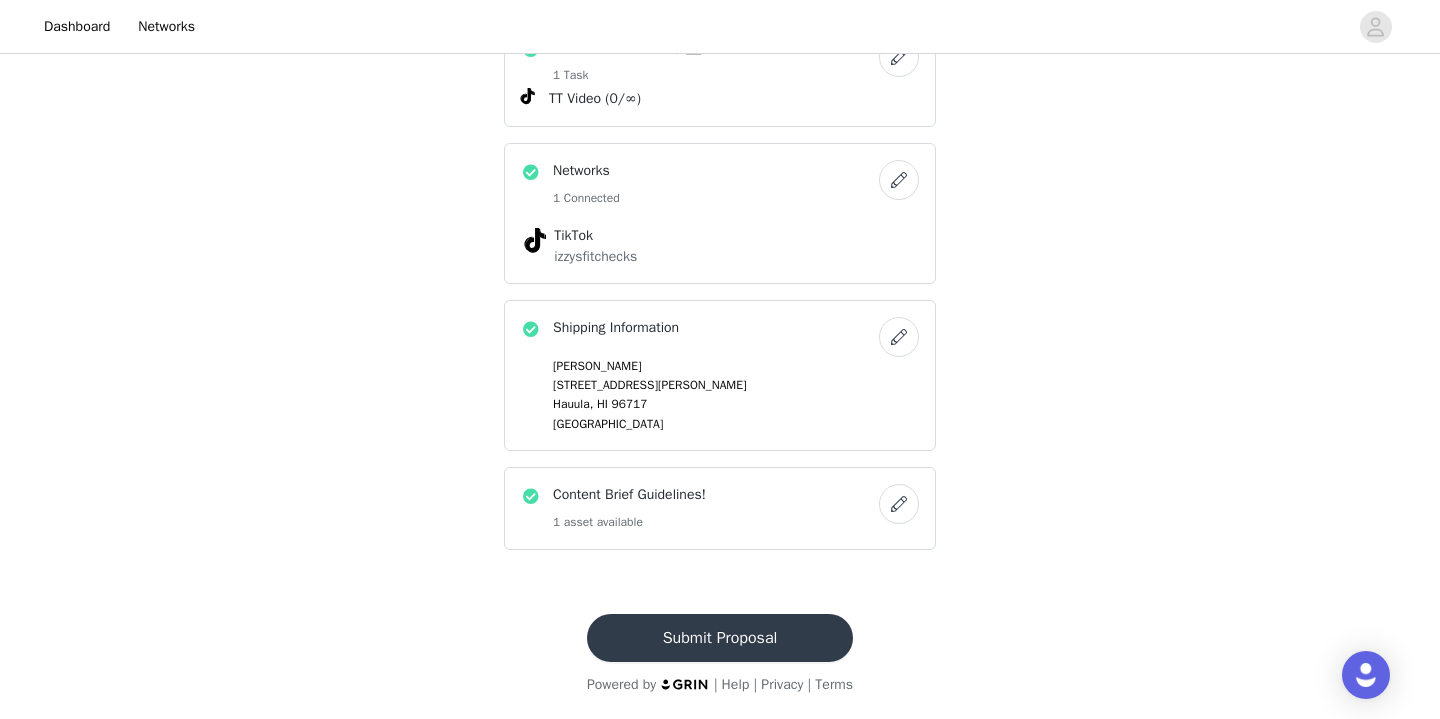 scroll, scrollTop: 0, scrollLeft: 0, axis: both 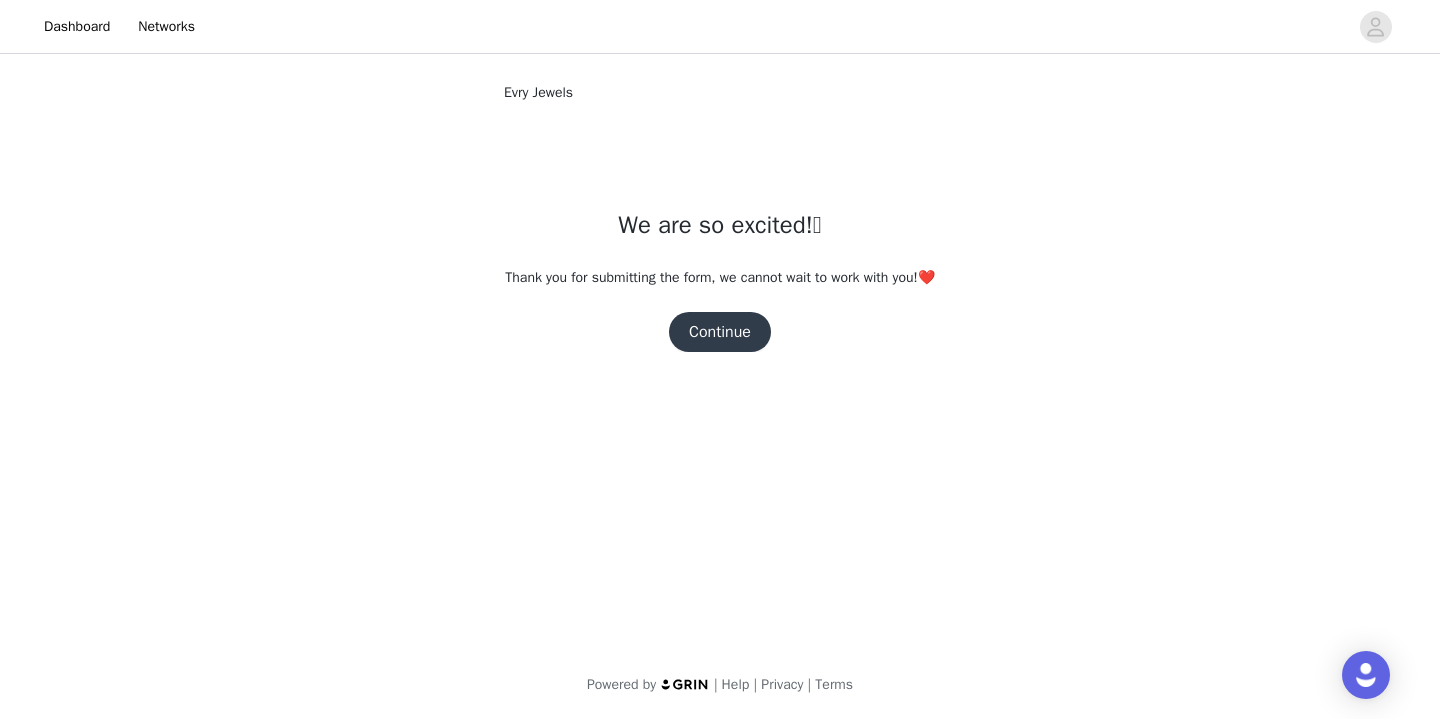 click on "Continue" at bounding box center [720, 332] 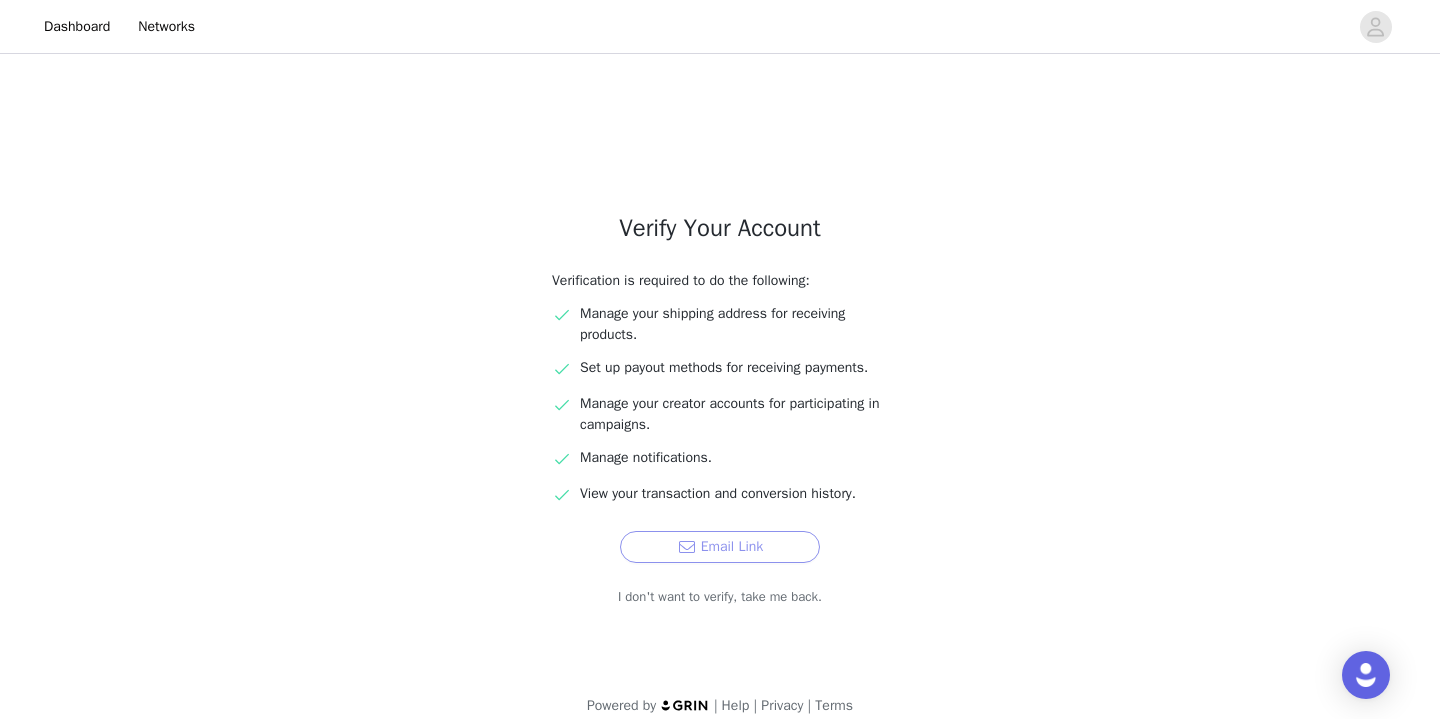 click on "Email Link" at bounding box center [720, 547] 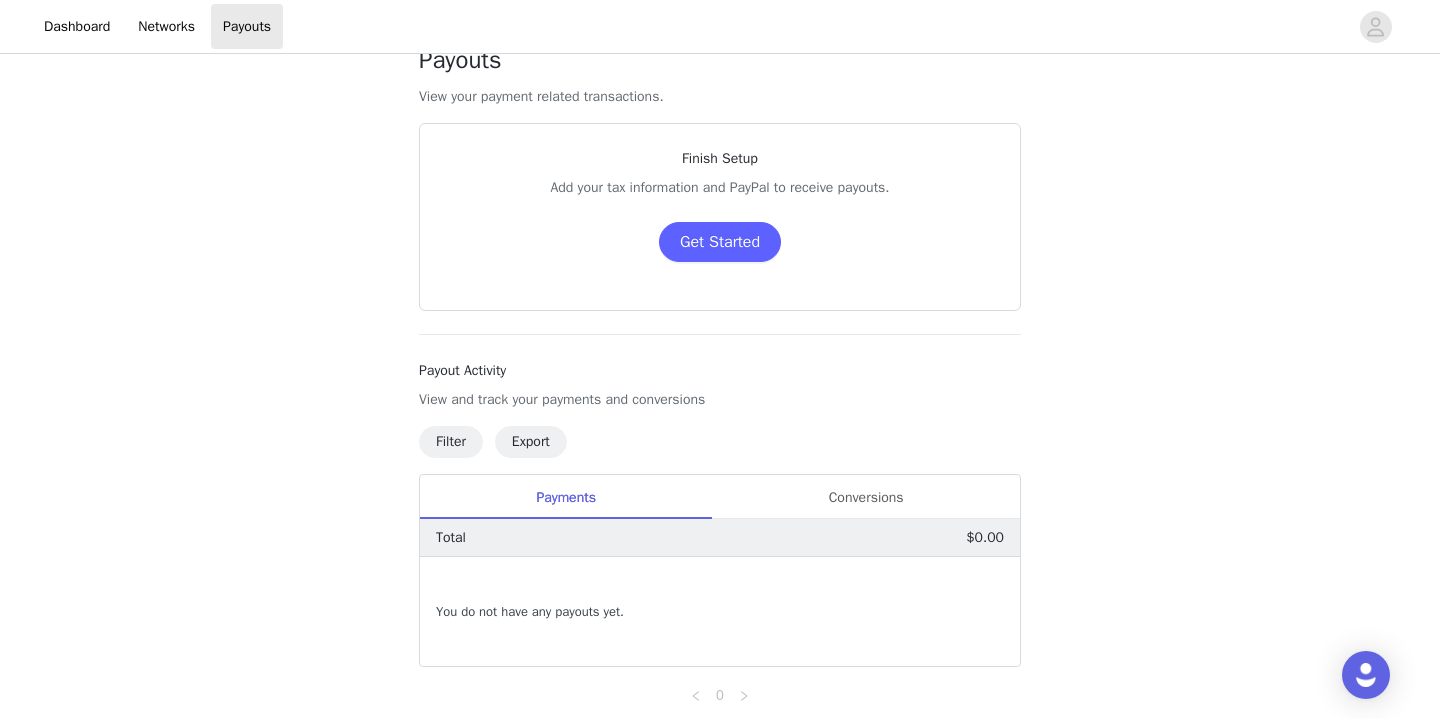 scroll, scrollTop: 15, scrollLeft: 0, axis: vertical 